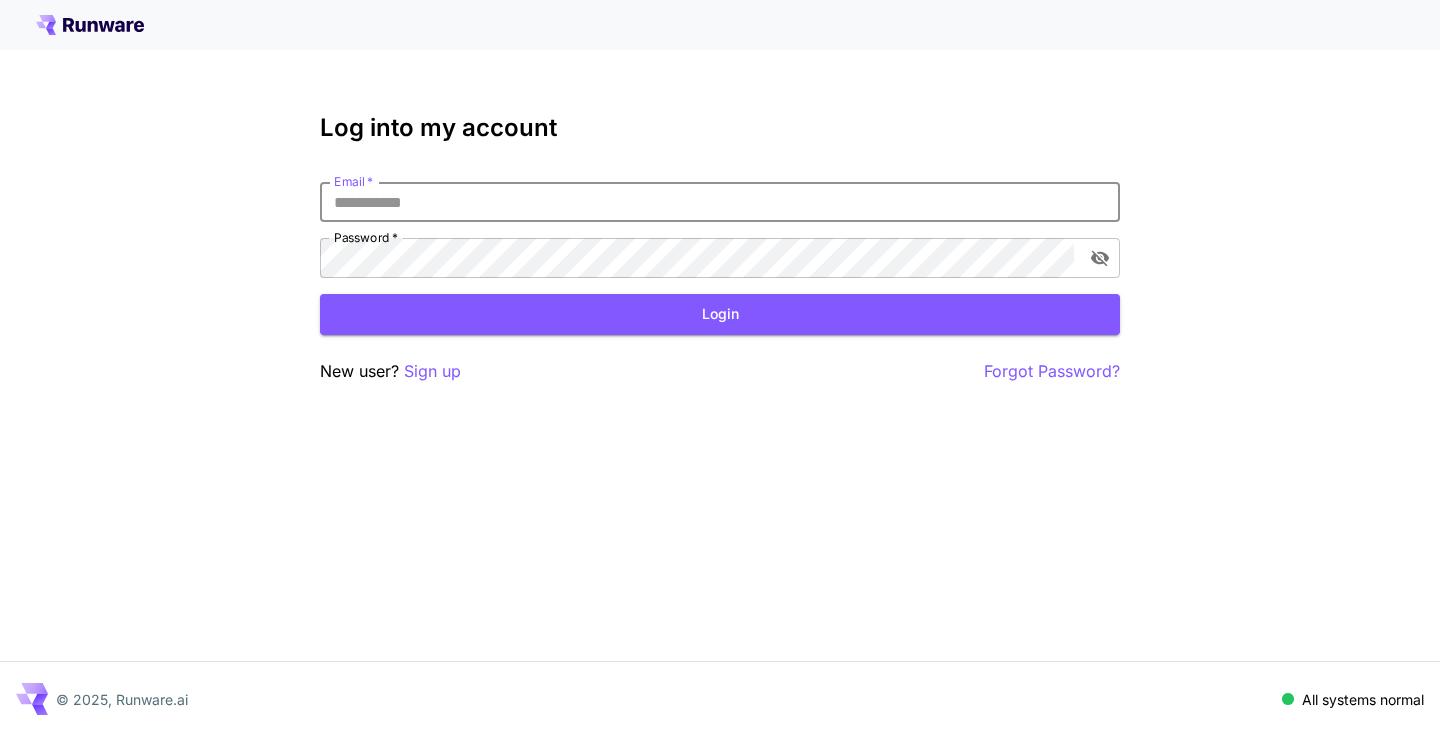 scroll, scrollTop: 0, scrollLeft: 0, axis: both 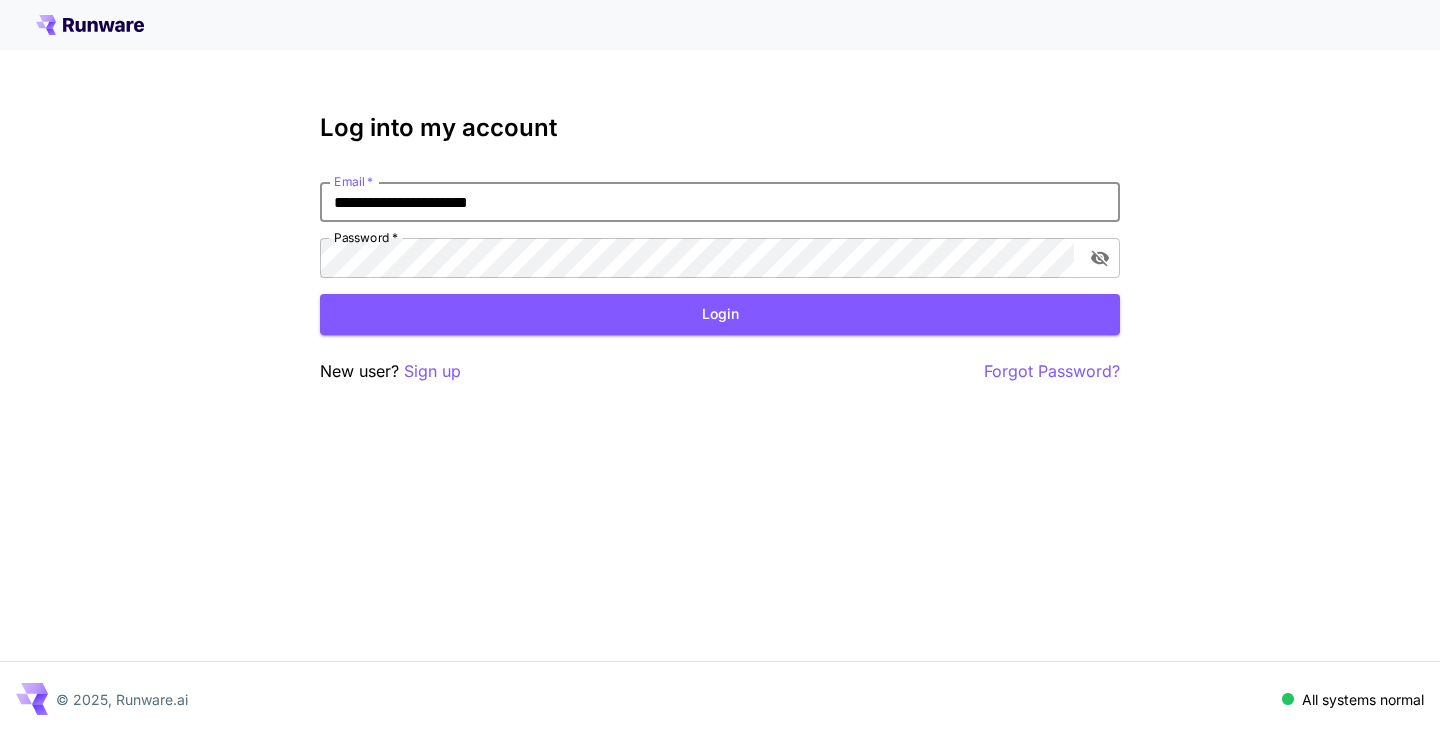 click on "Login" at bounding box center (720, 314) 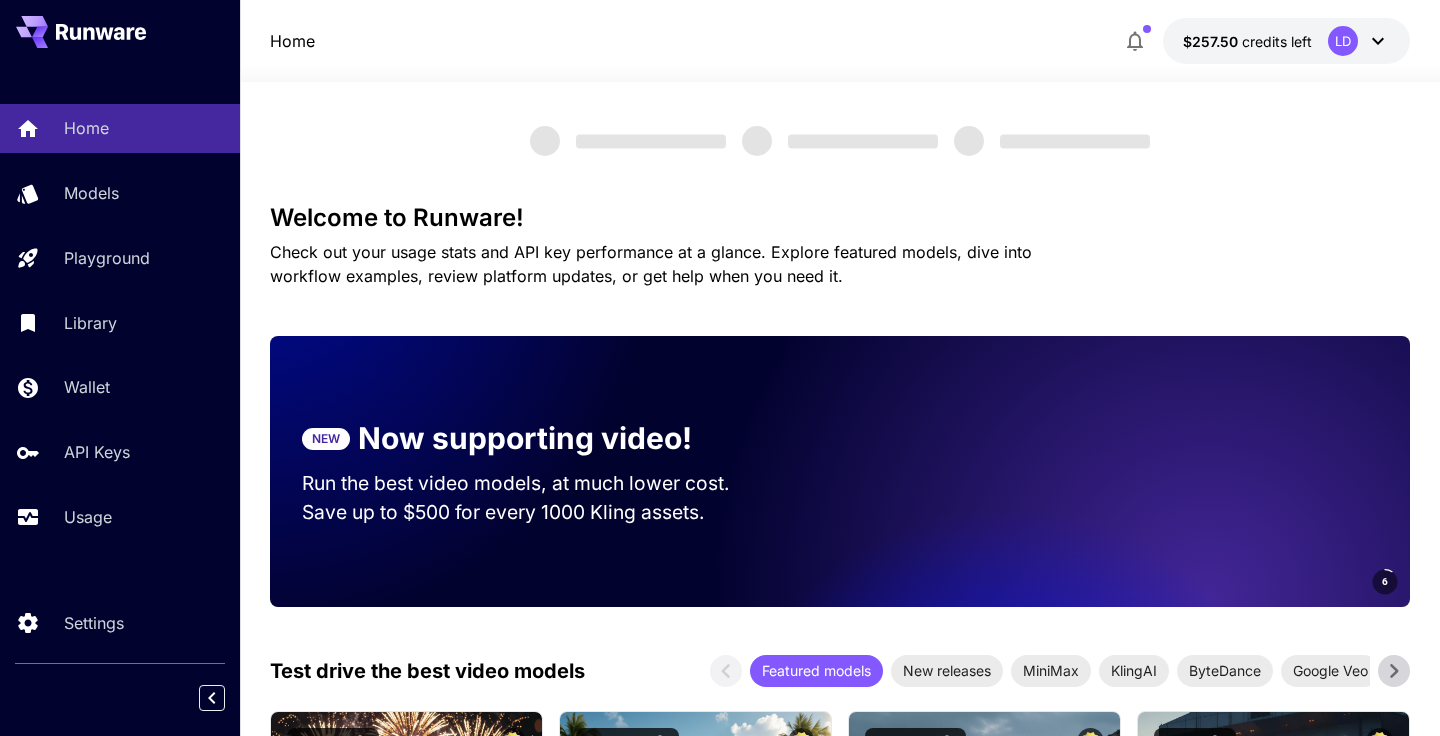 scroll, scrollTop: 383, scrollLeft: 0, axis: vertical 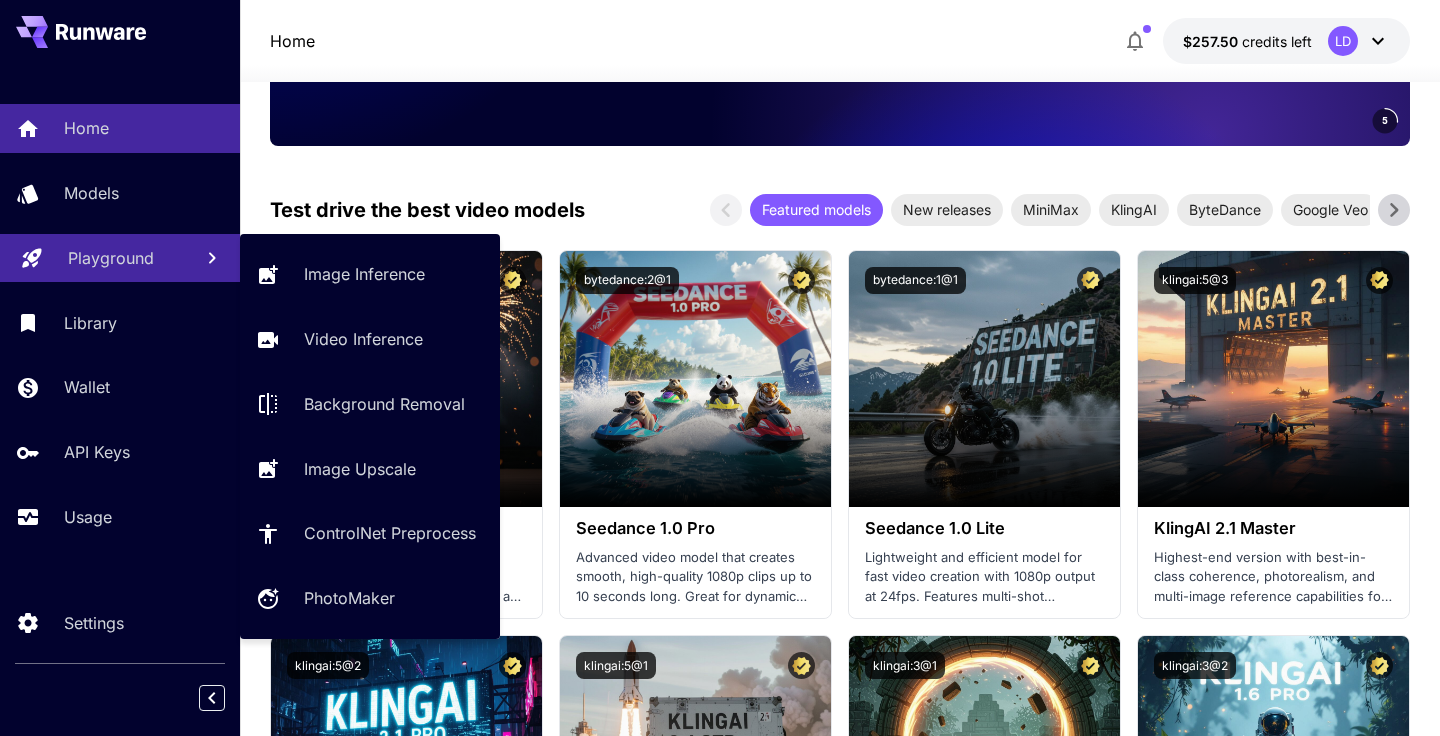 click on "Playground" at bounding box center (111, 258) 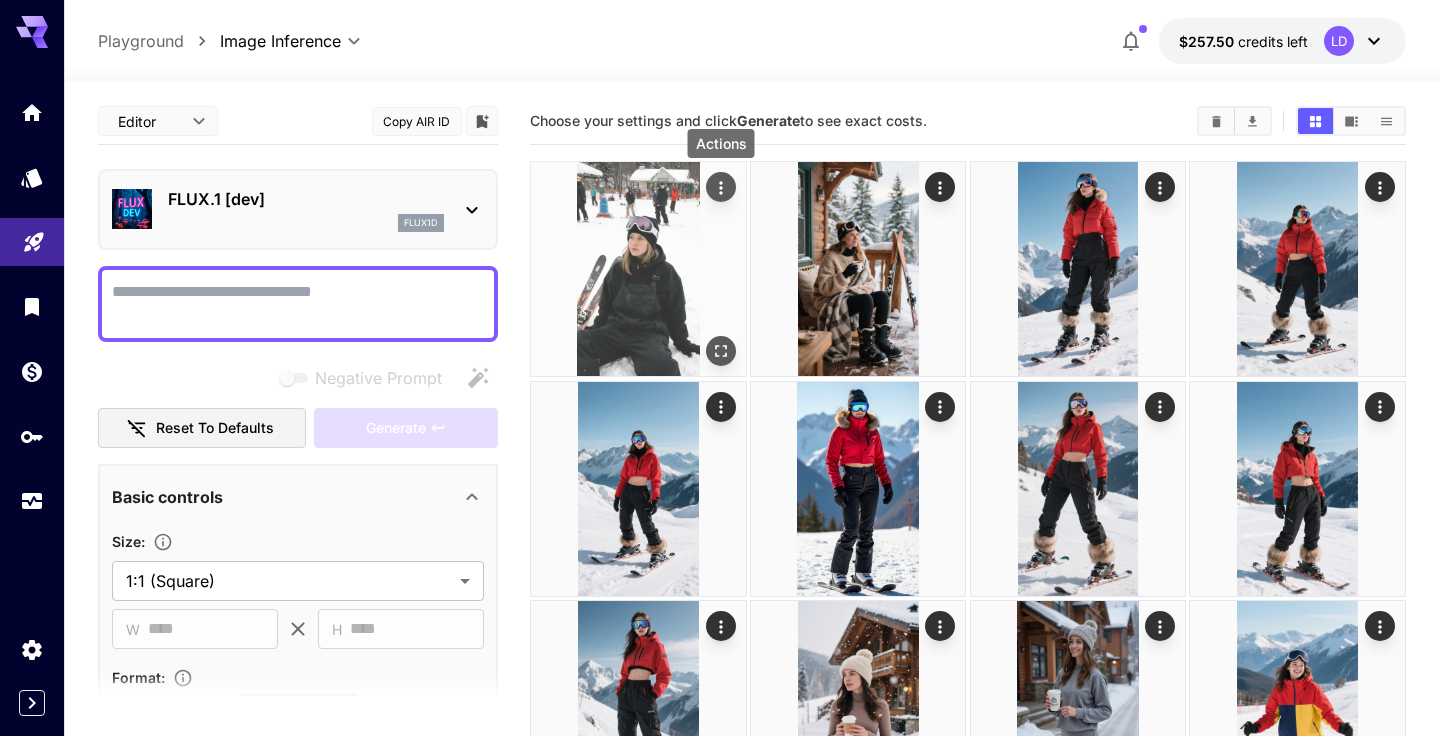 click 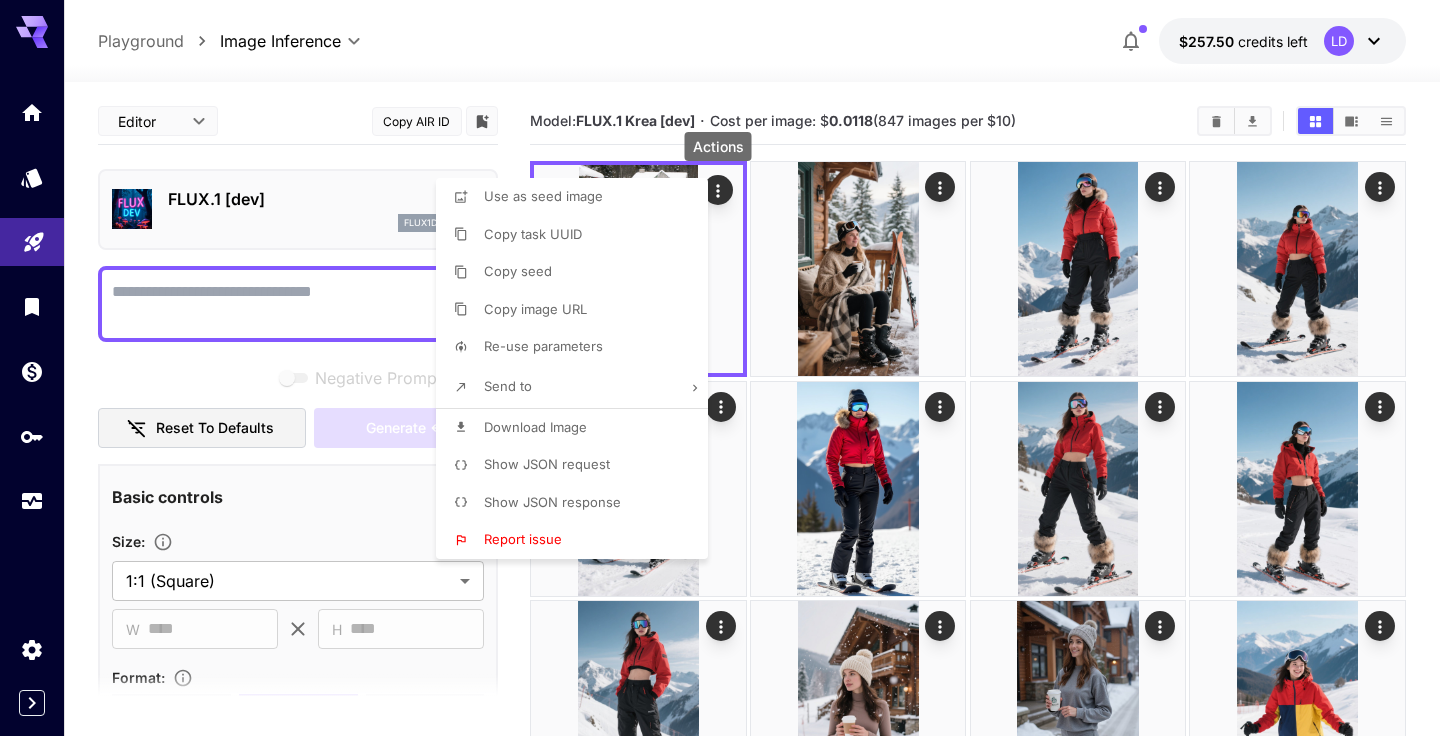 click on "Re-use parameters" at bounding box center [578, 347] 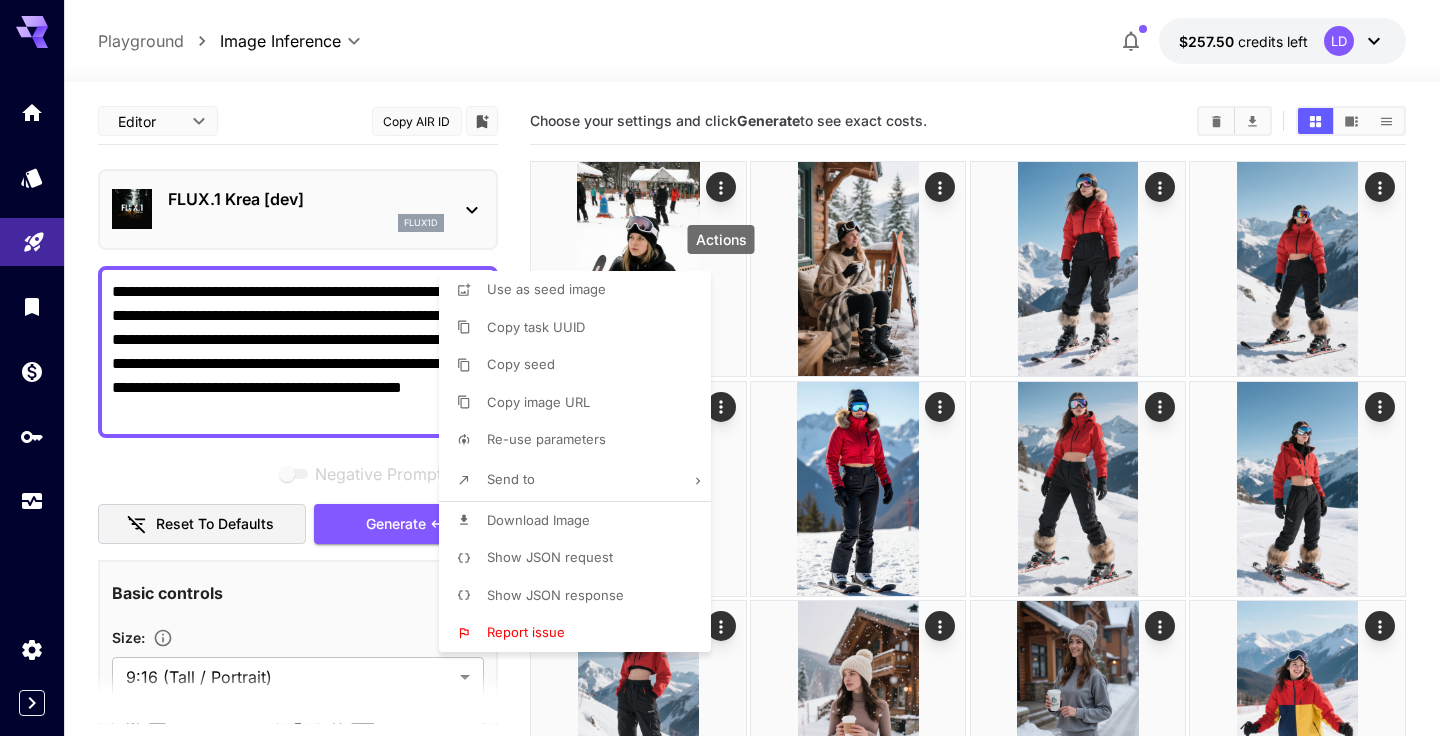 click at bounding box center [720, 368] 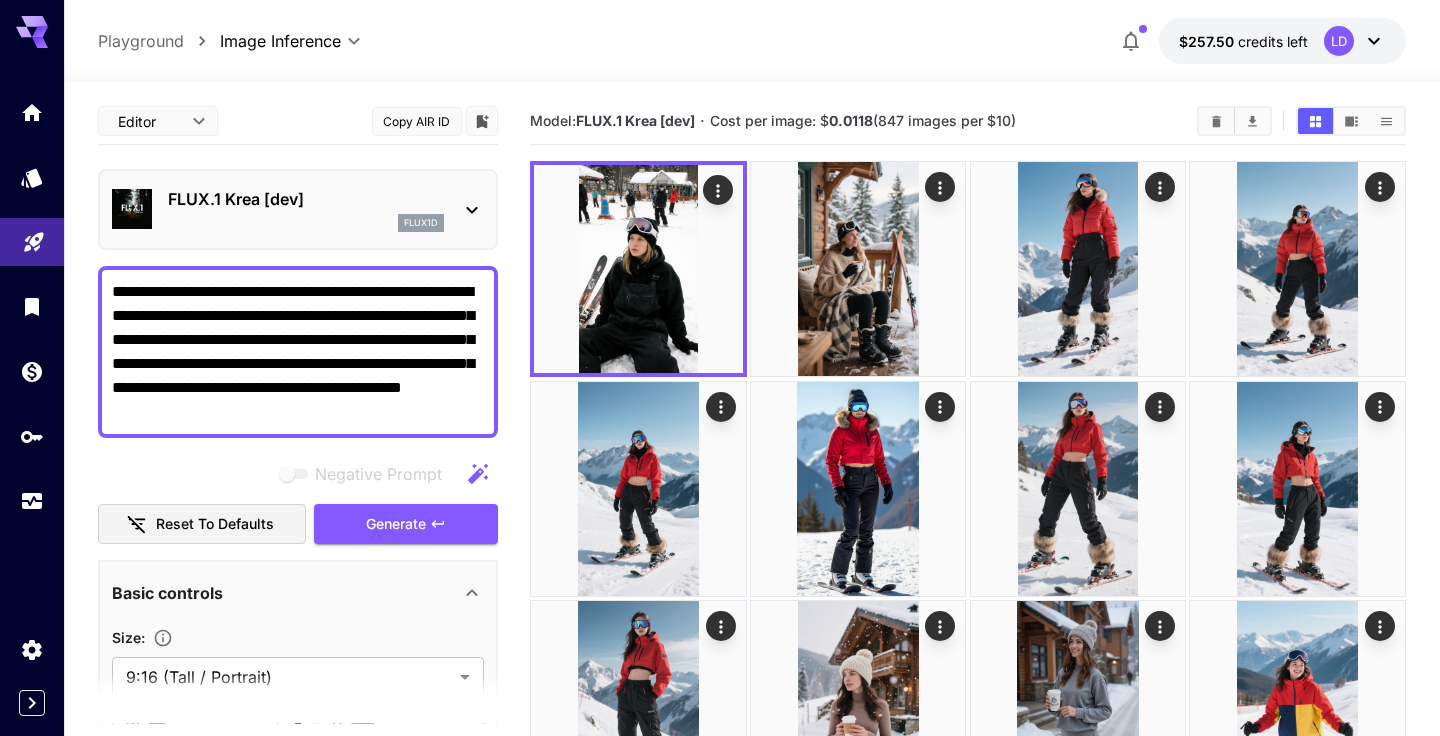 click on "**********" at bounding box center (298, 352) 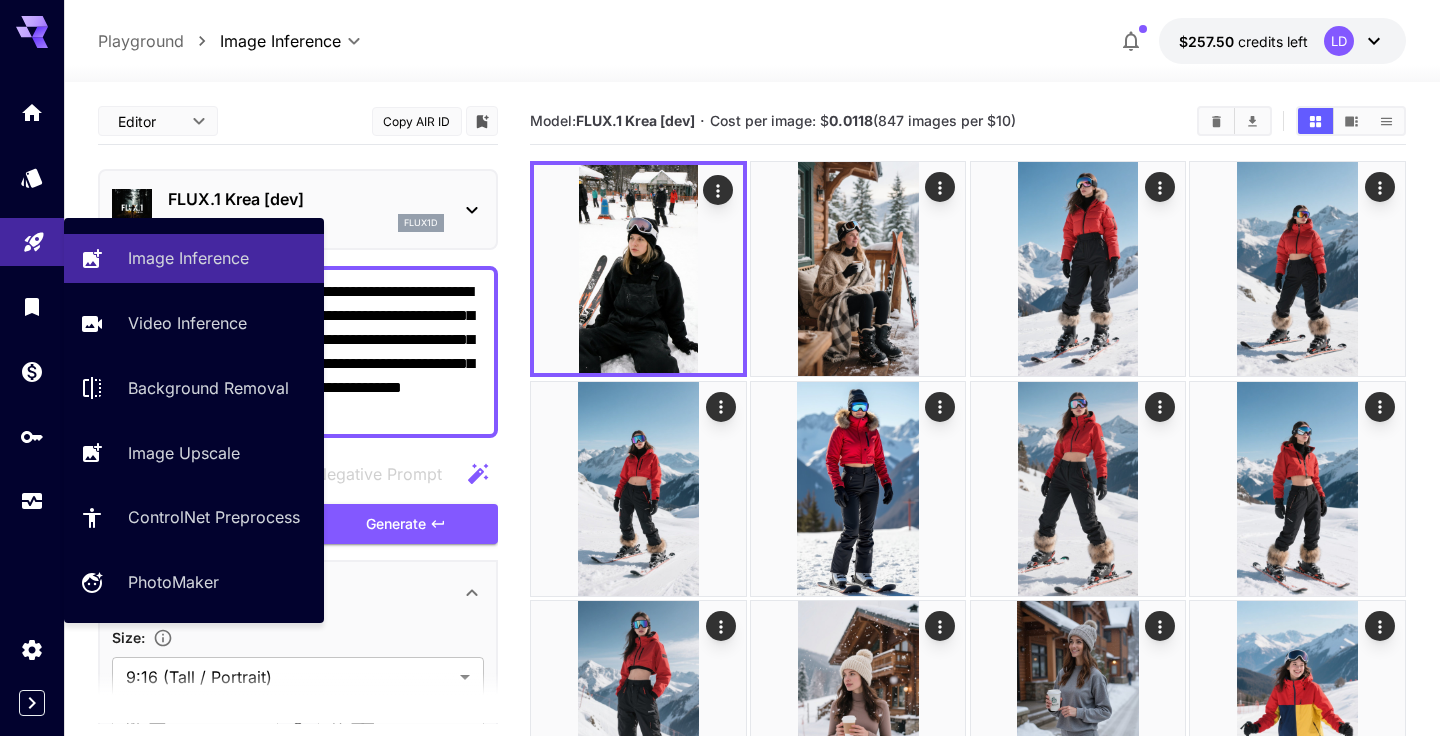 drag, startPoint x: 290, startPoint y: 364, endPoint x: 62, endPoint y: 231, distance: 263.95642 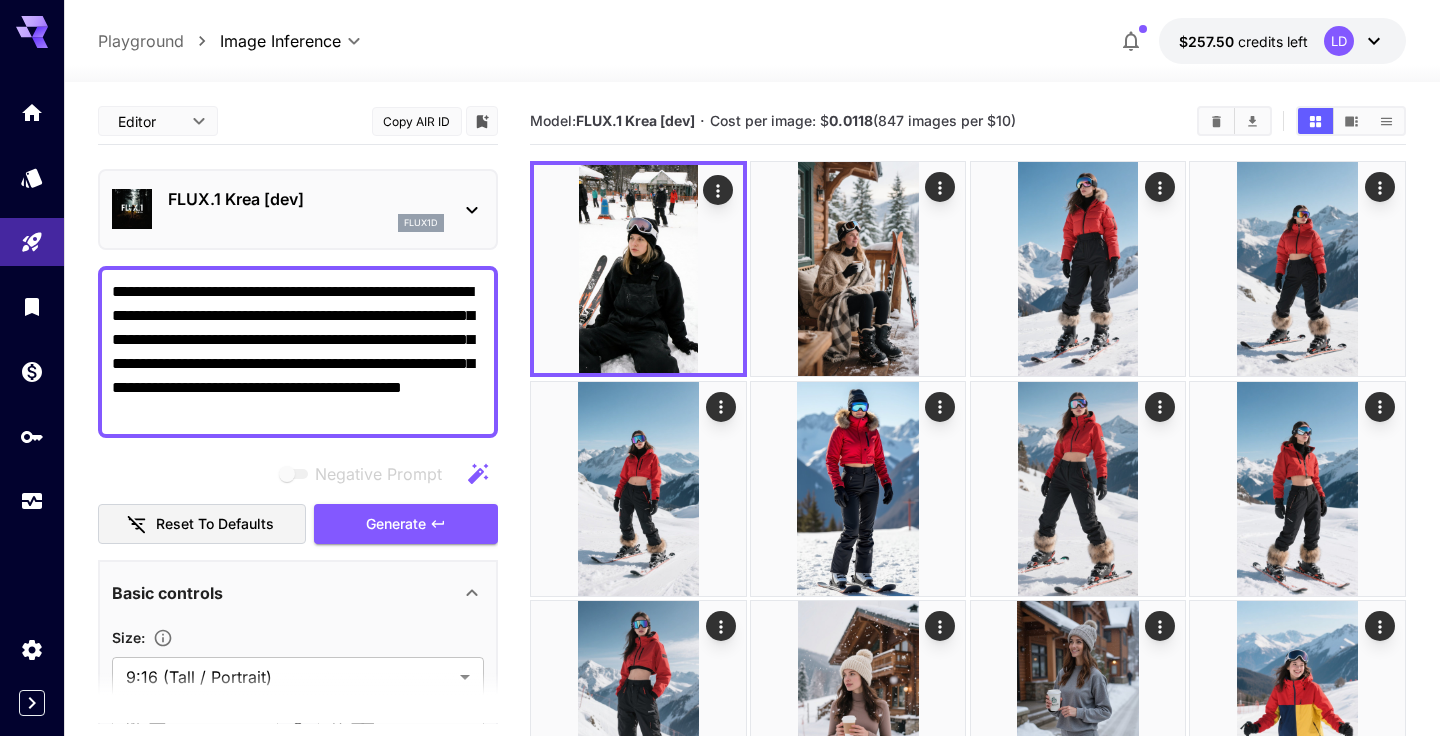 paste on "**********" 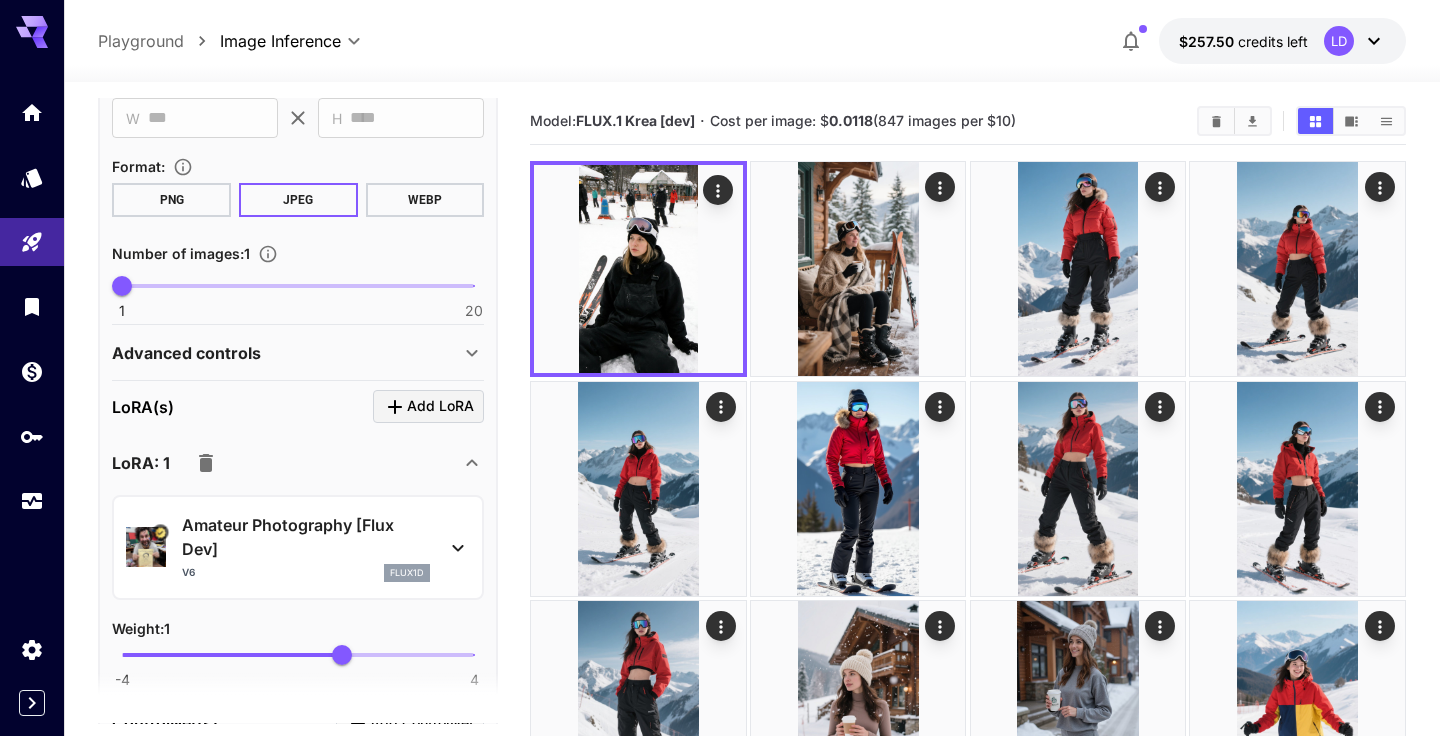scroll, scrollTop: 650, scrollLeft: 0, axis: vertical 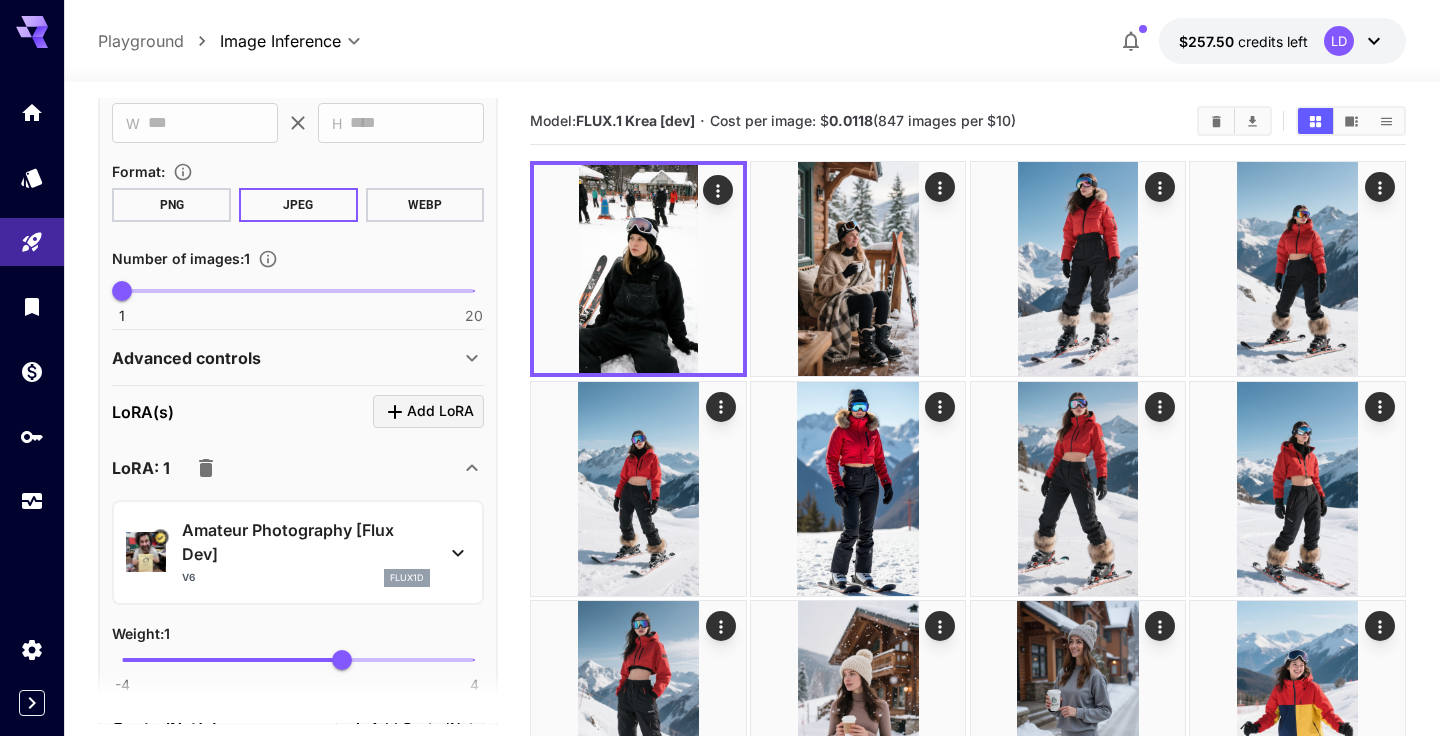 click on "WEBP" at bounding box center [425, 205] 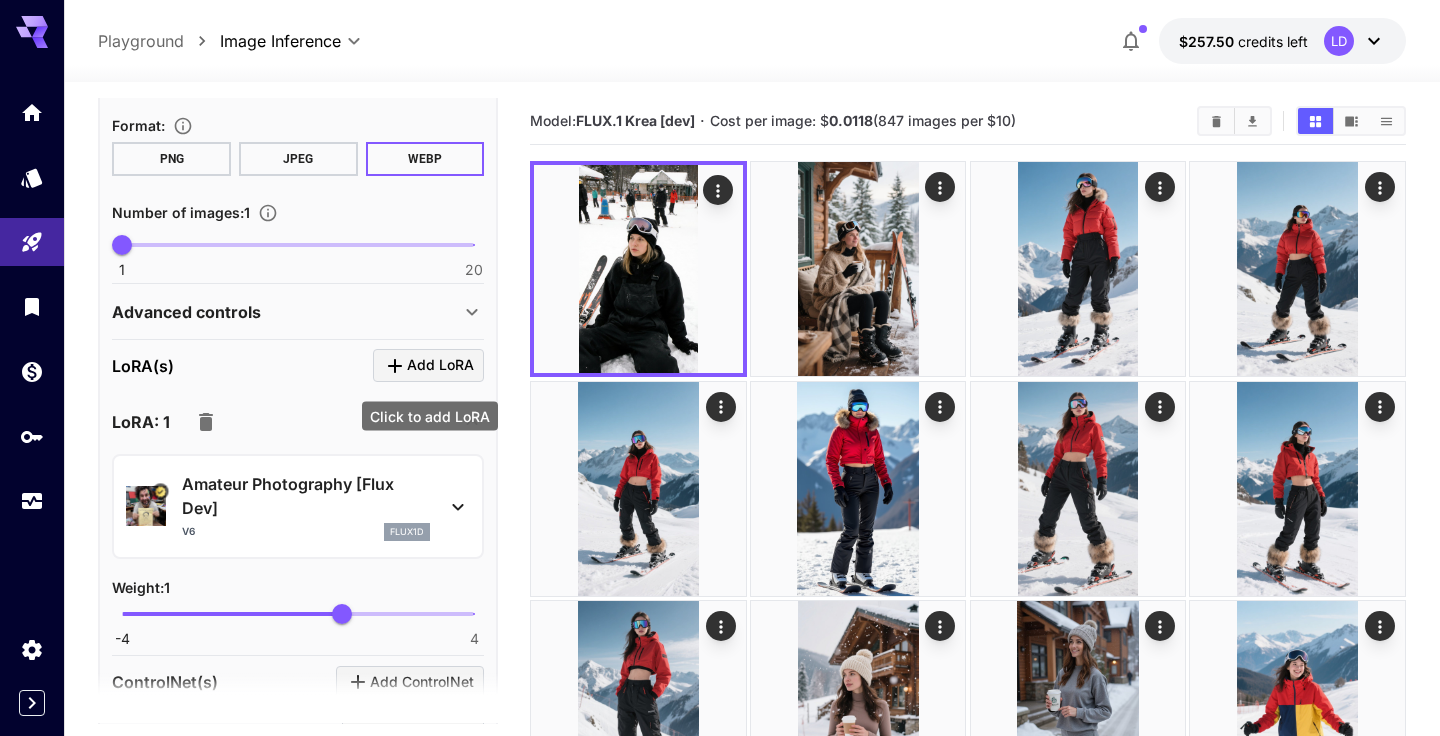 scroll, scrollTop: 698, scrollLeft: 0, axis: vertical 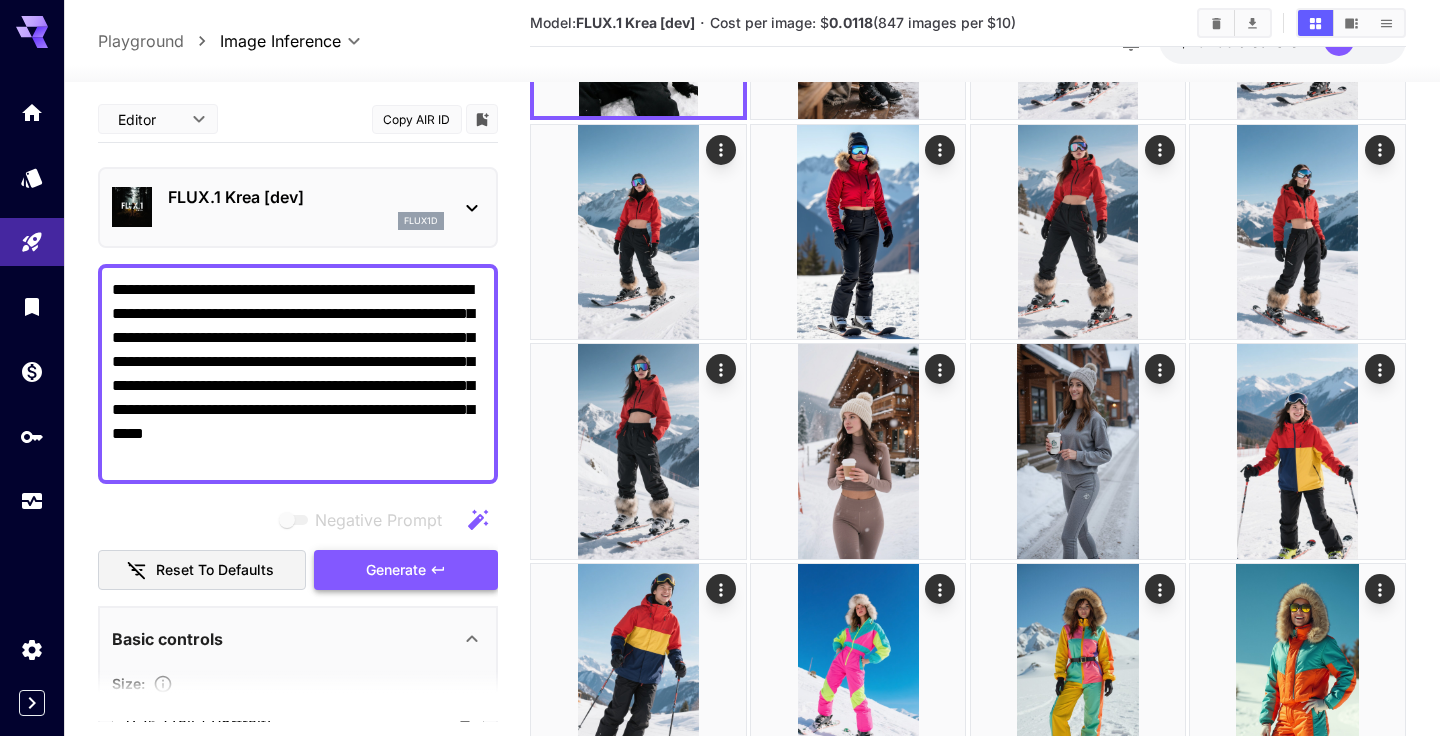 click on "Generate" at bounding box center (396, 570) 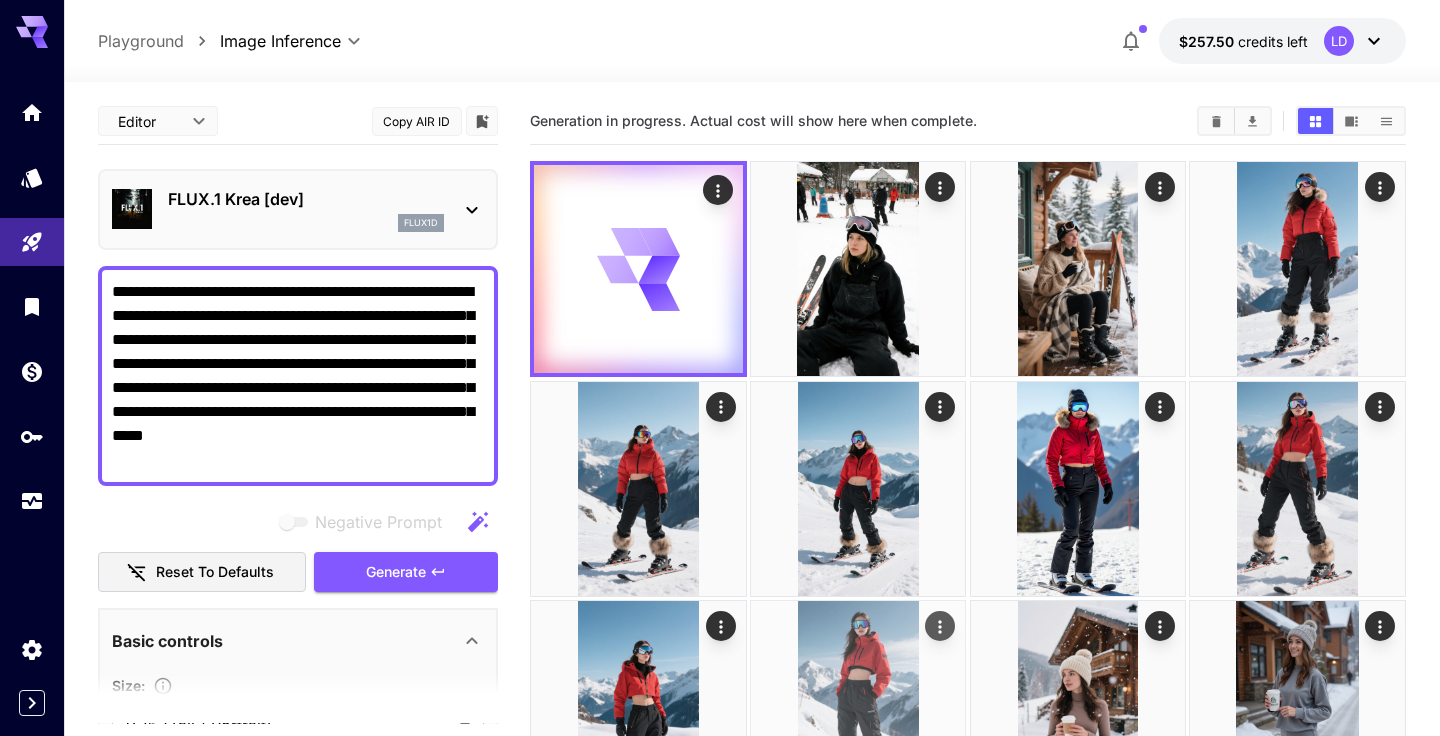 scroll, scrollTop: 0, scrollLeft: 0, axis: both 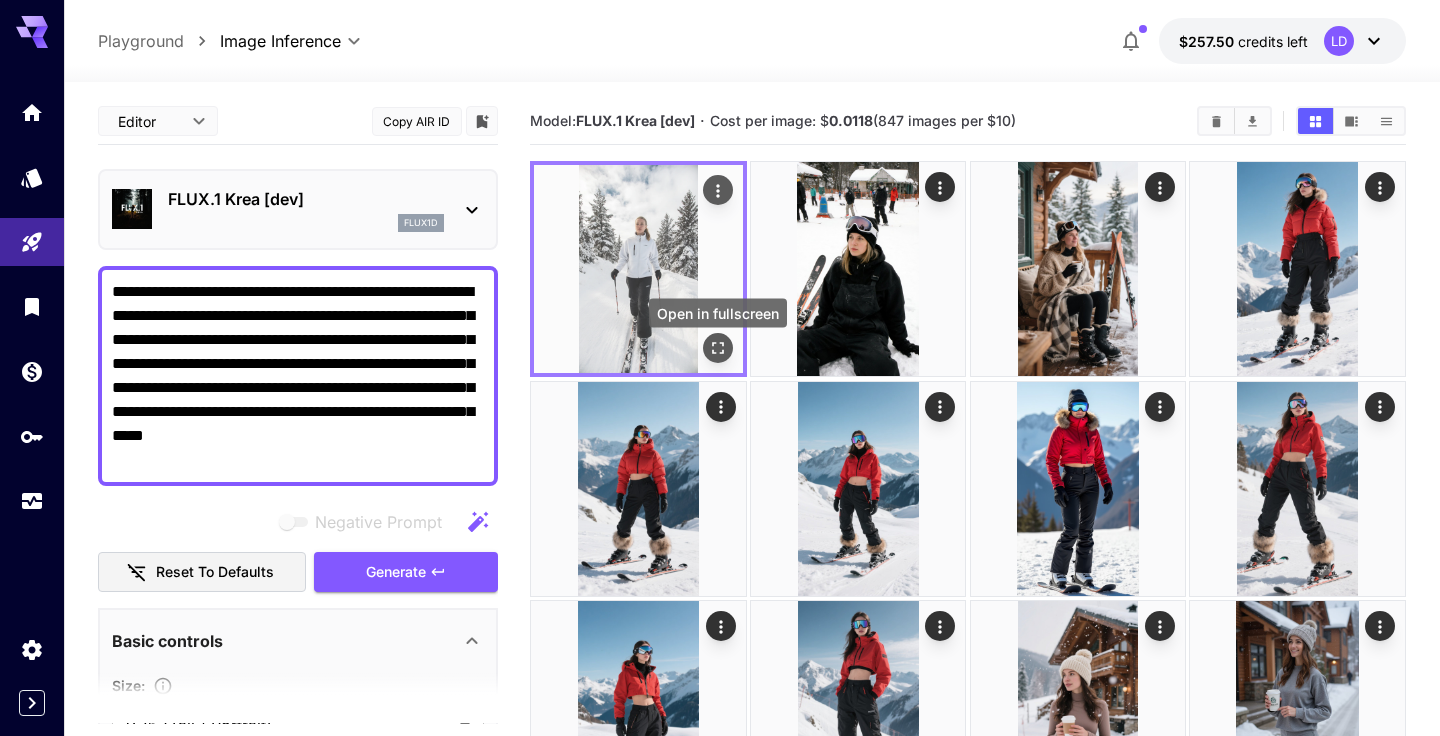 click 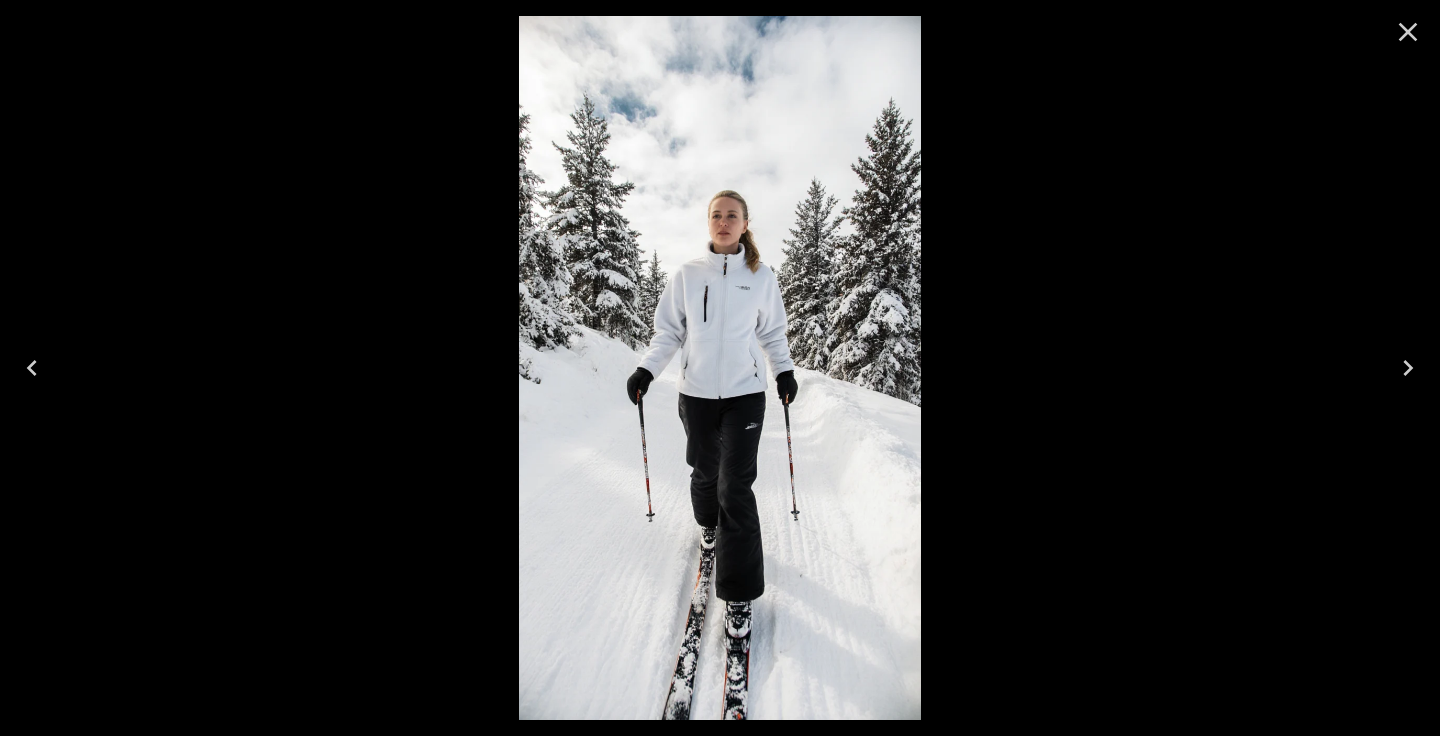 click 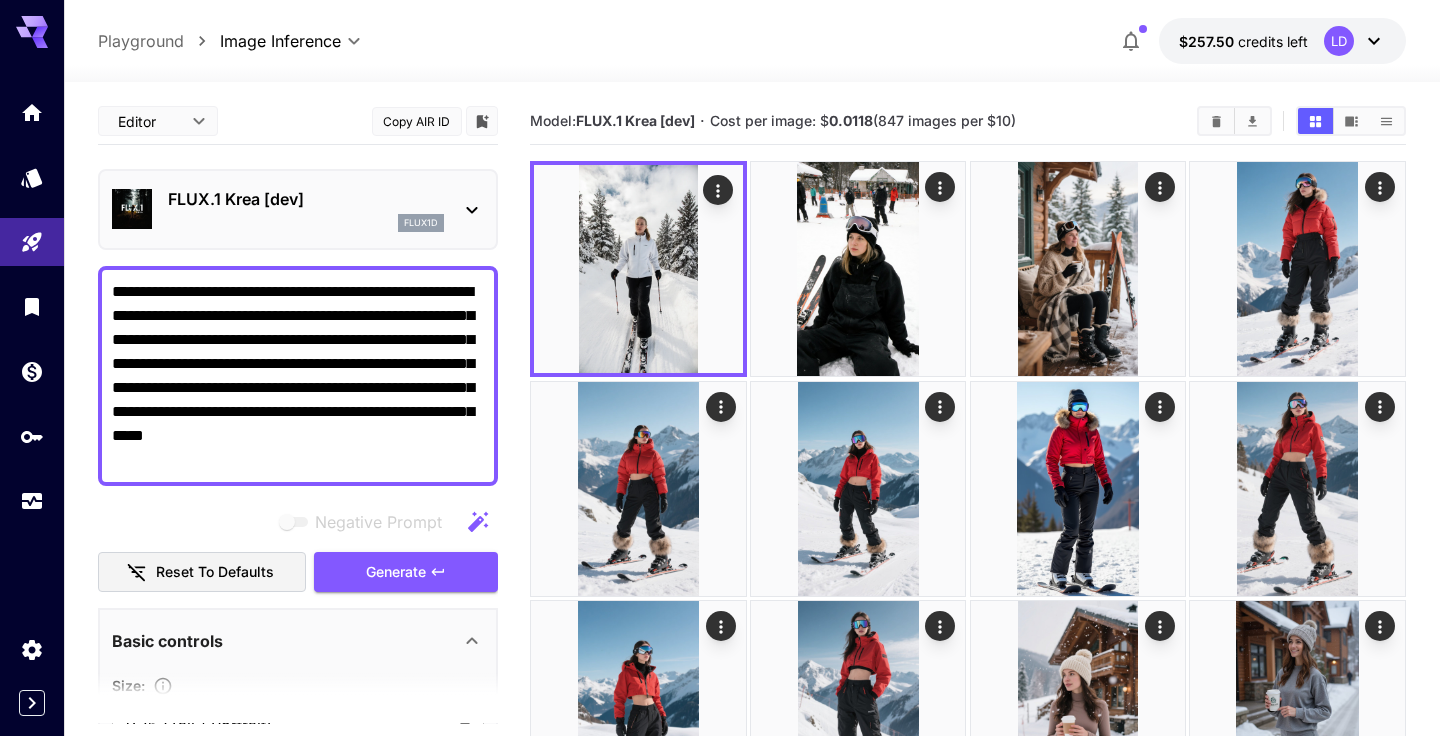 drag, startPoint x: 144, startPoint y: 413, endPoint x: 71, endPoint y: 271, distance: 159.66527 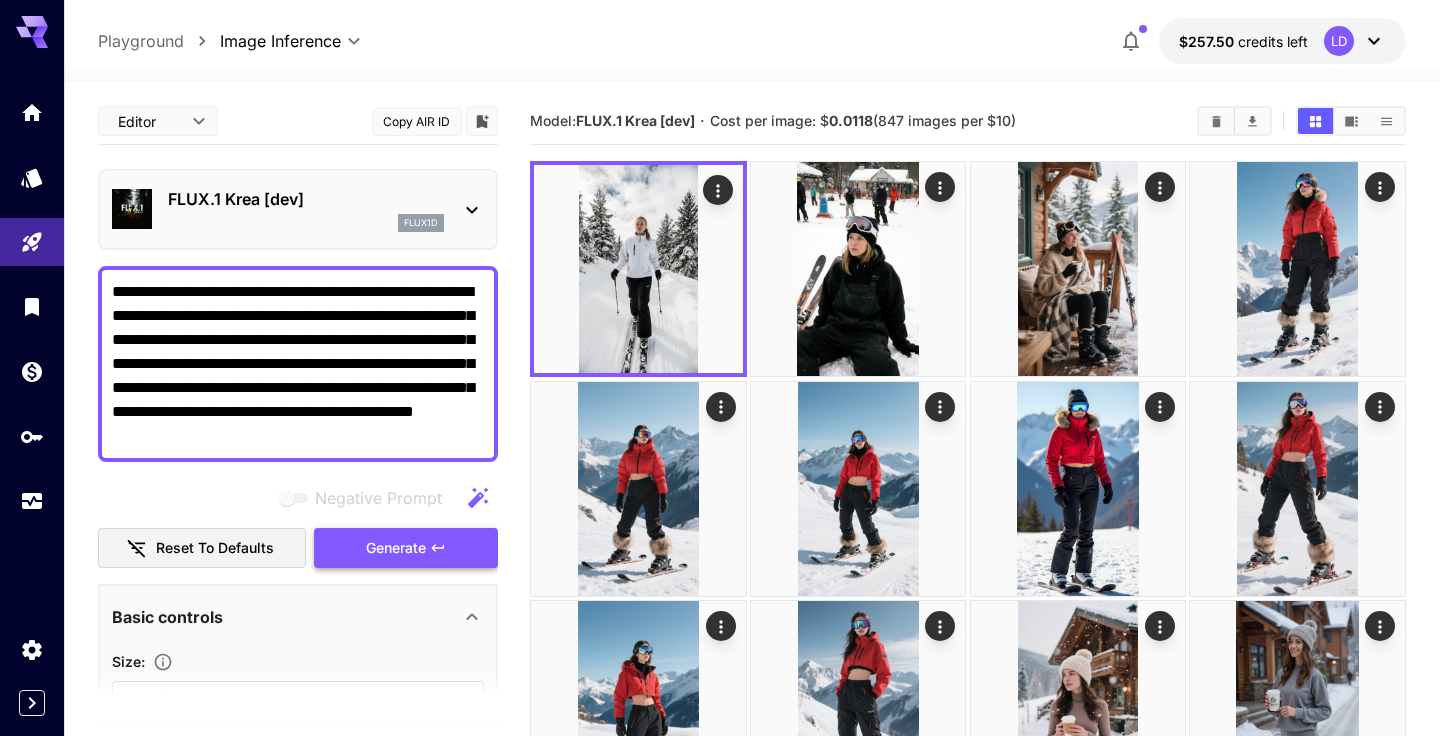 click on "Generate" at bounding box center [396, 548] 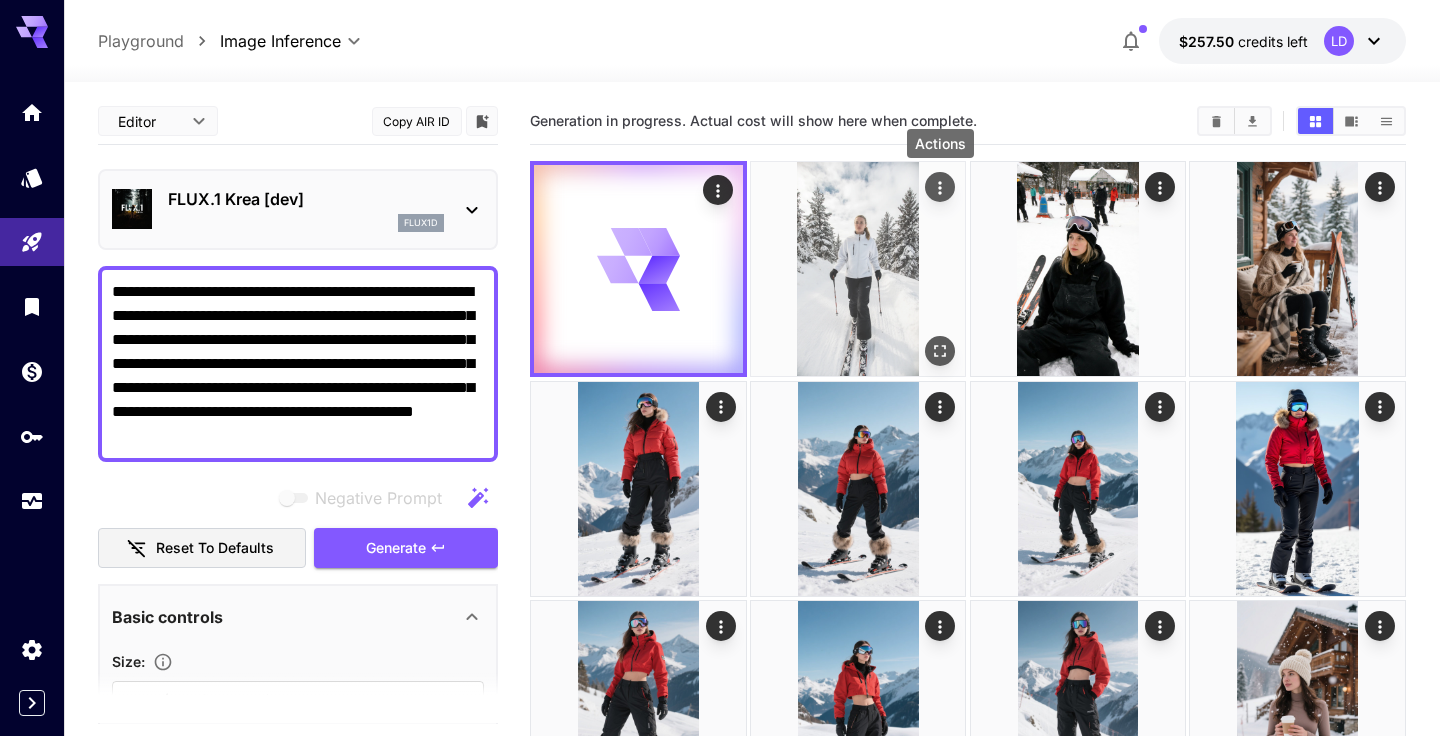 click 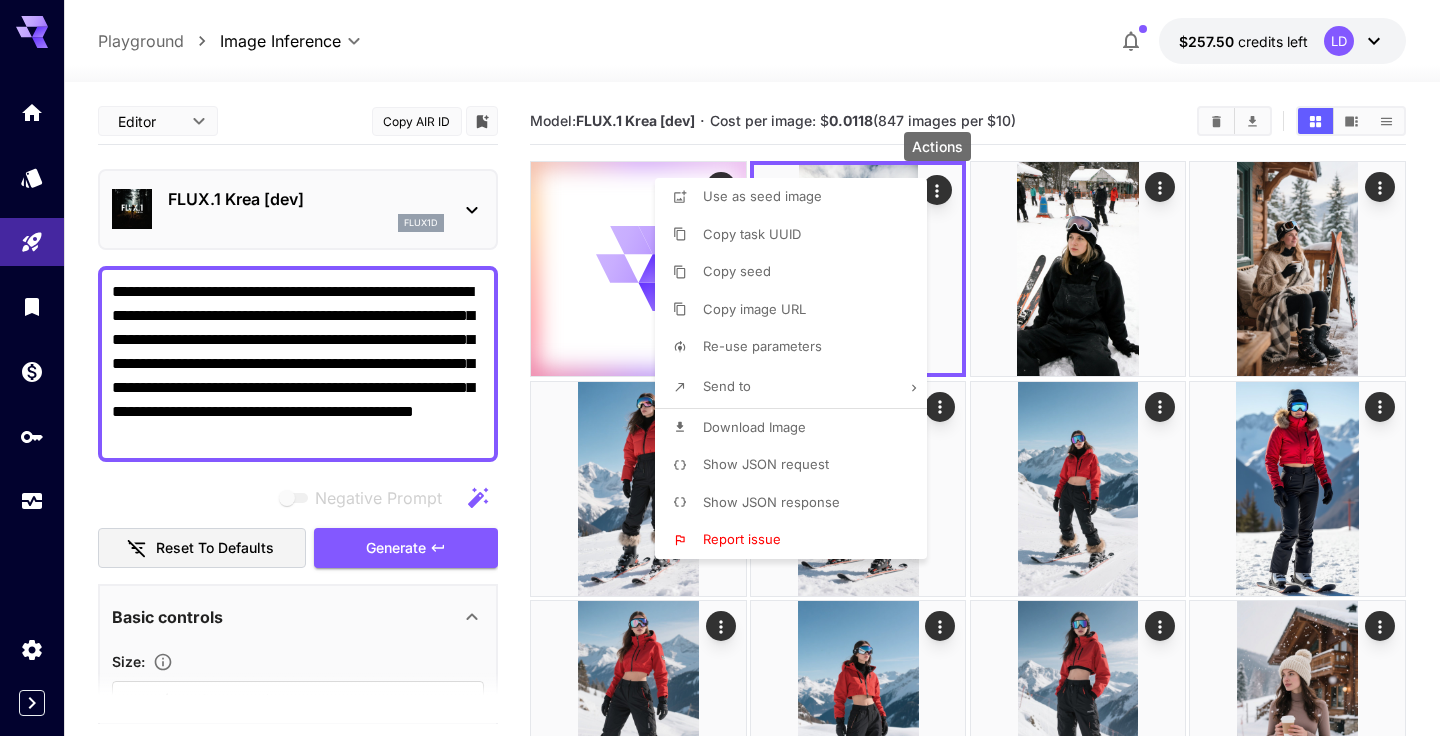 click on "Download Image" at bounding box center (754, 427) 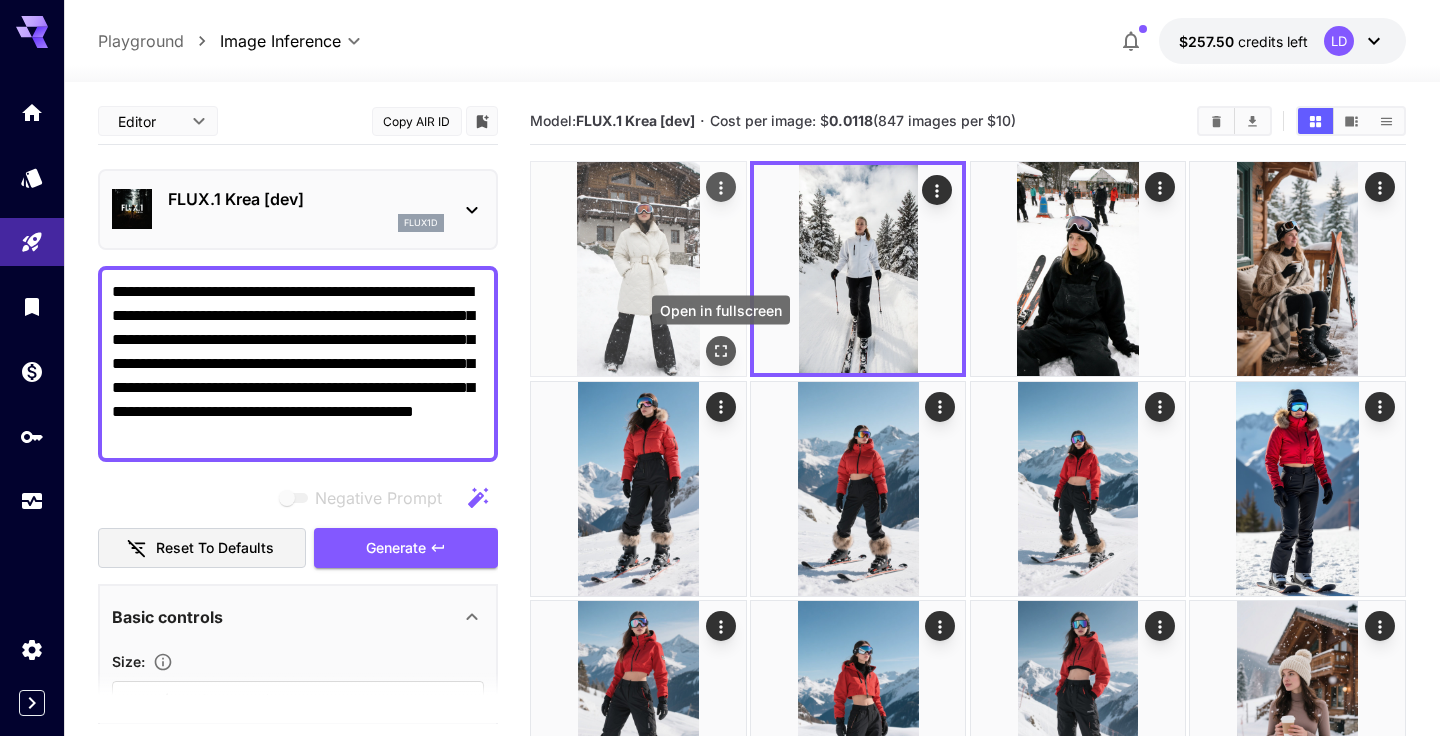 click 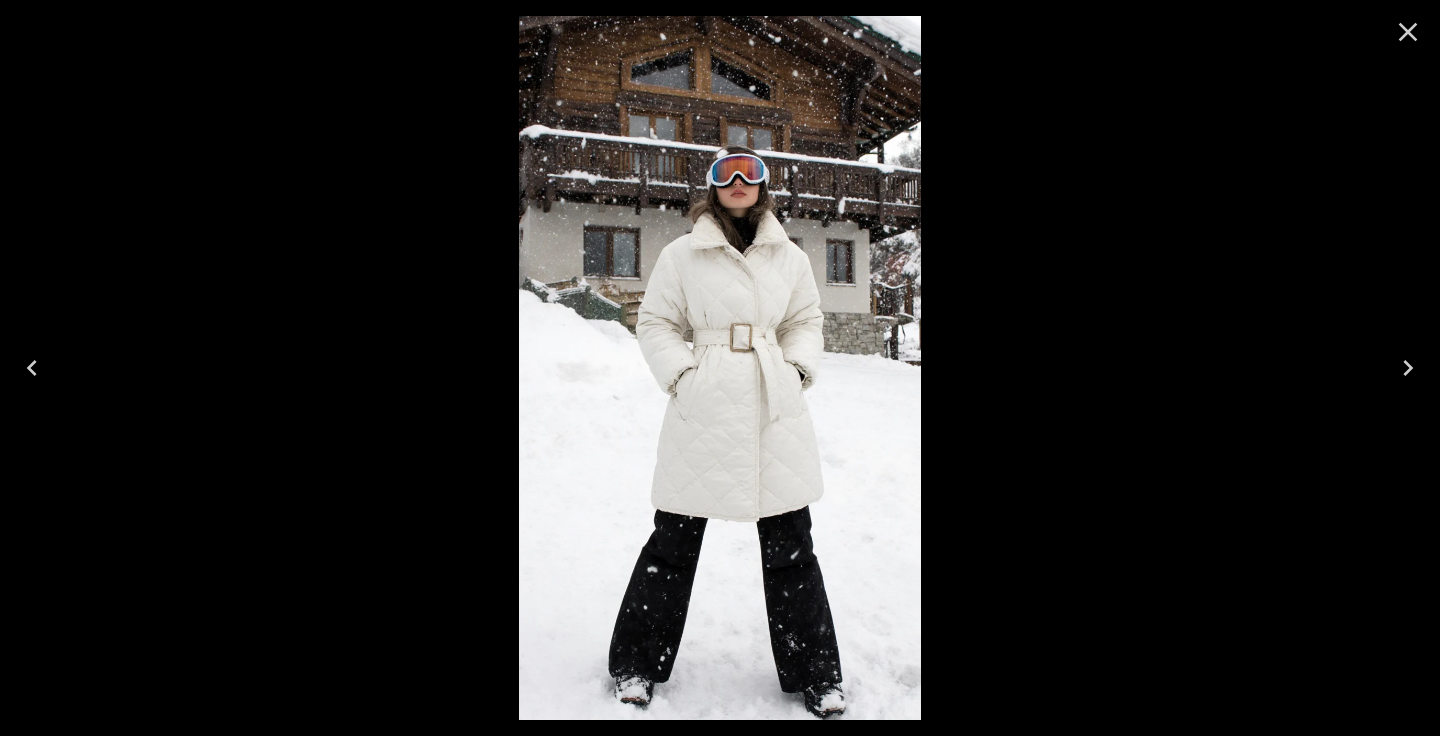 click 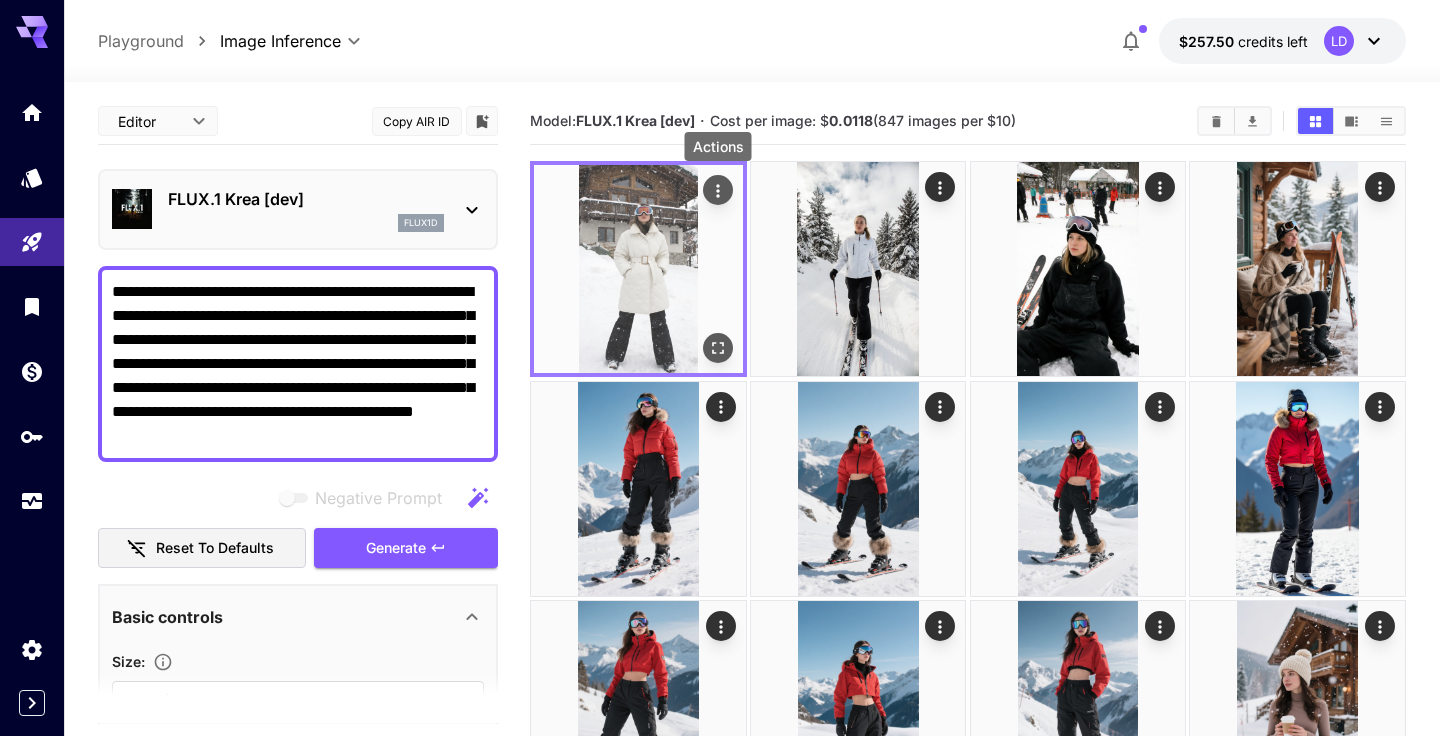 click 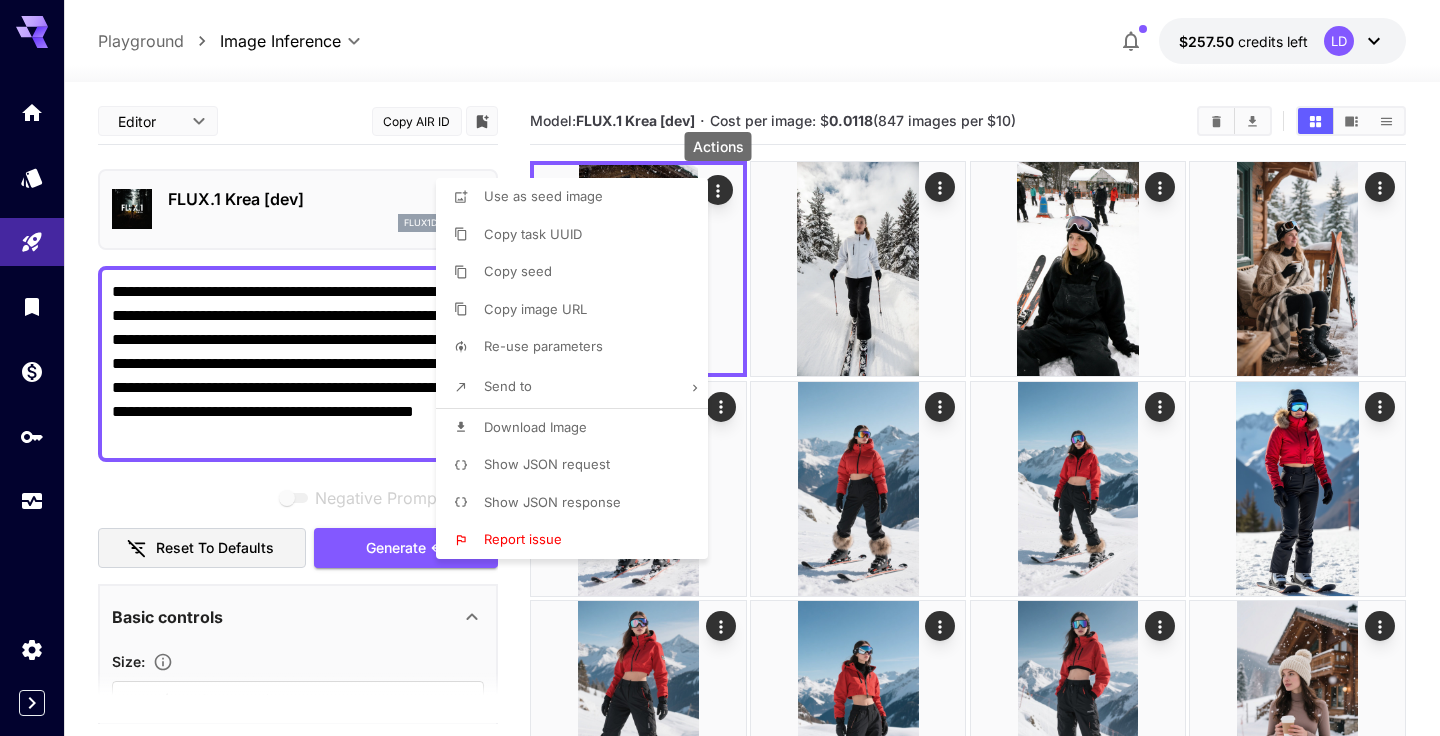 click on "Download Image" at bounding box center [578, 428] 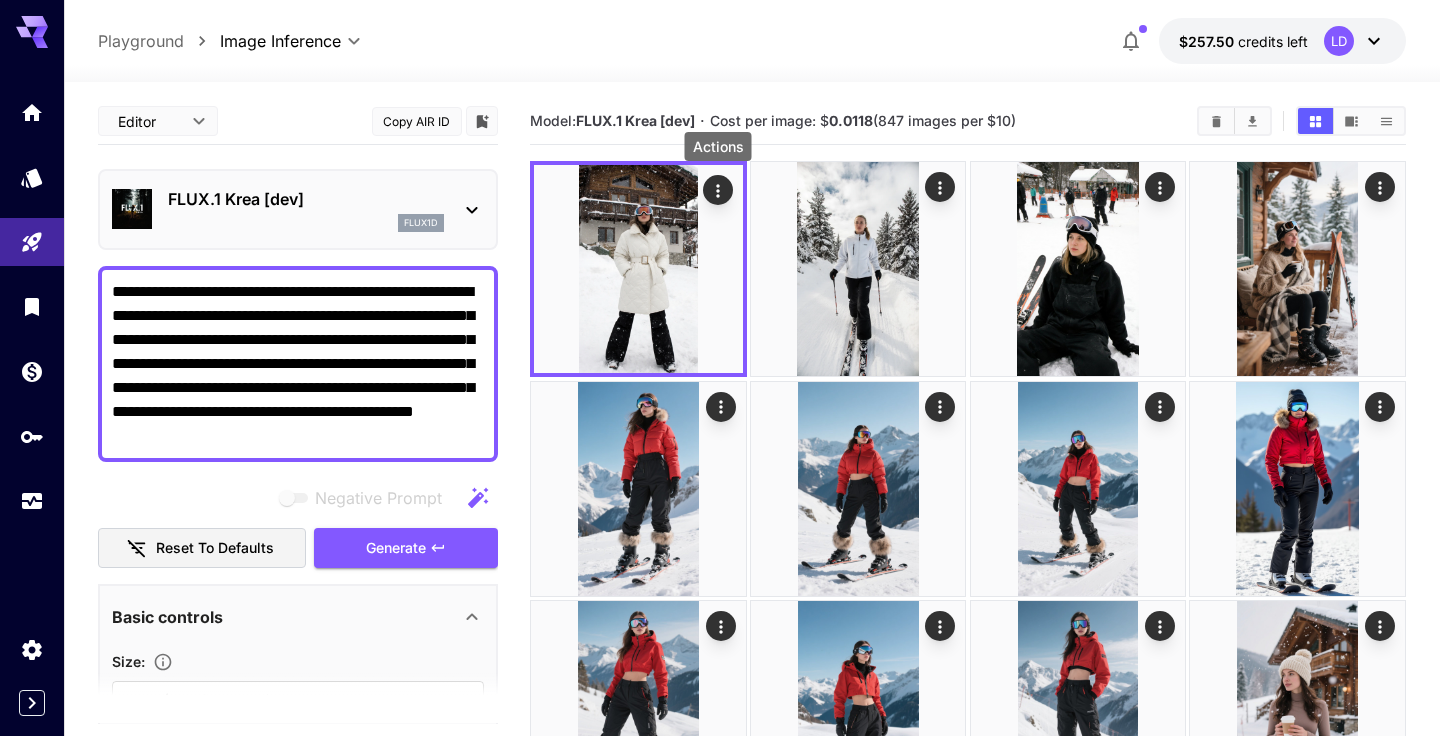 click on "**********" at bounding box center [298, 364] 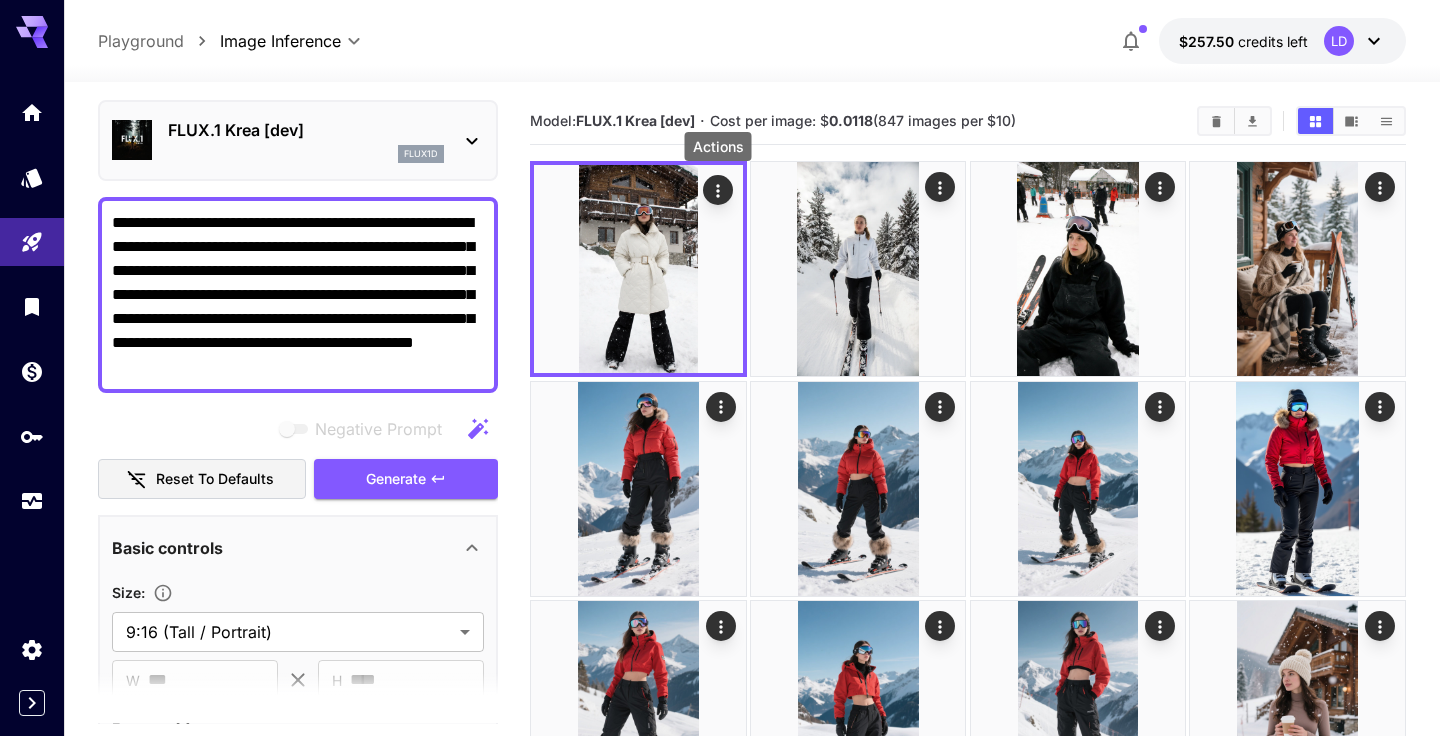 scroll, scrollTop: 51, scrollLeft: 0, axis: vertical 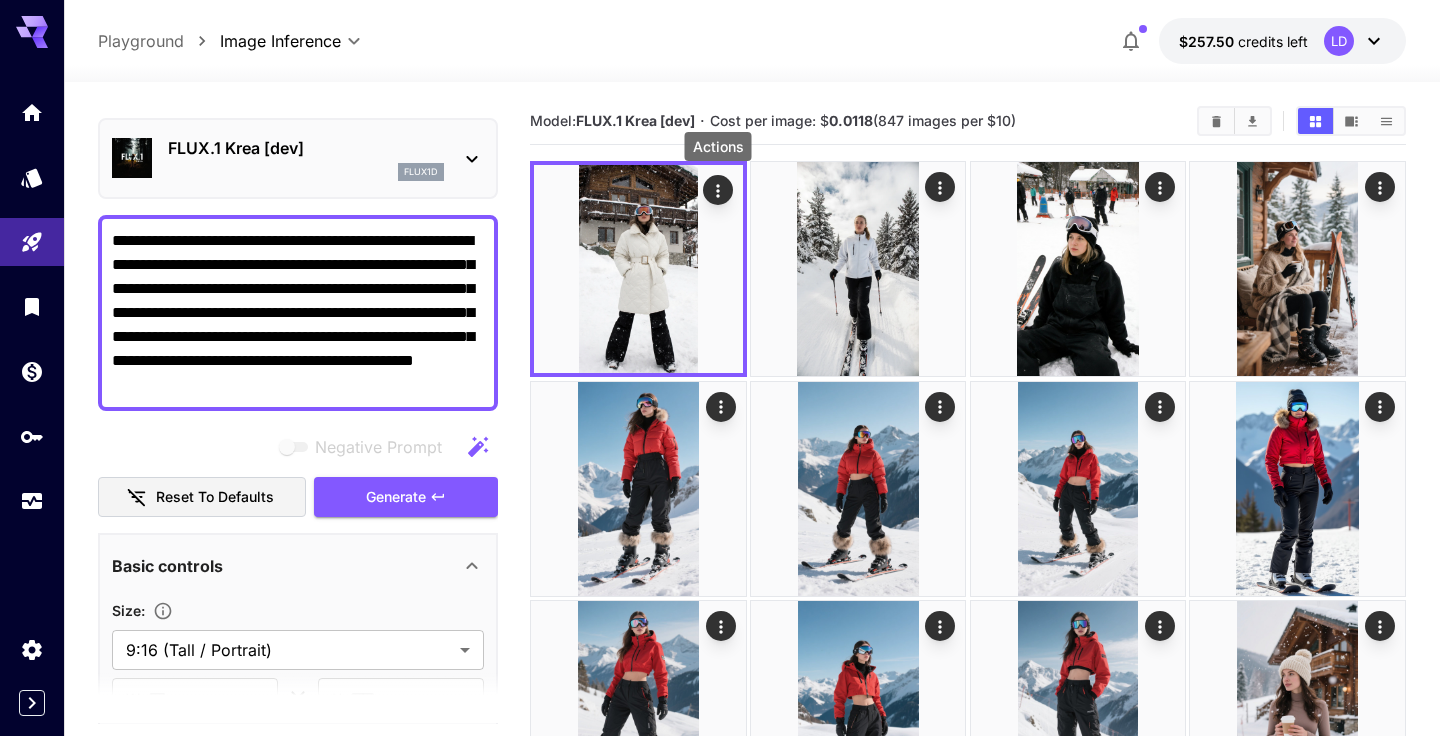 drag, startPoint x: 307, startPoint y: 337, endPoint x: 51, endPoint y: 210, distance: 285.77087 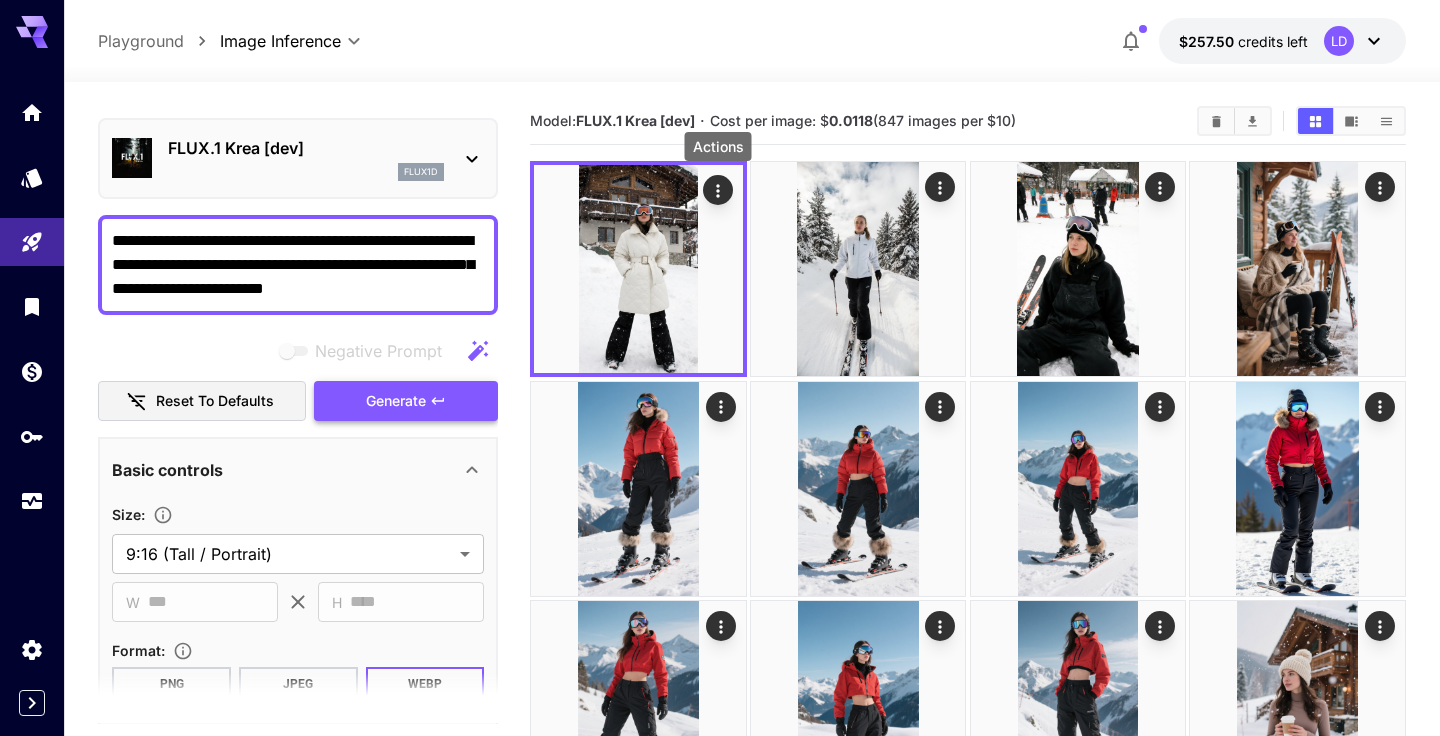 click on "Generate" at bounding box center [396, 401] 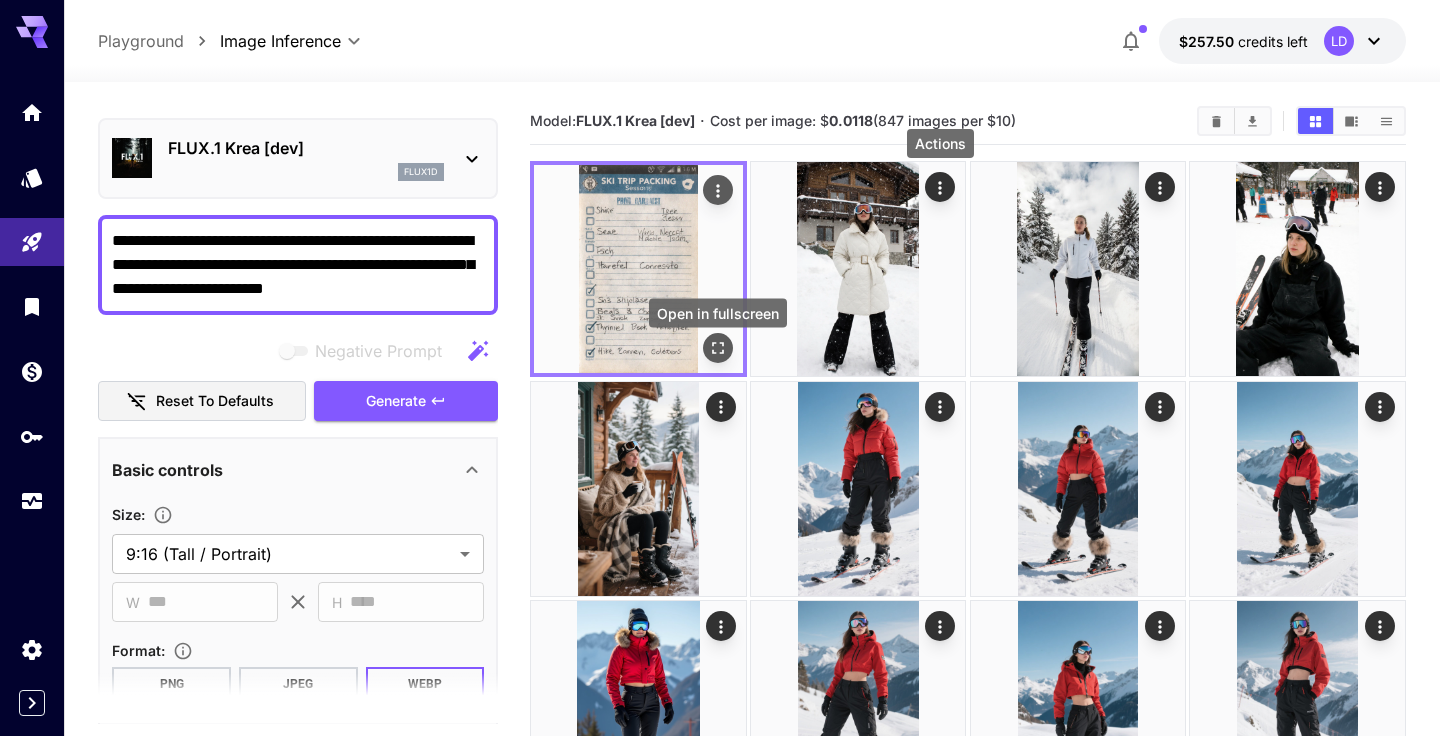 click at bounding box center (718, 348) 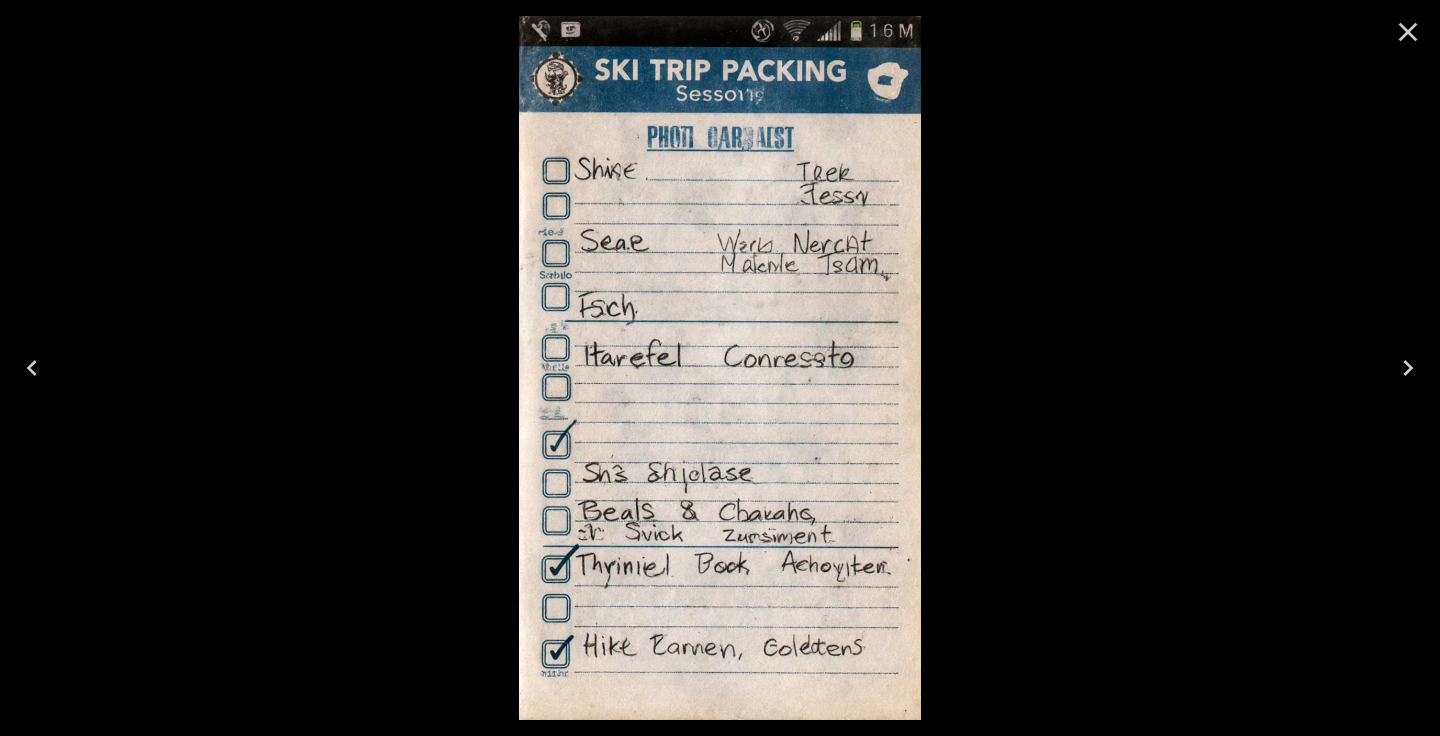 click 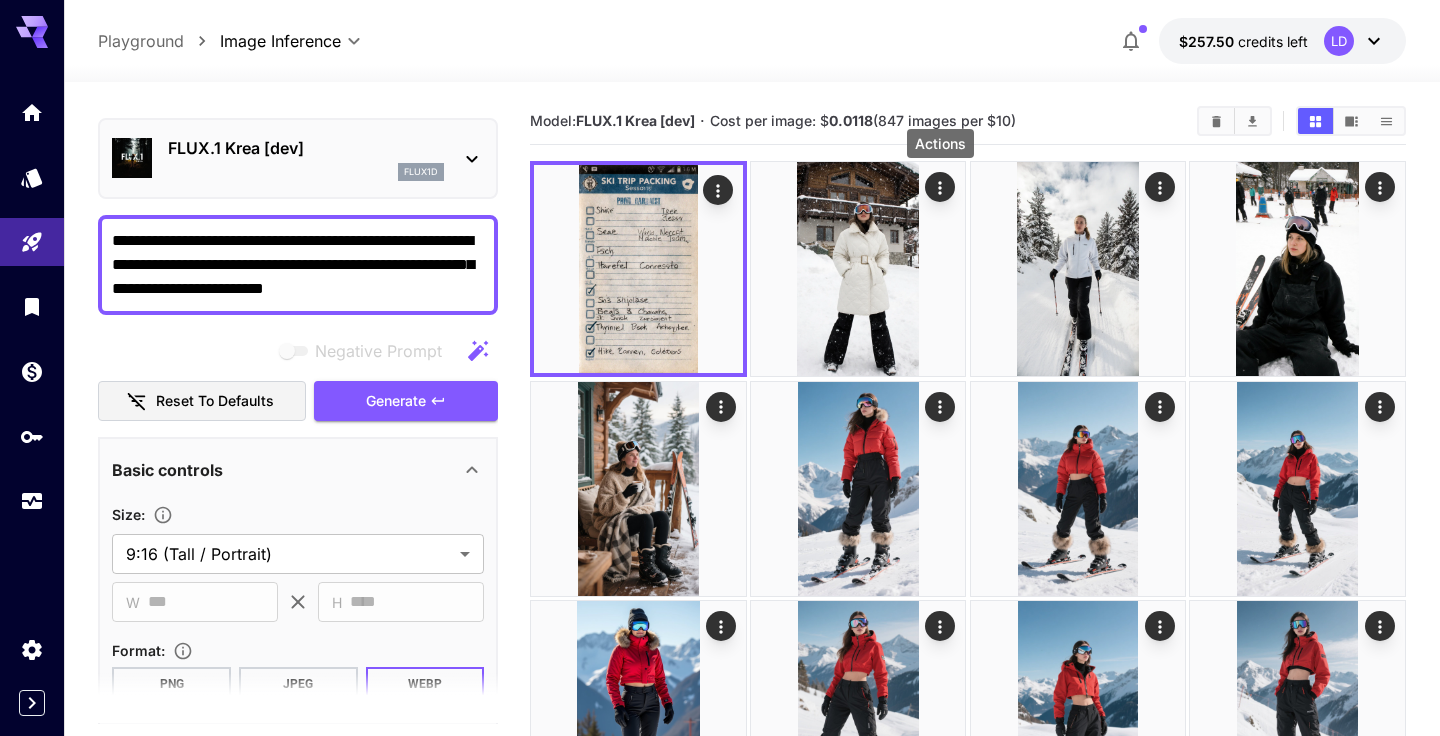 click on "**********" at bounding box center (298, 265) 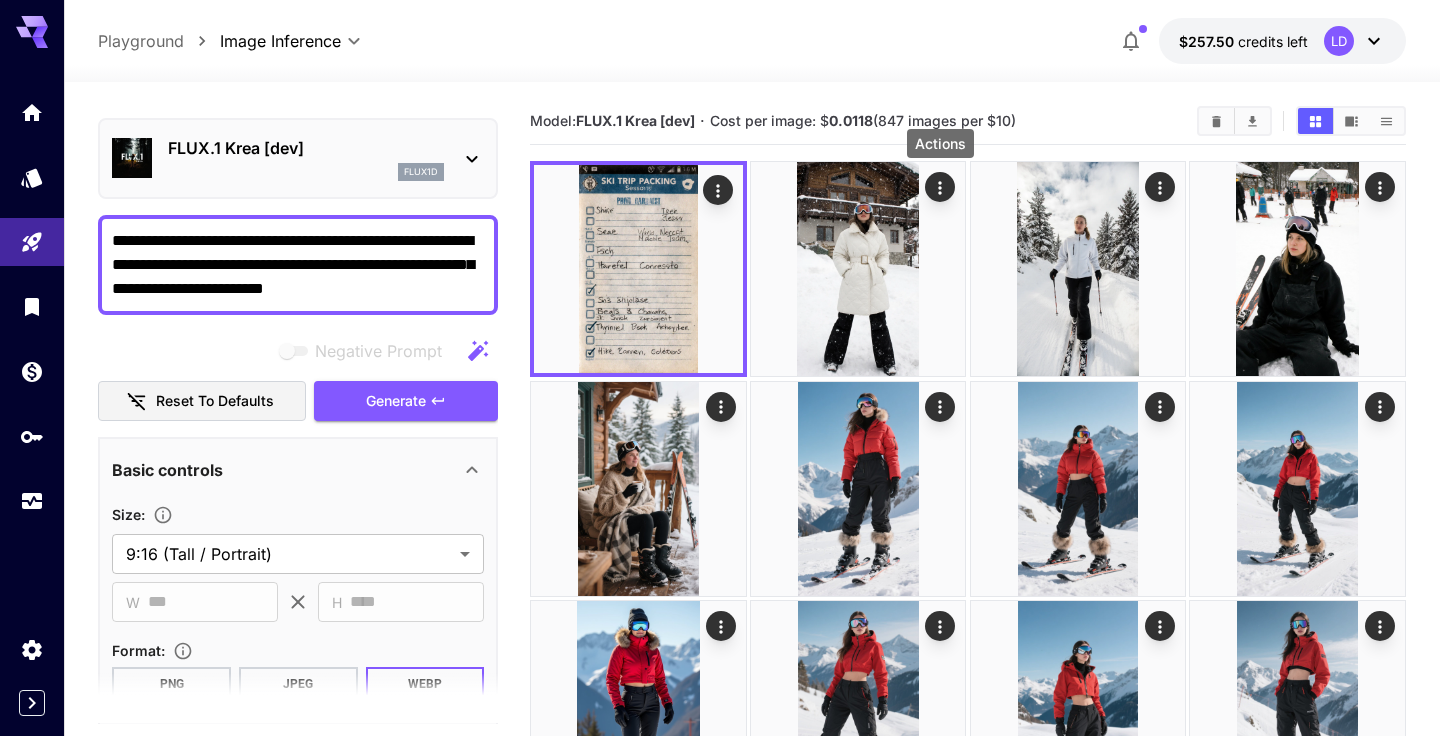 drag, startPoint x: 161, startPoint y: 237, endPoint x: 288, endPoint y: 241, distance: 127.06297 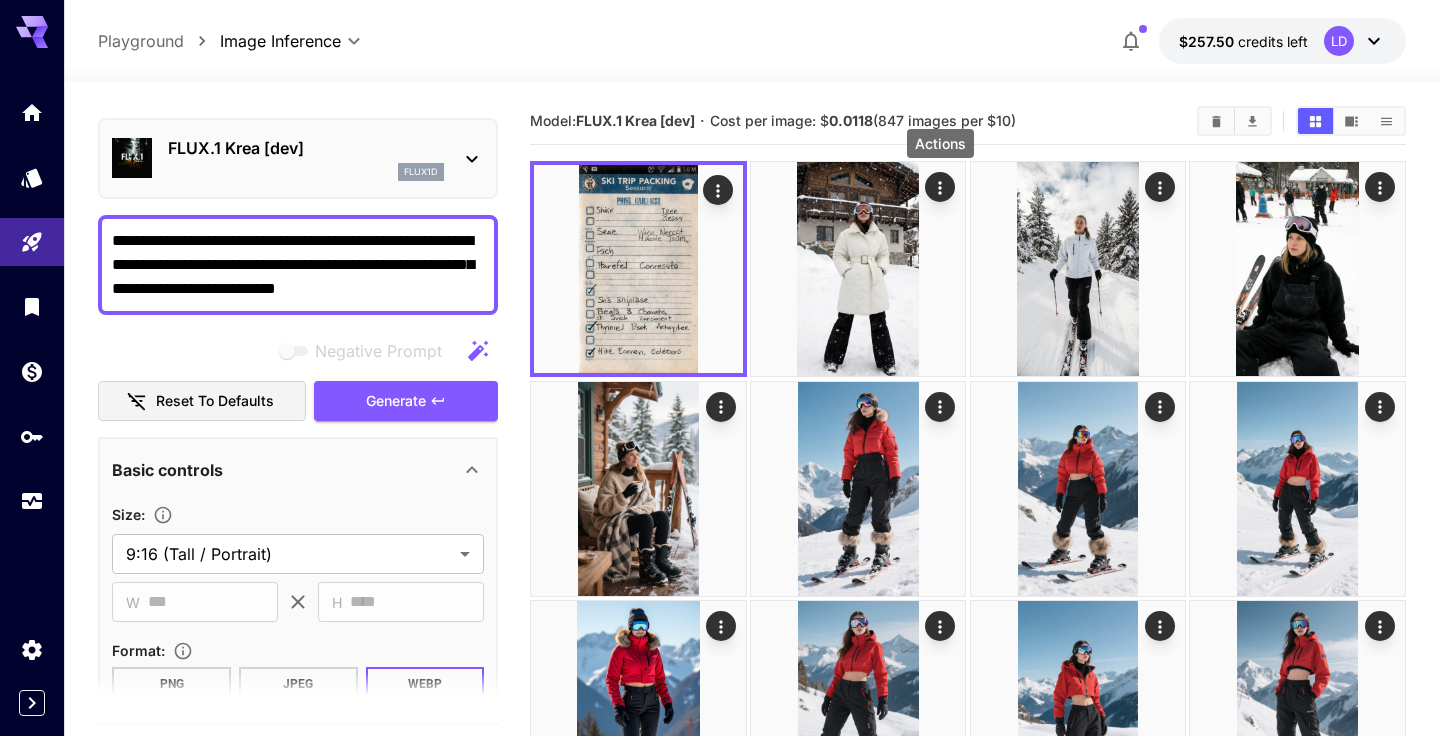 drag, startPoint x: 322, startPoint y: 298, endPoint x: 398, endPoint y: 233, distance: 100.005 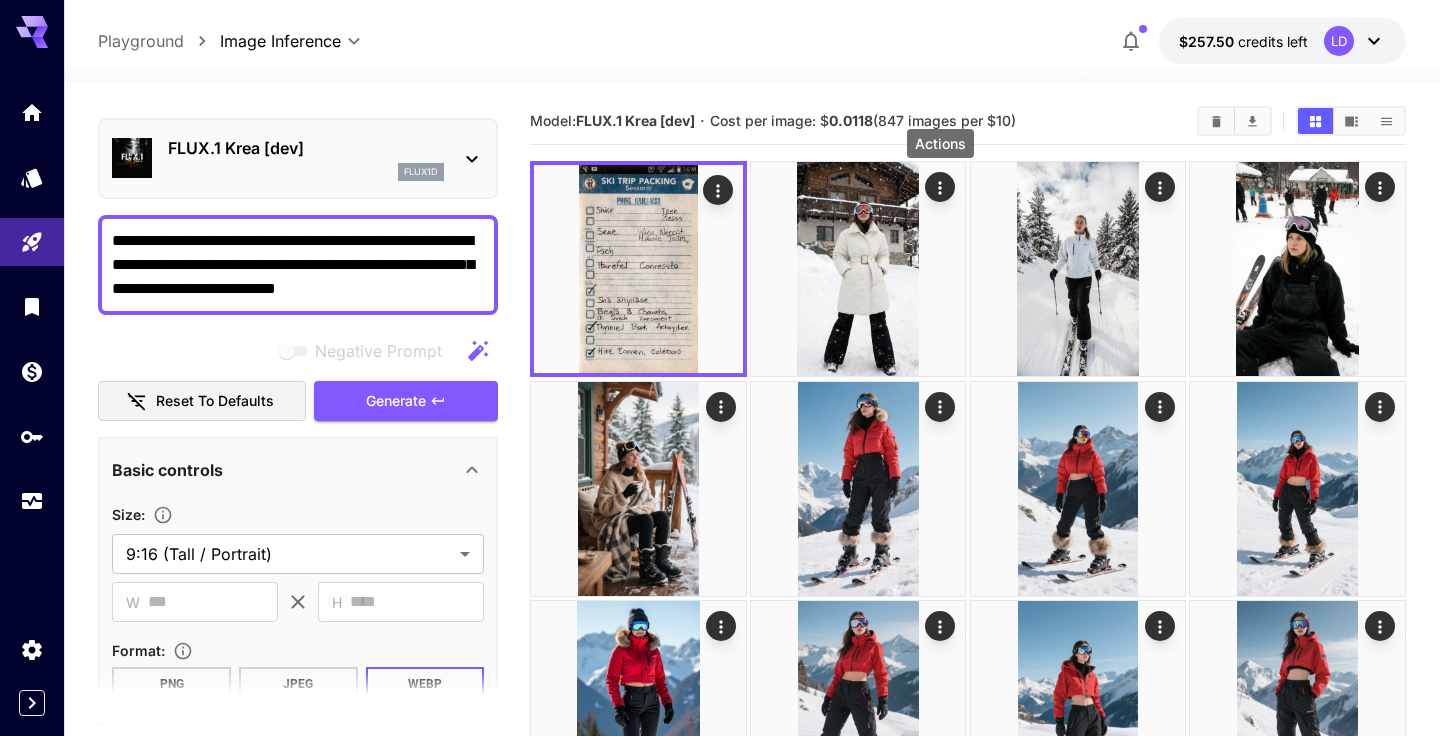 click on "**********" at bounding box center (298, 265) 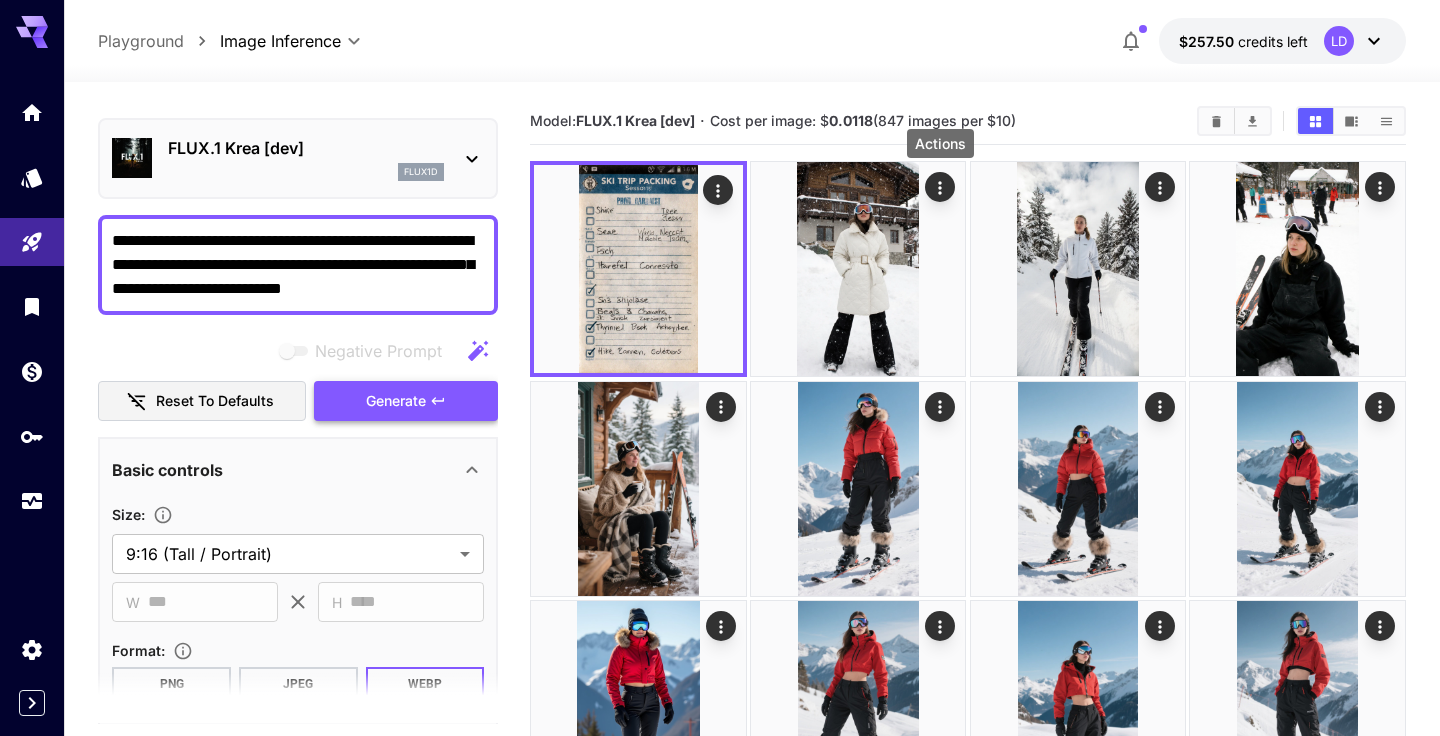 click on "Generate" at bounding box center (396, 401) 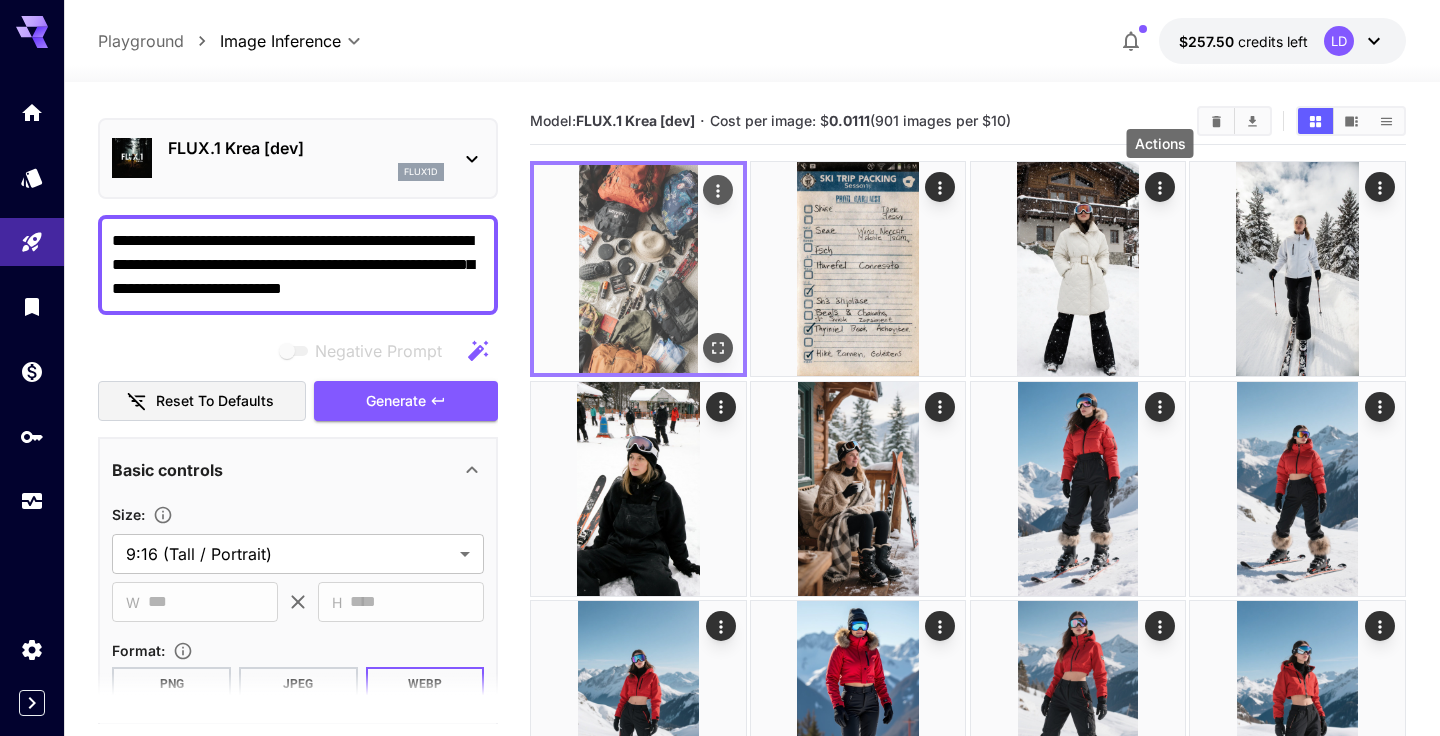 click at bounding box center (638, 269) 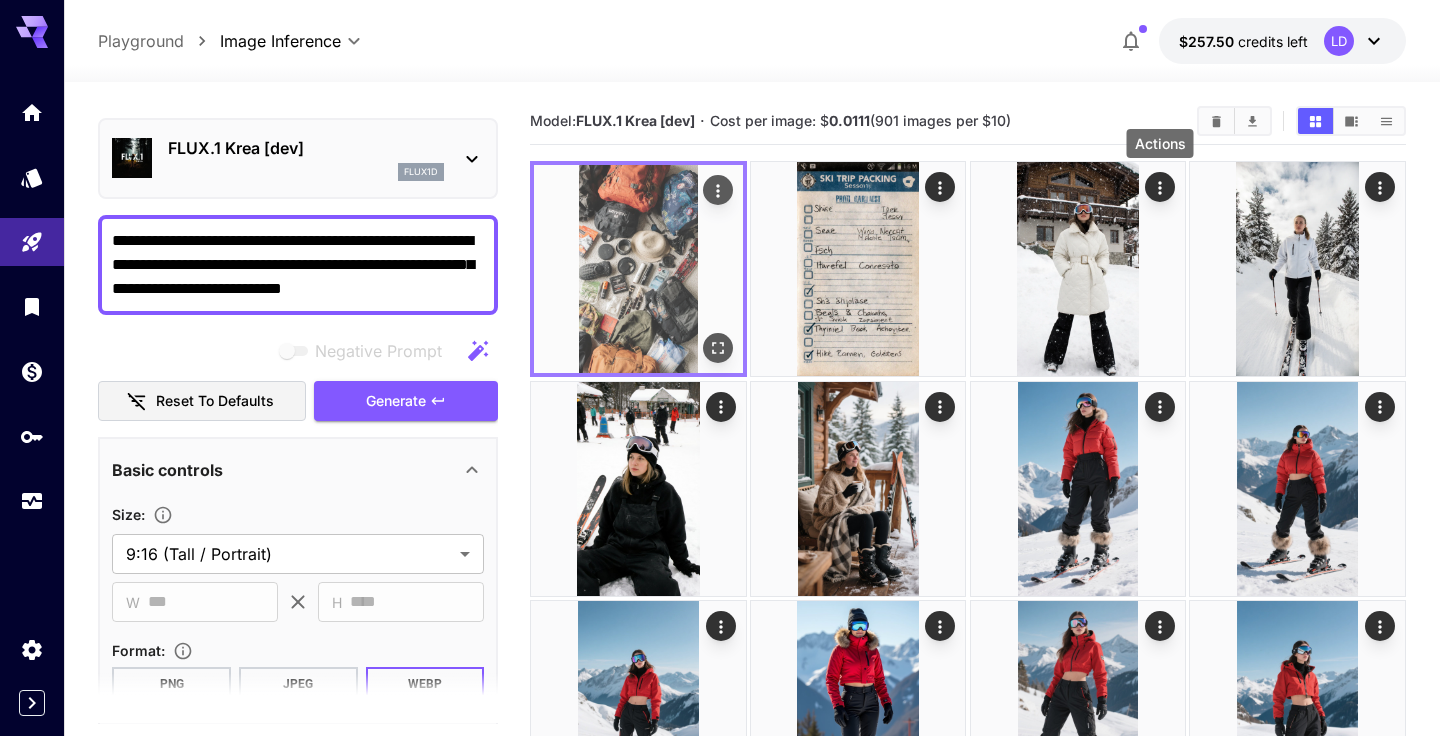 click 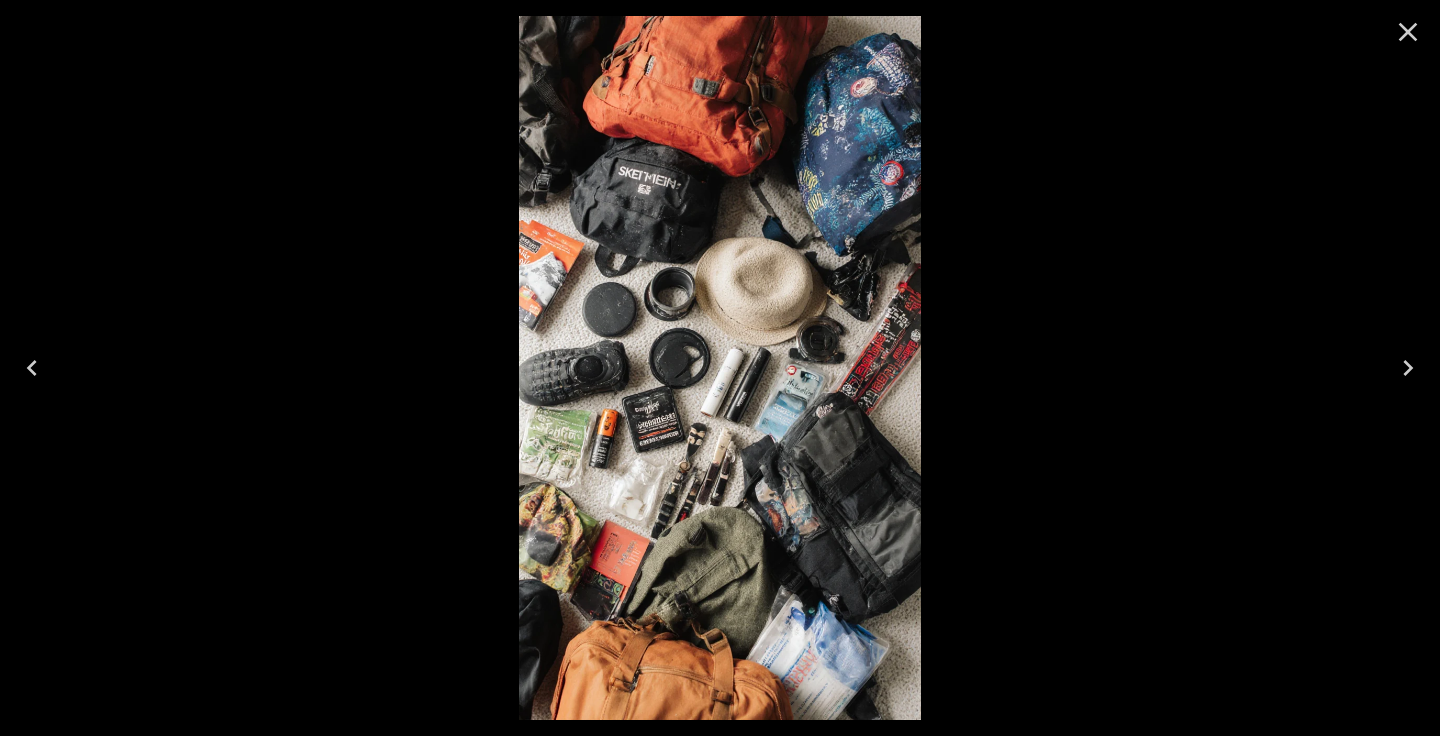 click 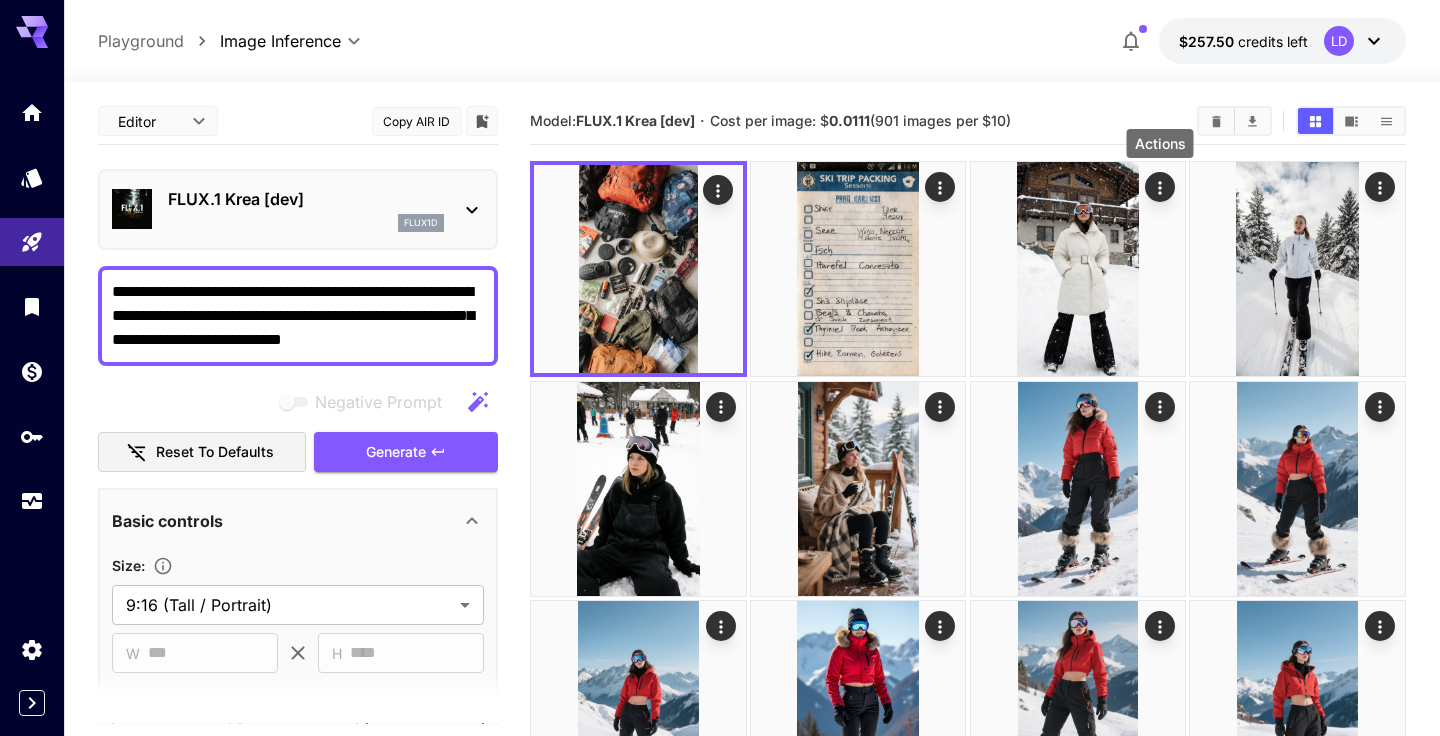 scroll, scrollTop: 0, scrollLeft: 0, axis: both 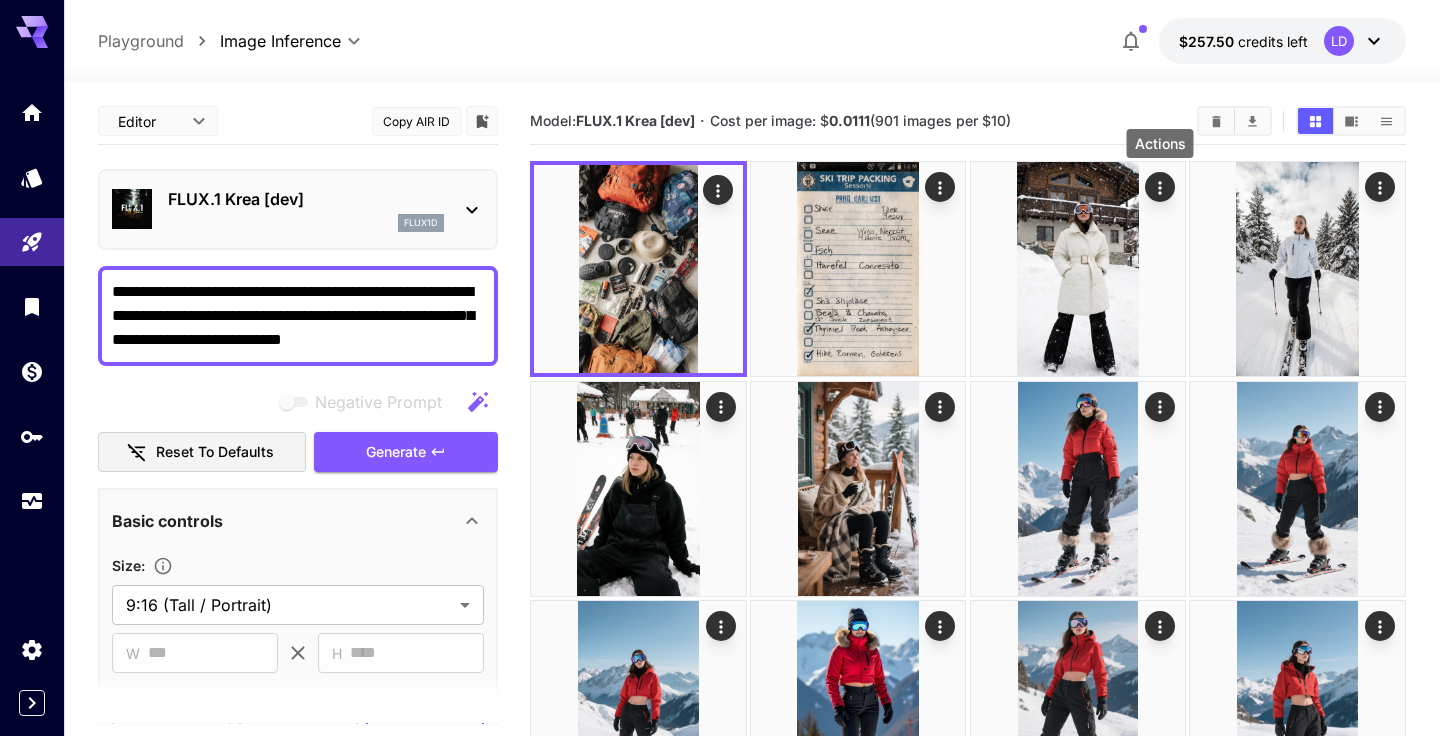 drag, startPoint x: 313, startPoint y: 292, endPoint x: 25, endPoint y: 267, distance: 289.08304 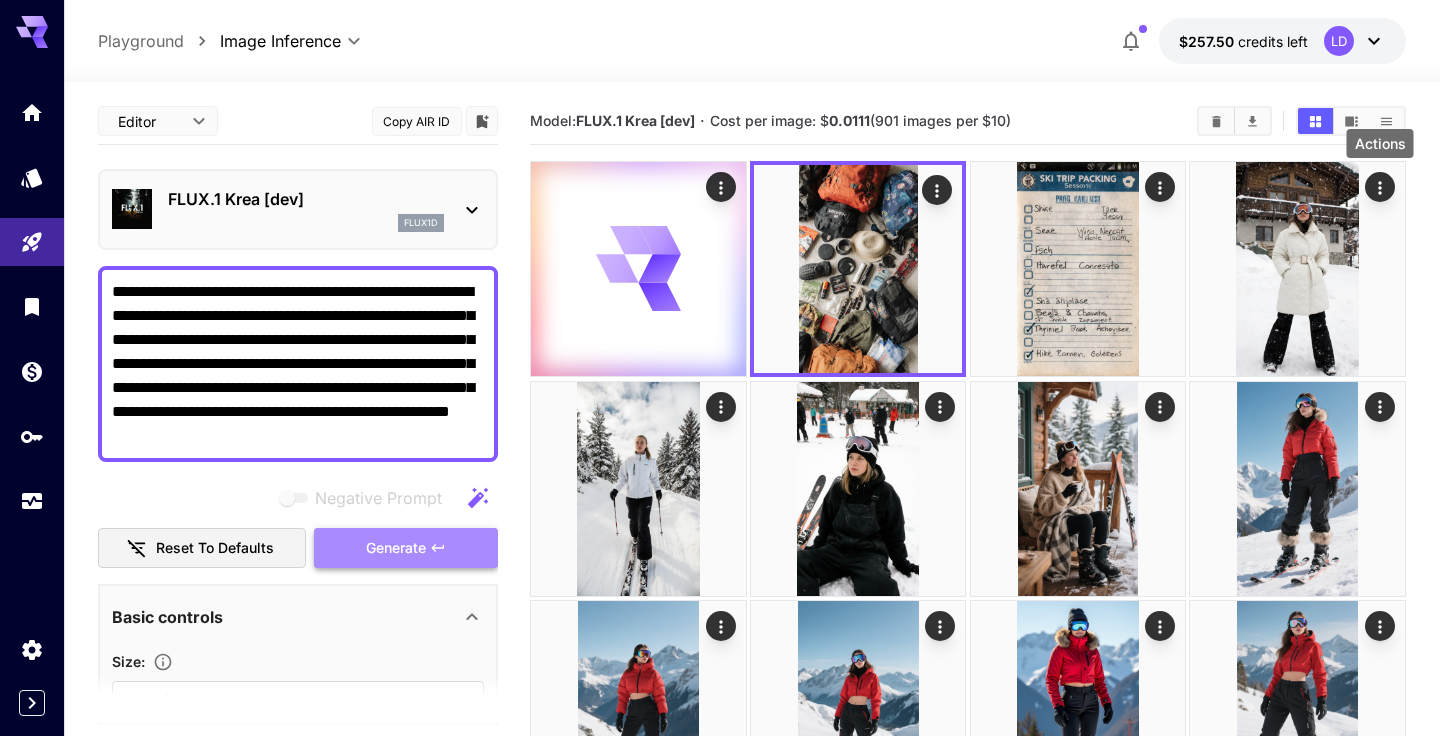 click on "Generate" at bounding box center [396, 548] 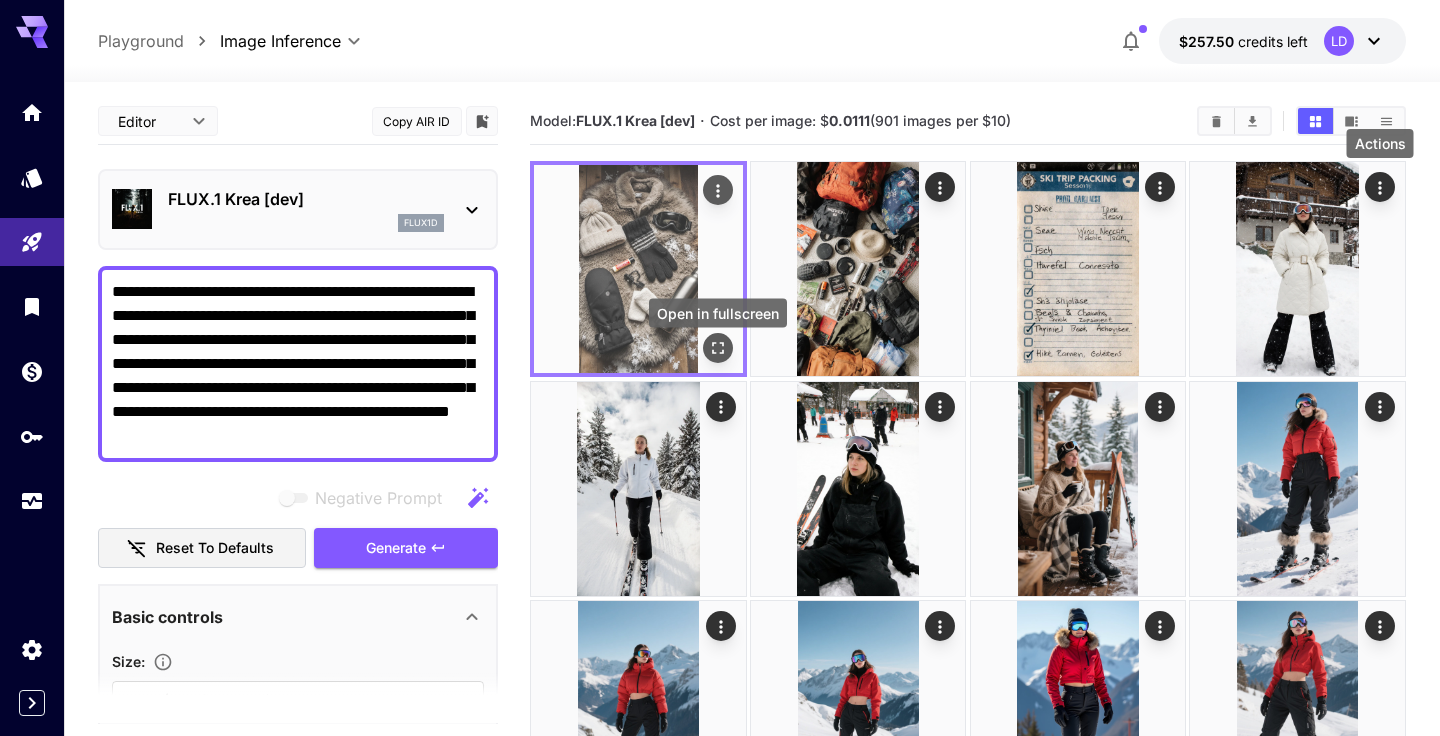click 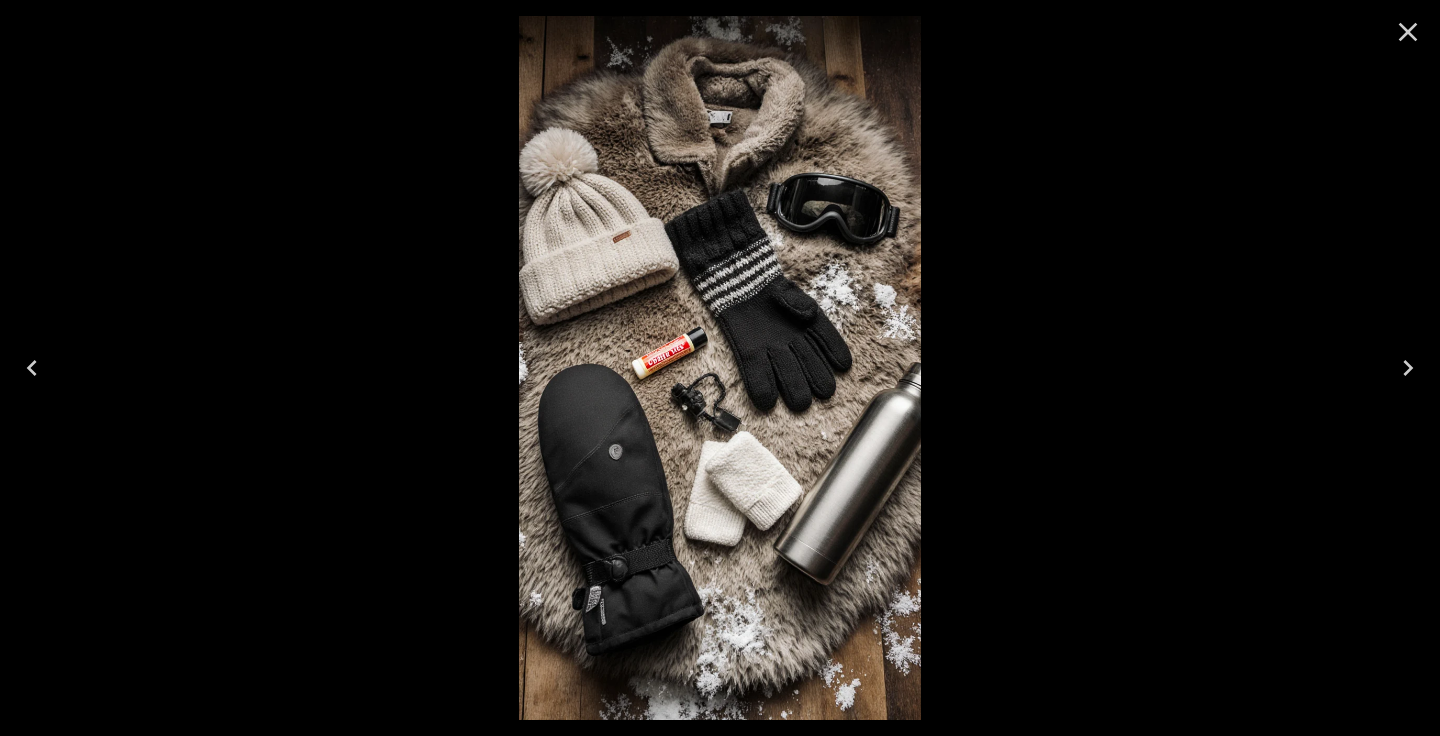 click 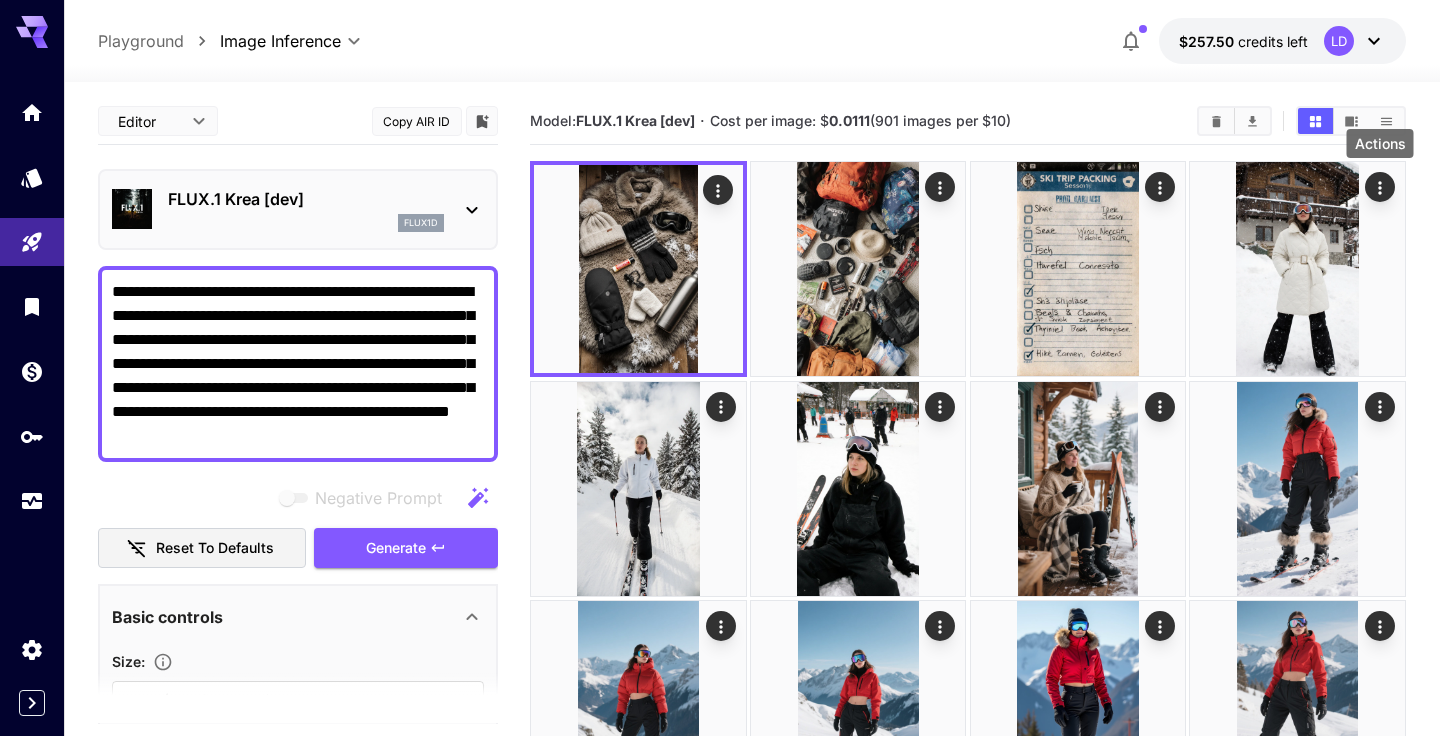 drag, startPoint x: 224, startPoint y: 318, endPoint x: 329, endPoint y: 318, distance: 105 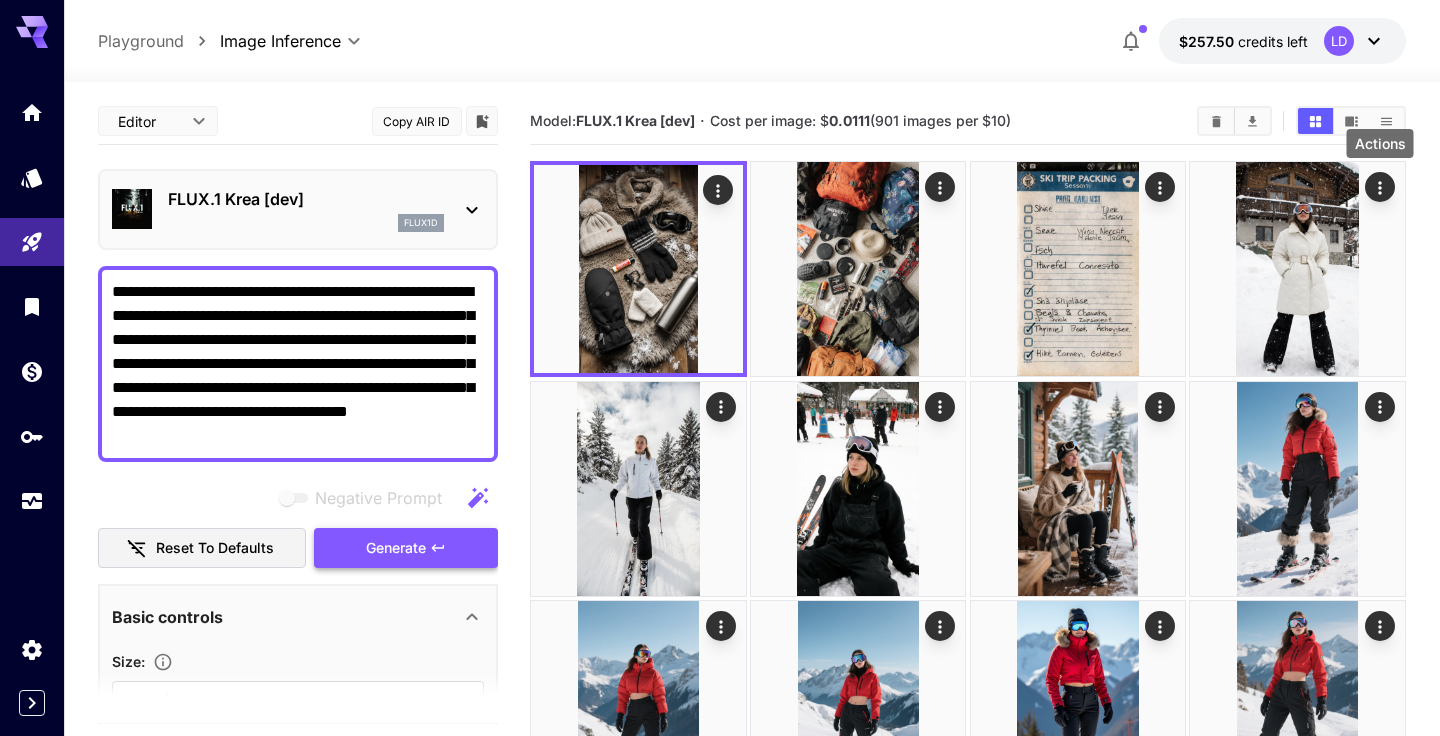 click 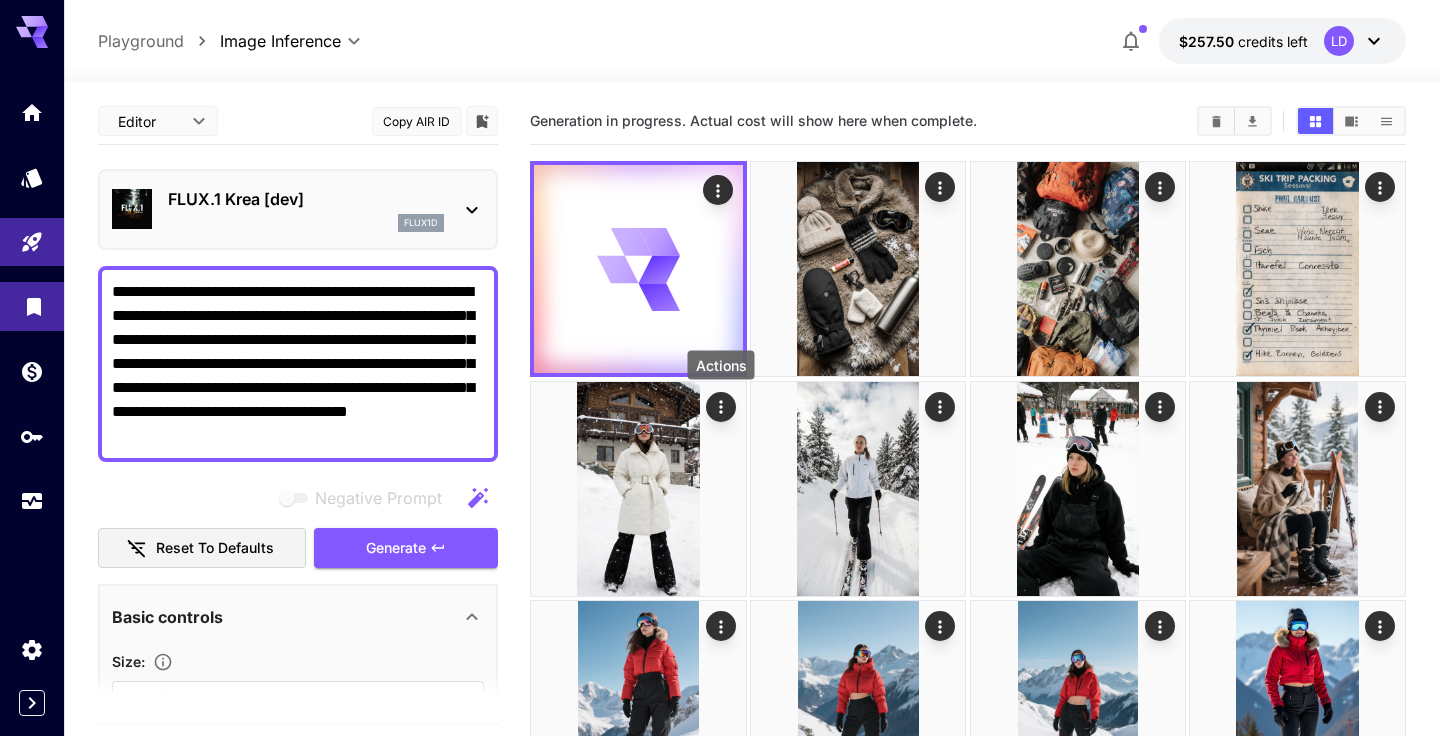 drag, startPoint x: 476, startPoint y: 338, endPoint x: 28, endPoint y: 292, distance: 450.3554 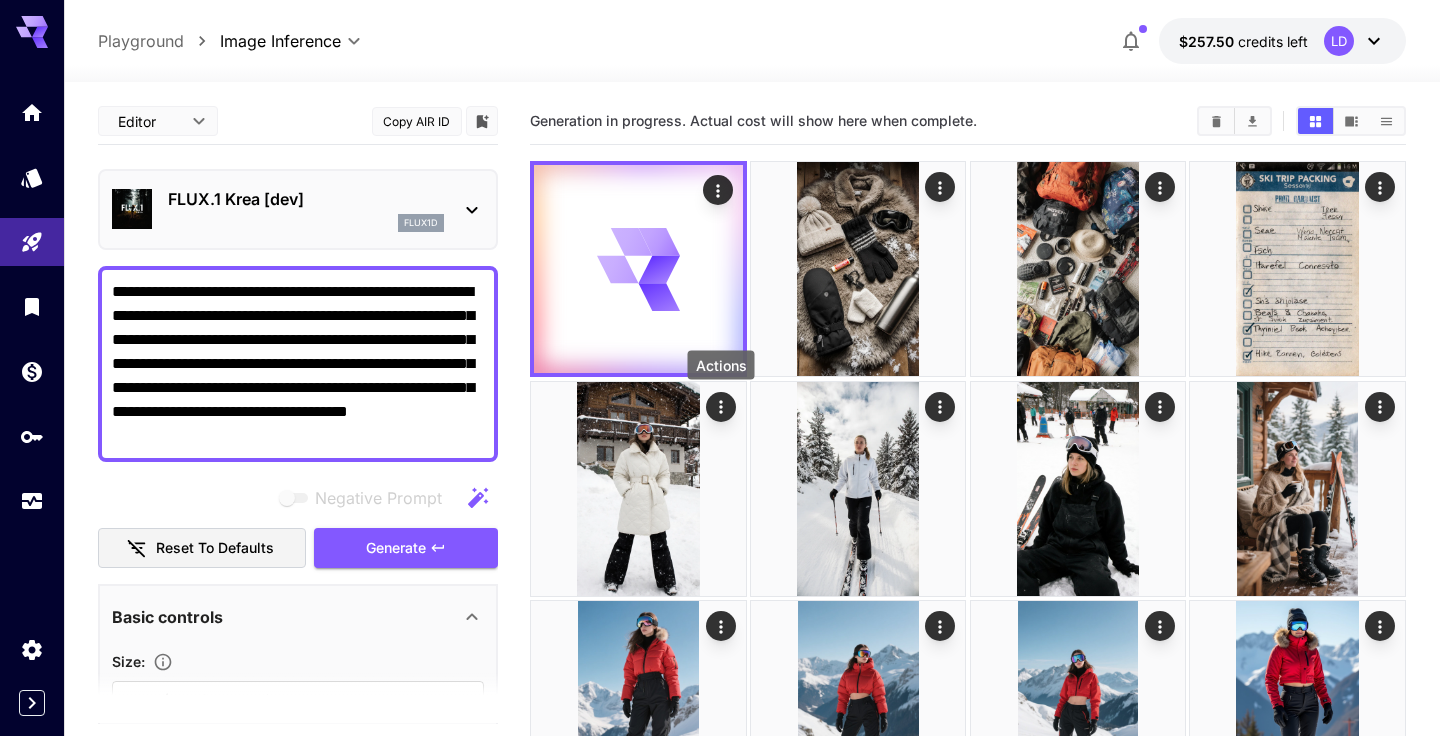 drag, startPoint x: 259, startPoint y: 387, endPoint x: 92, endPoint y: 364, distance: 168.57639 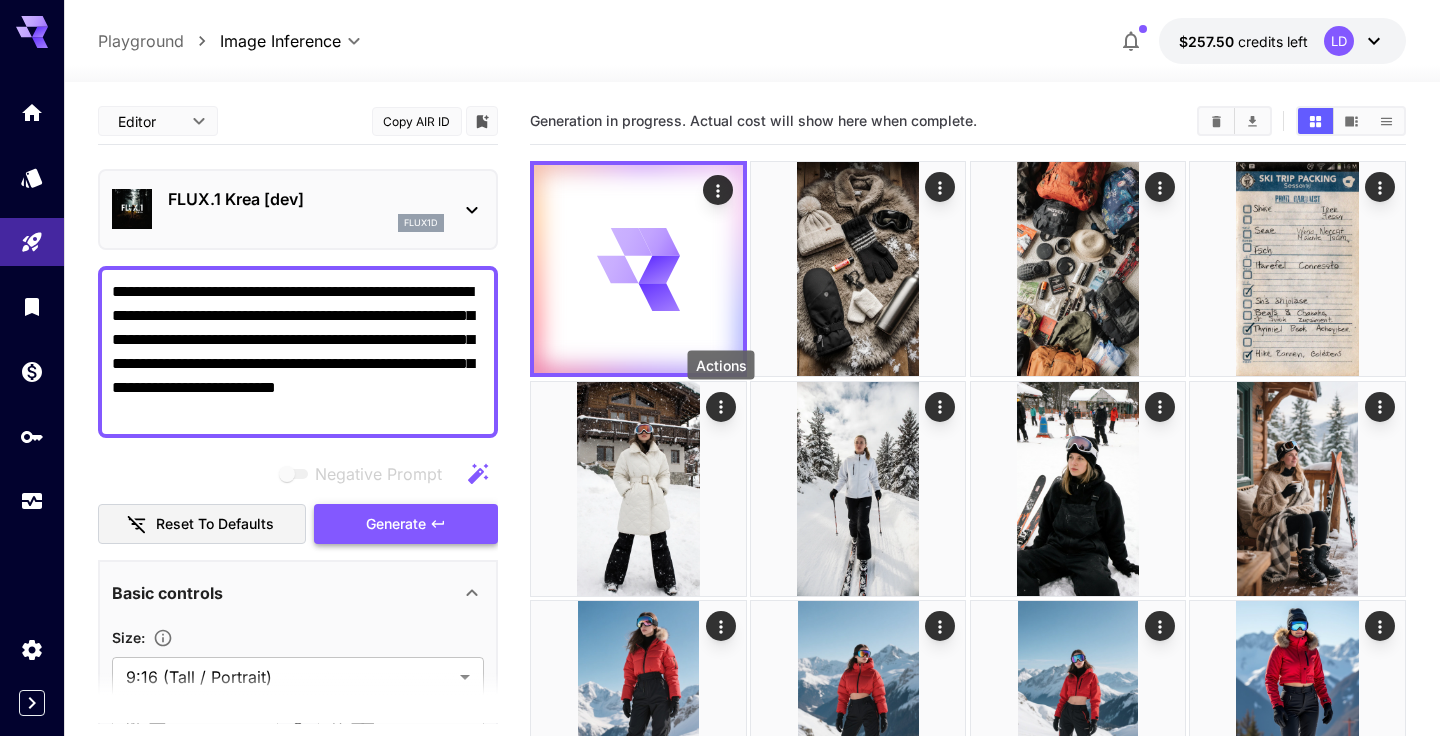type on "**********" 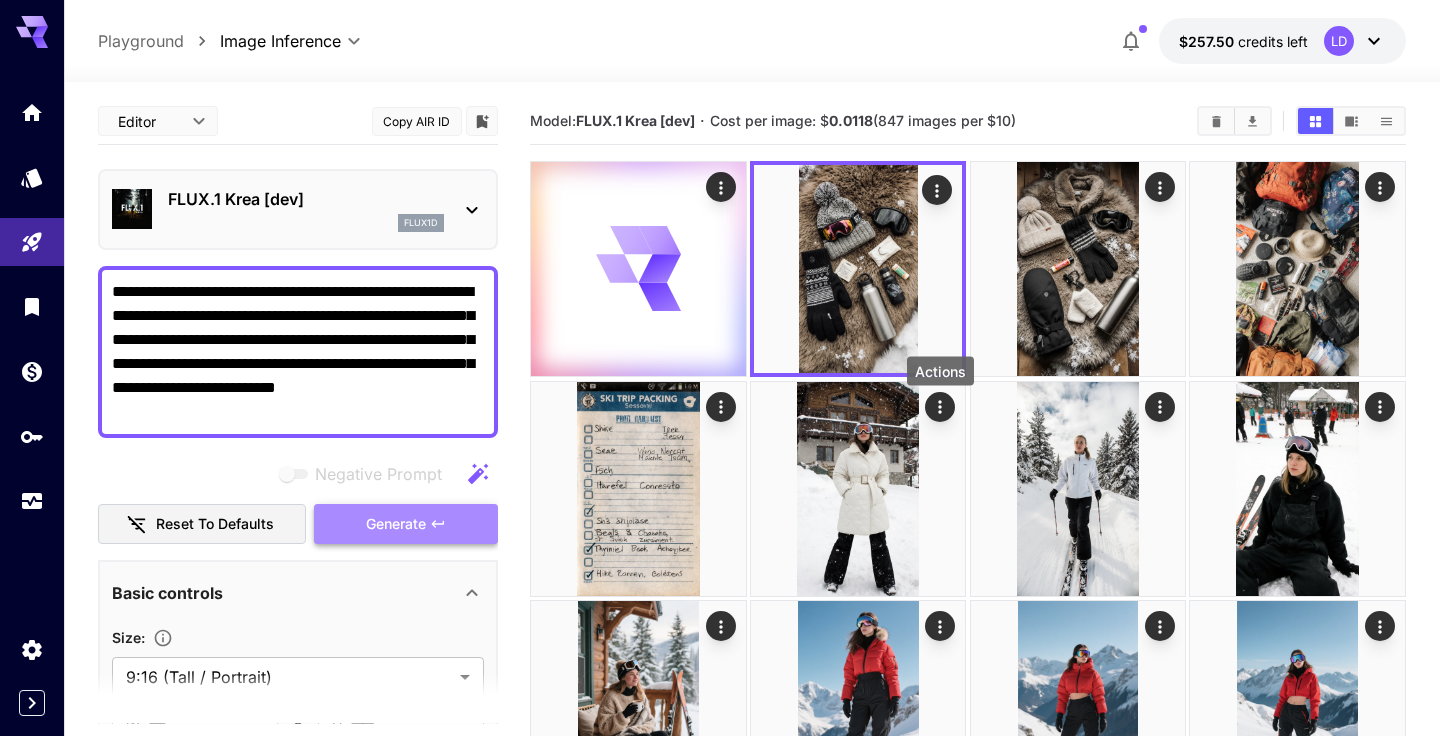 click on "Generate" at bounding box center (396, 524) 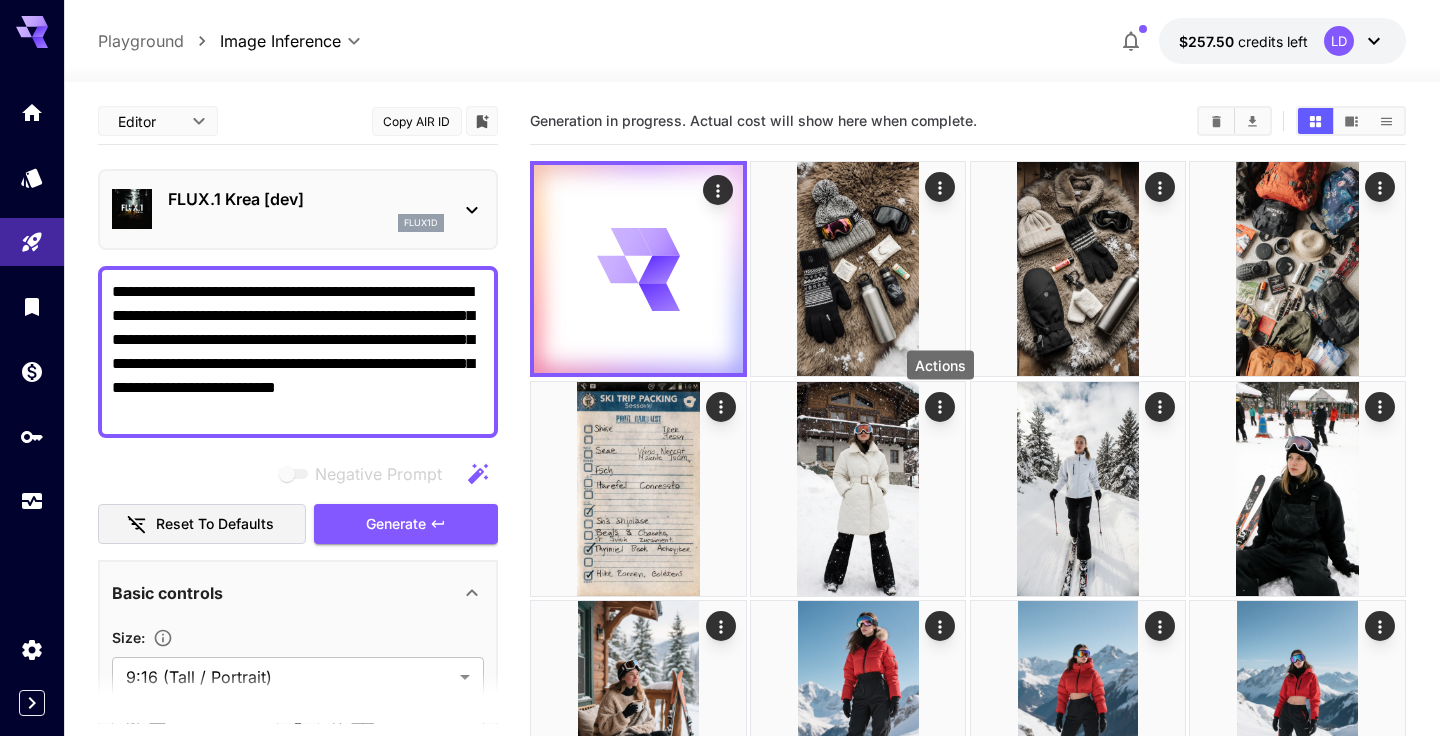 scroll, scrollTop: 0, scrollLeft: 0, axis: both 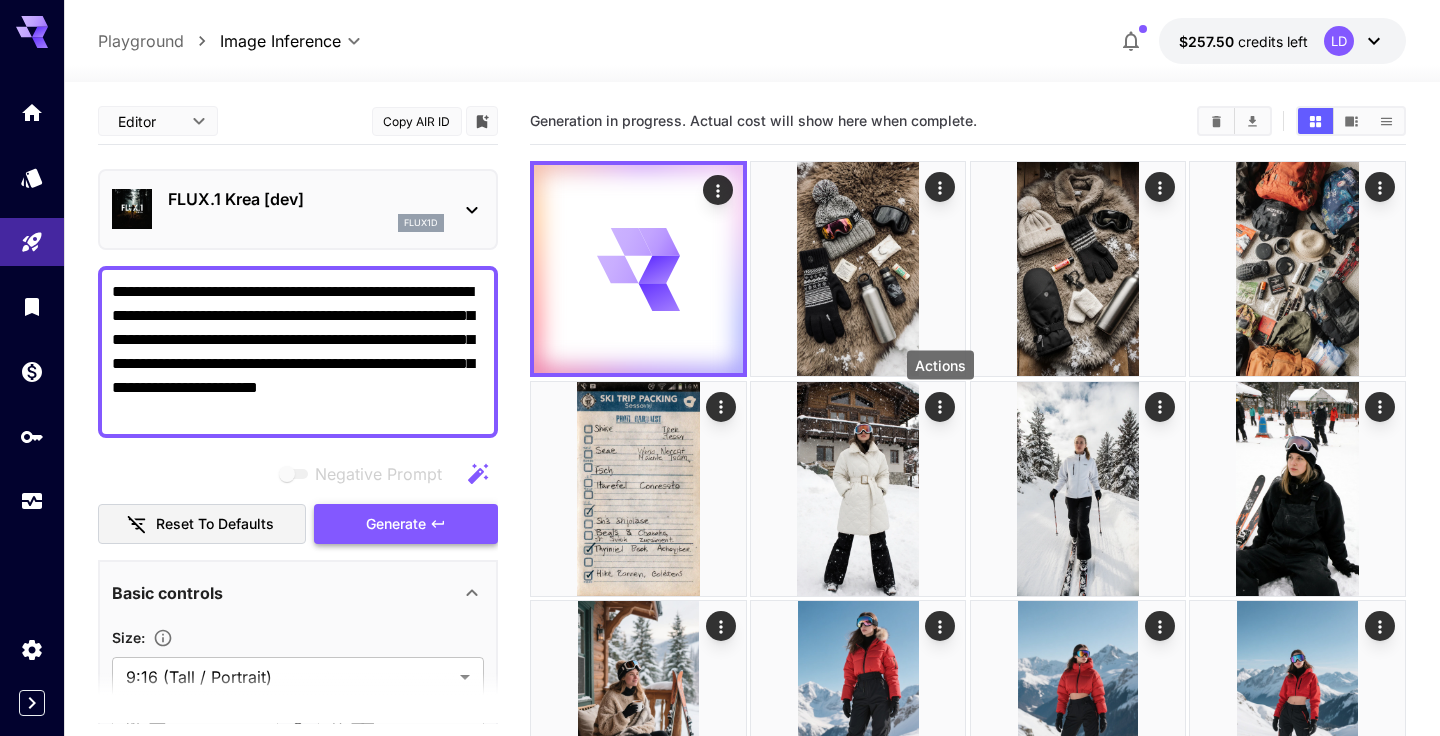 click on "Generate" at bounding box center (396, 524) 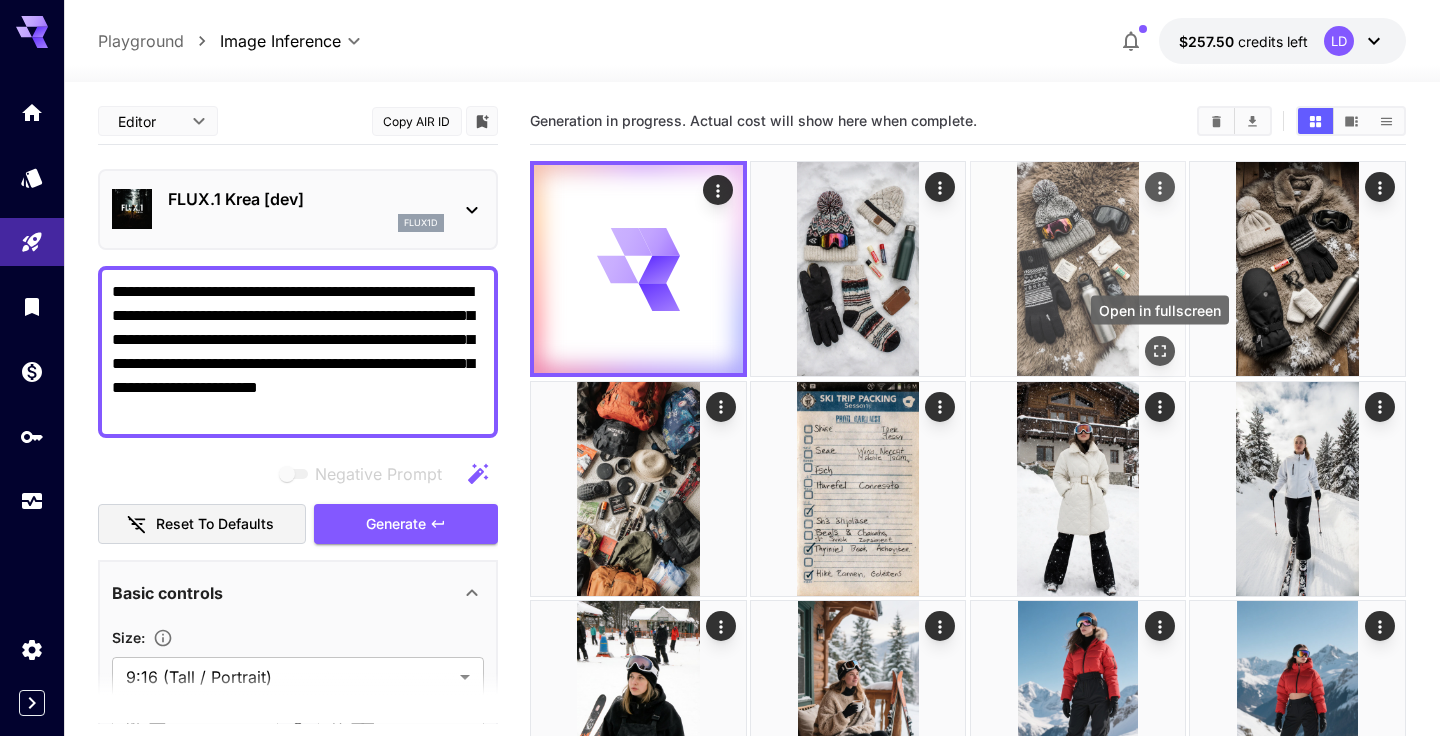 click 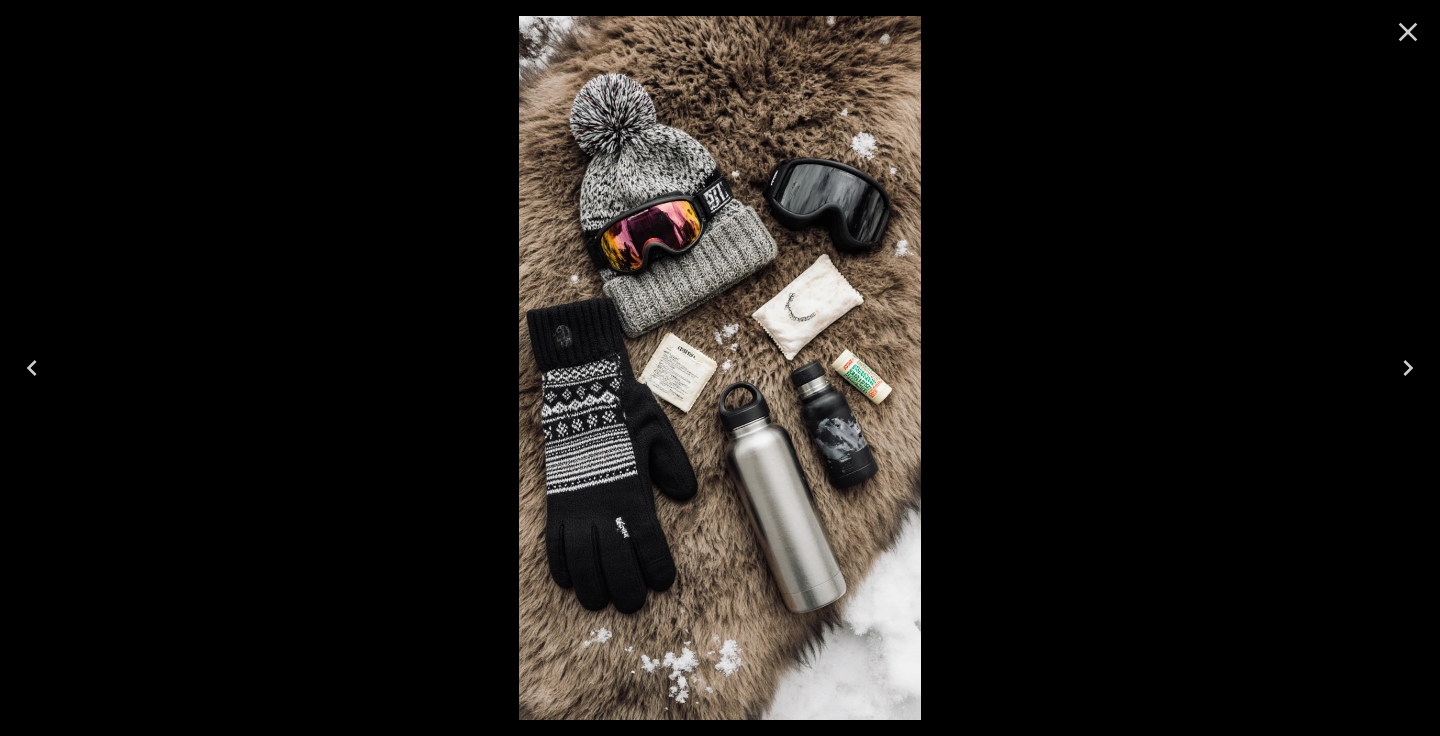 click 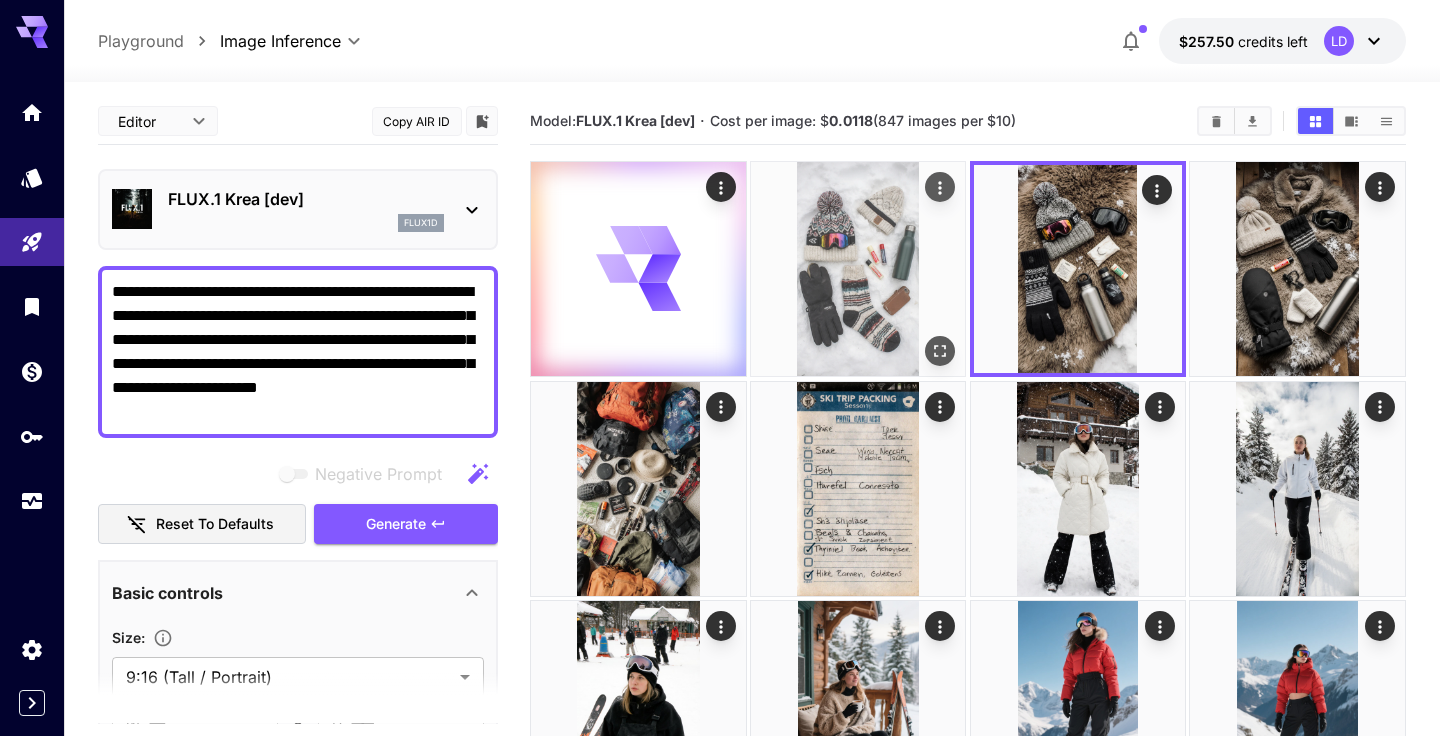 click at bounding box center (858, 269) 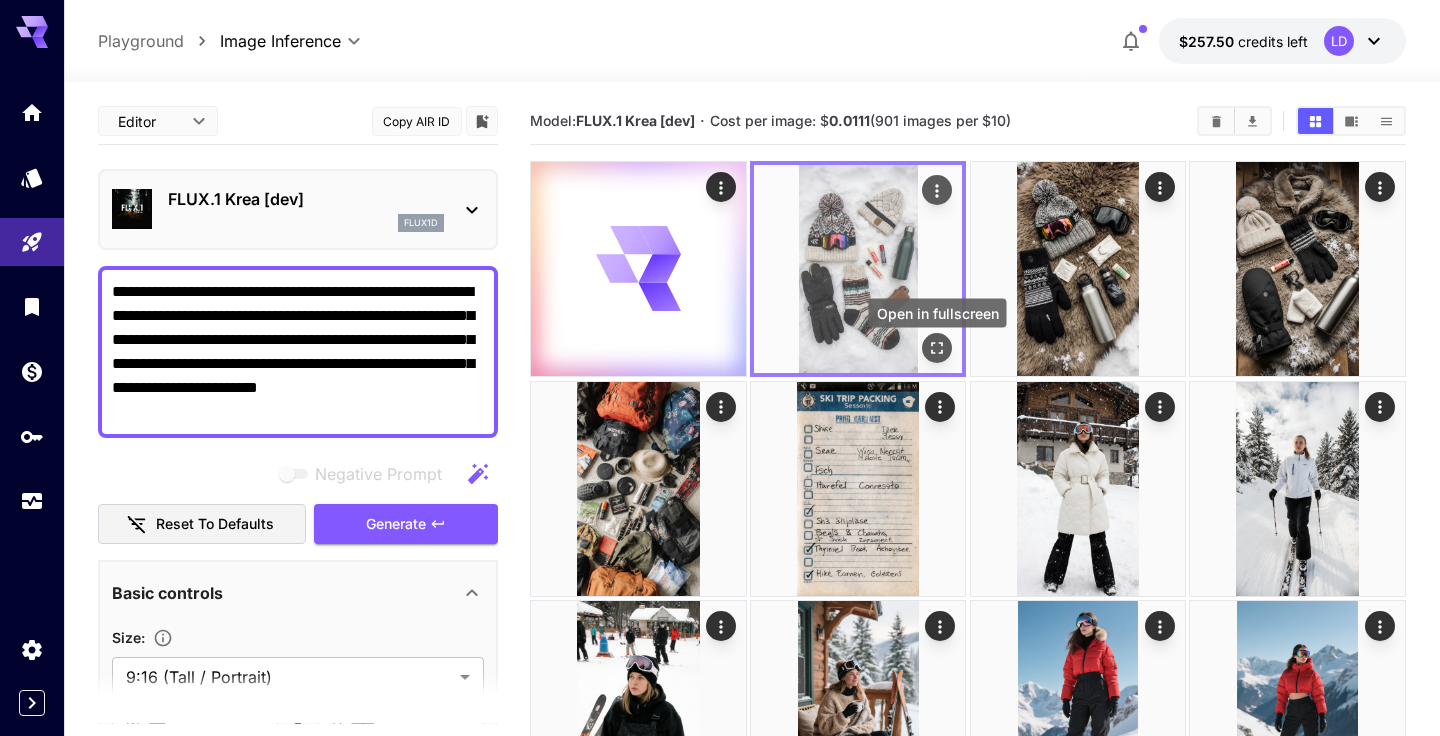 click at bounding box center [937, 348] 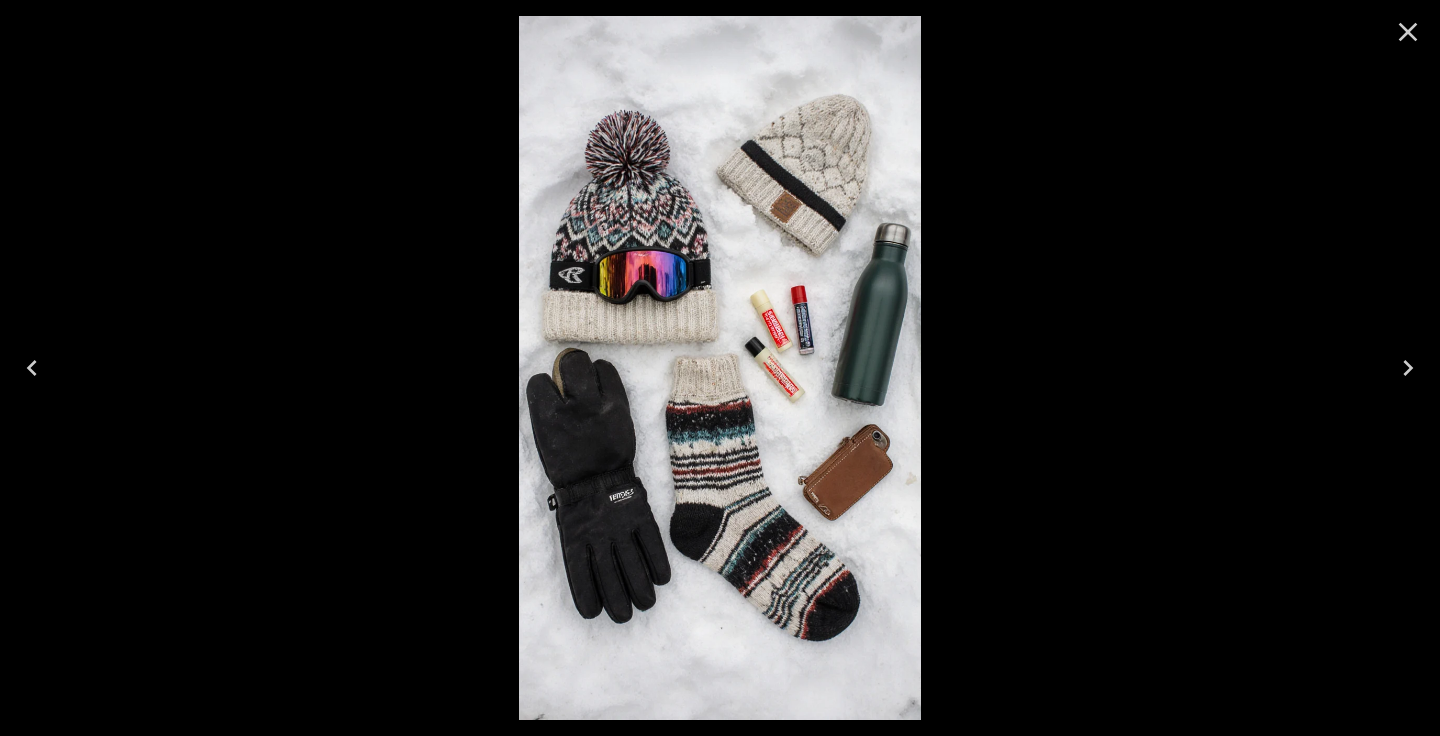 click 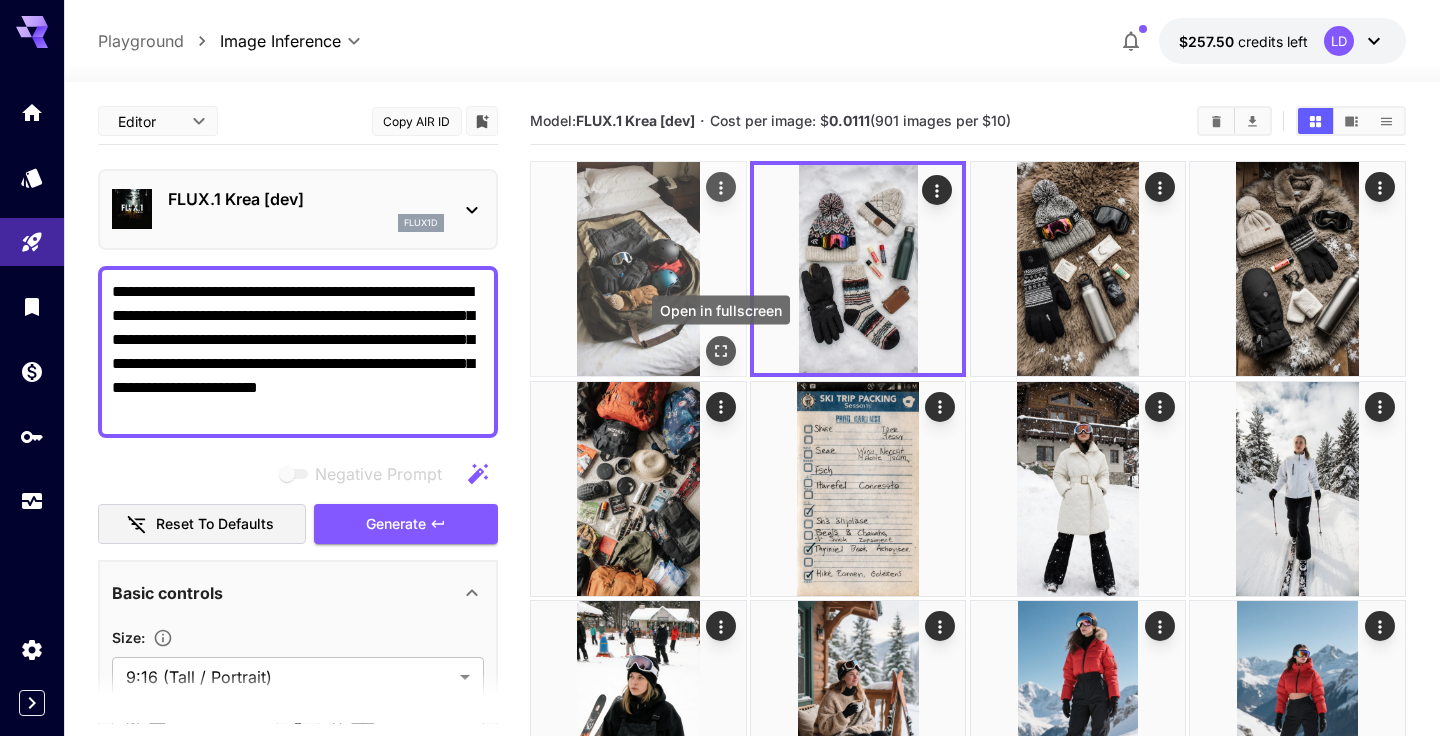 click 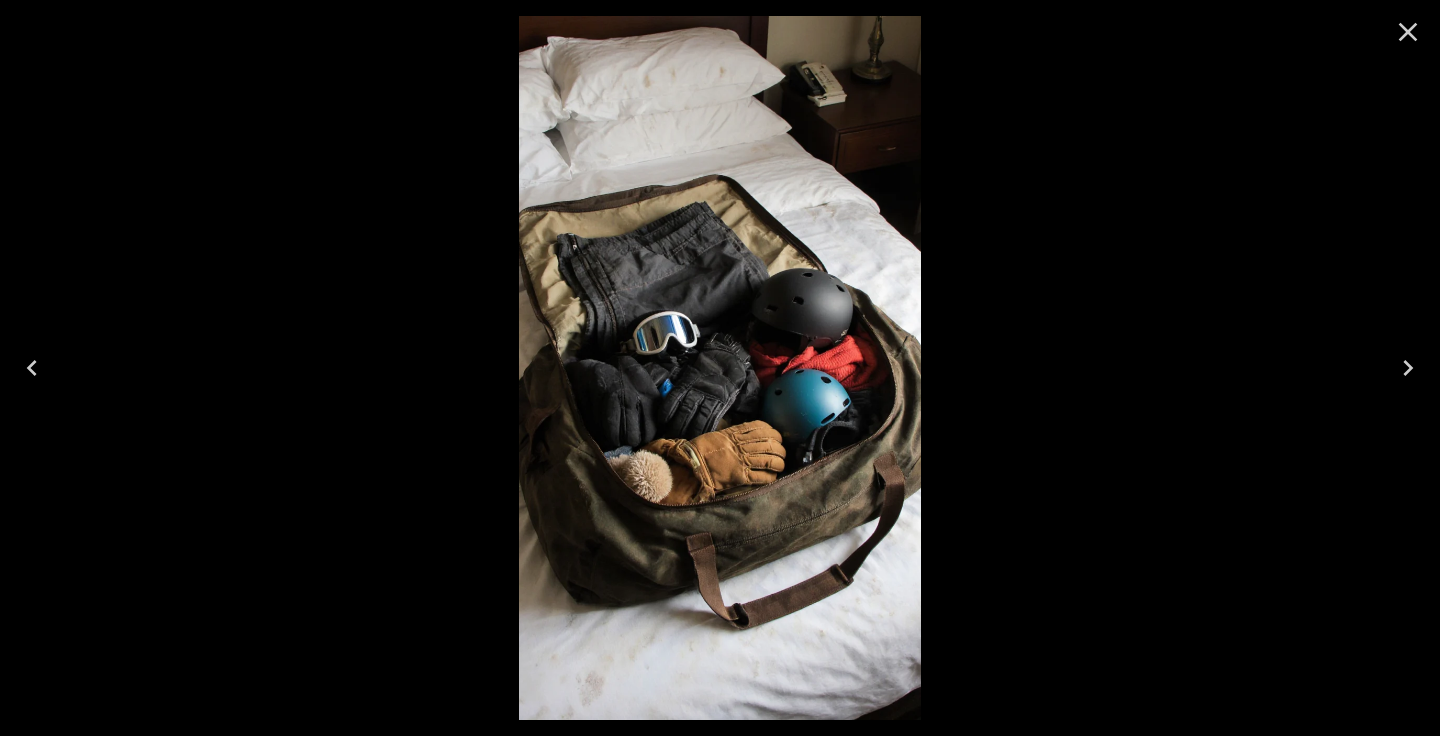 click 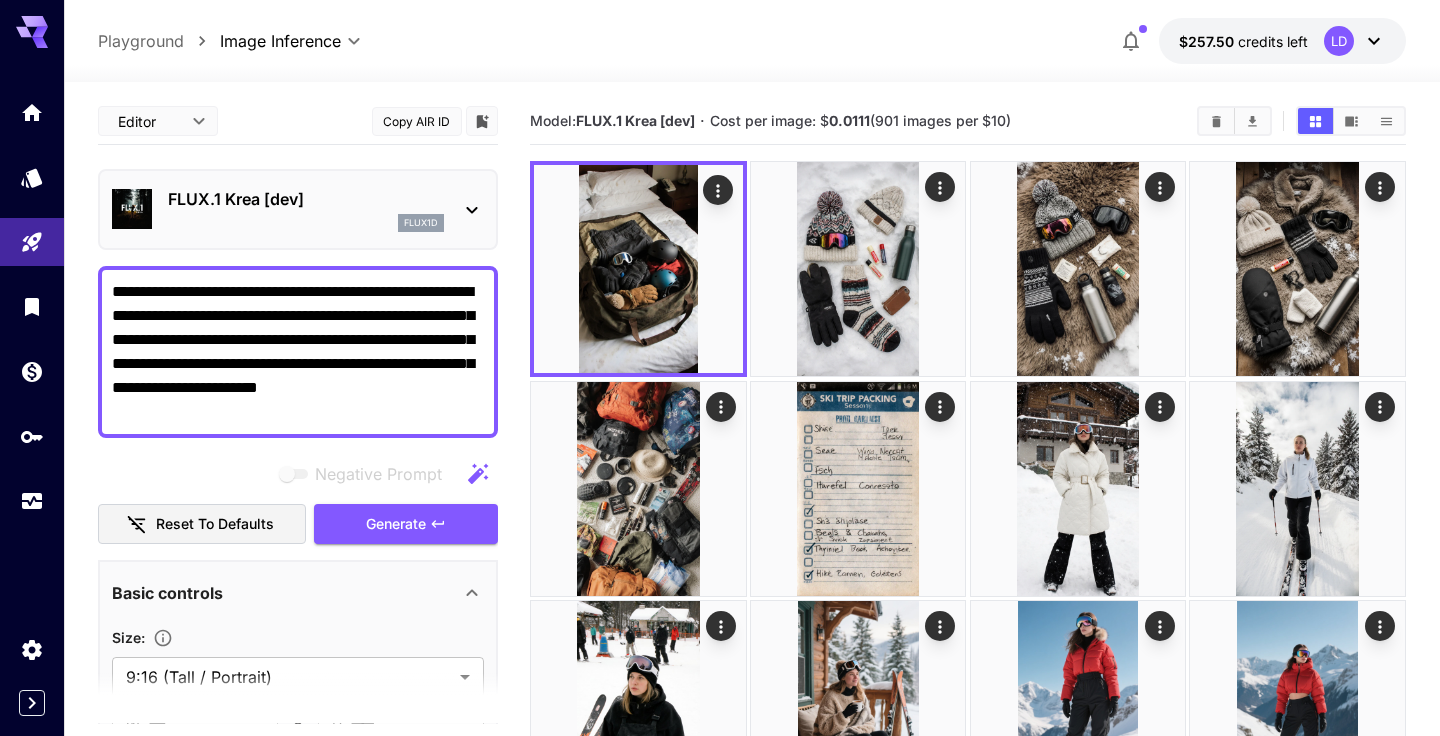 drag, startPoint x: 182, startPoint y: 289, endPoint x: 224, endPoint y: 294, distance: 42.296574 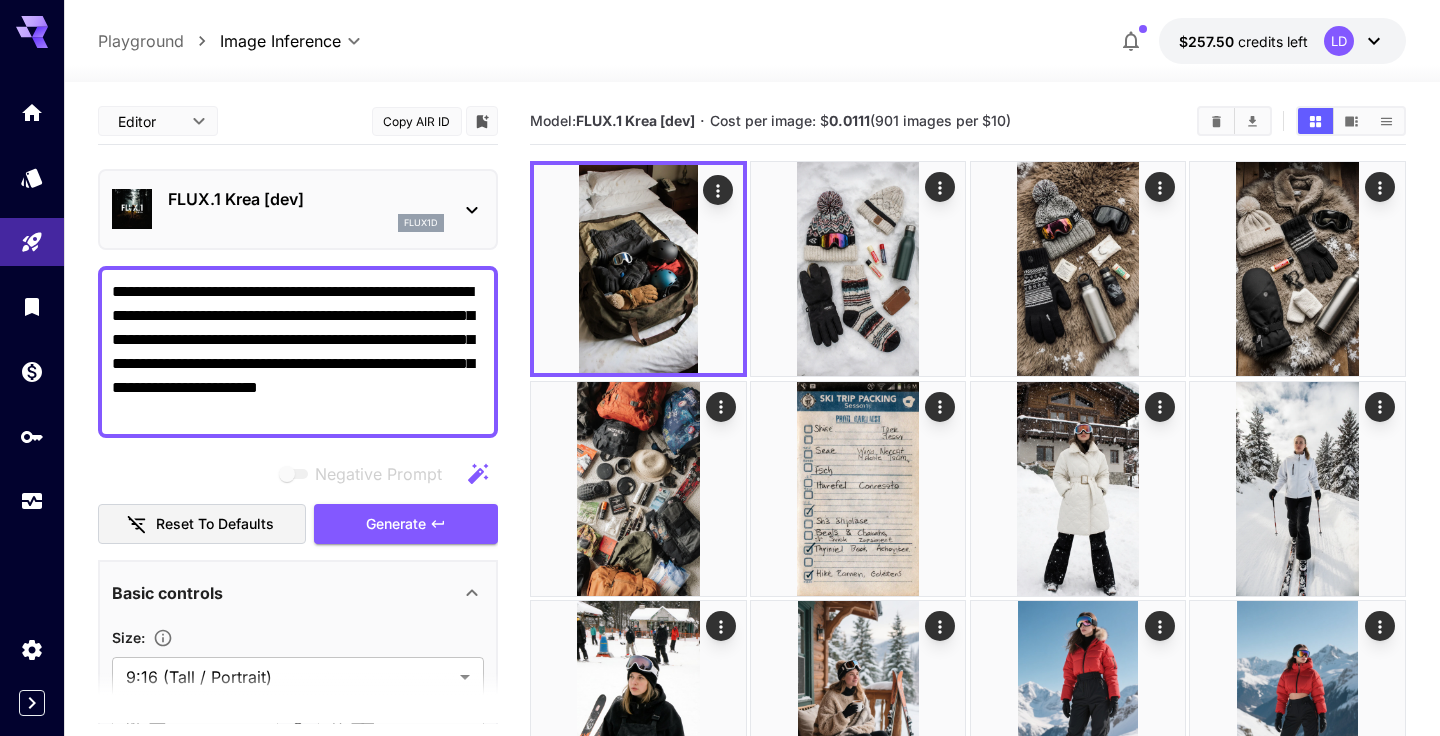 drag, startPoint x: 184, startPoint y: 291, endPoint x: 254, endPoint y: 290, distance: 70.00714 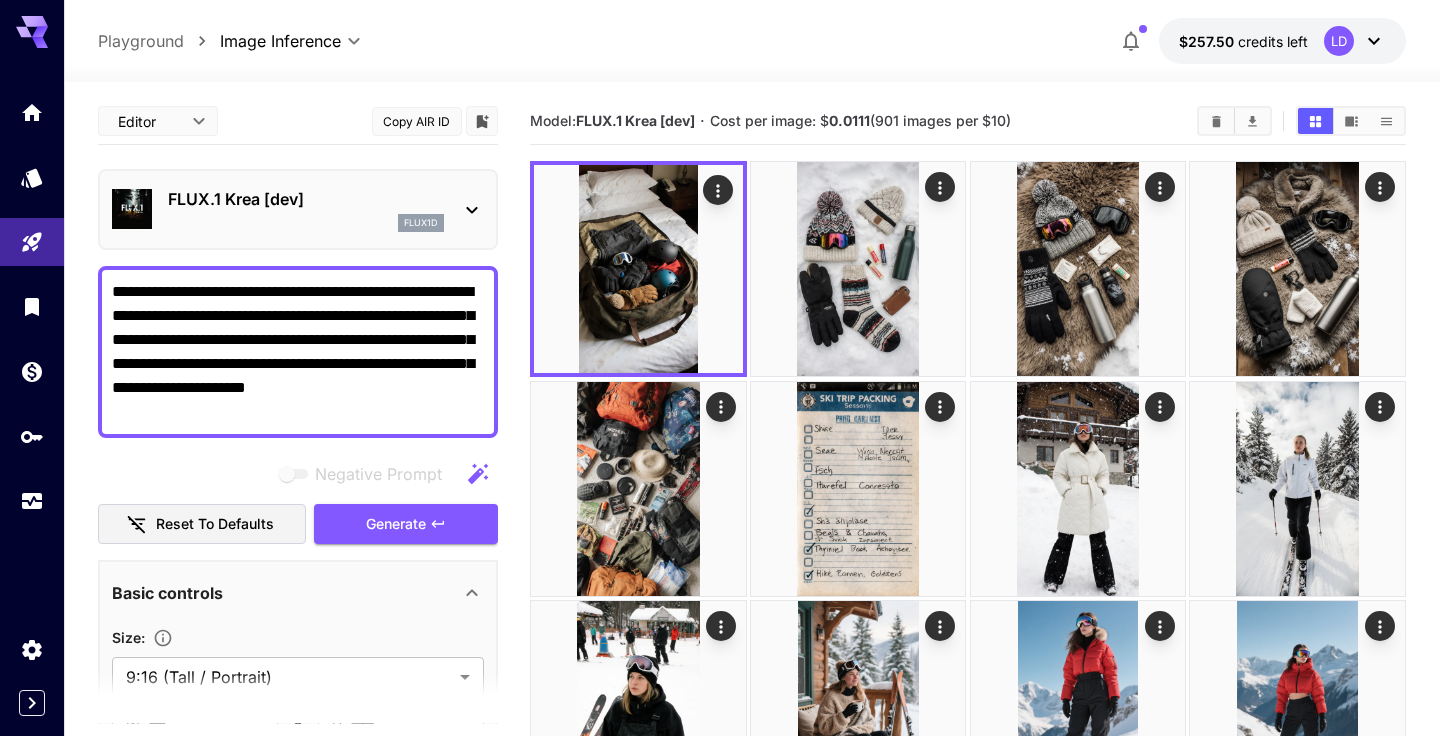 drag, startPoint x: 442, startPoint y: 313, endPoint x: 165, endPoint y: 336, distance: 277.95325 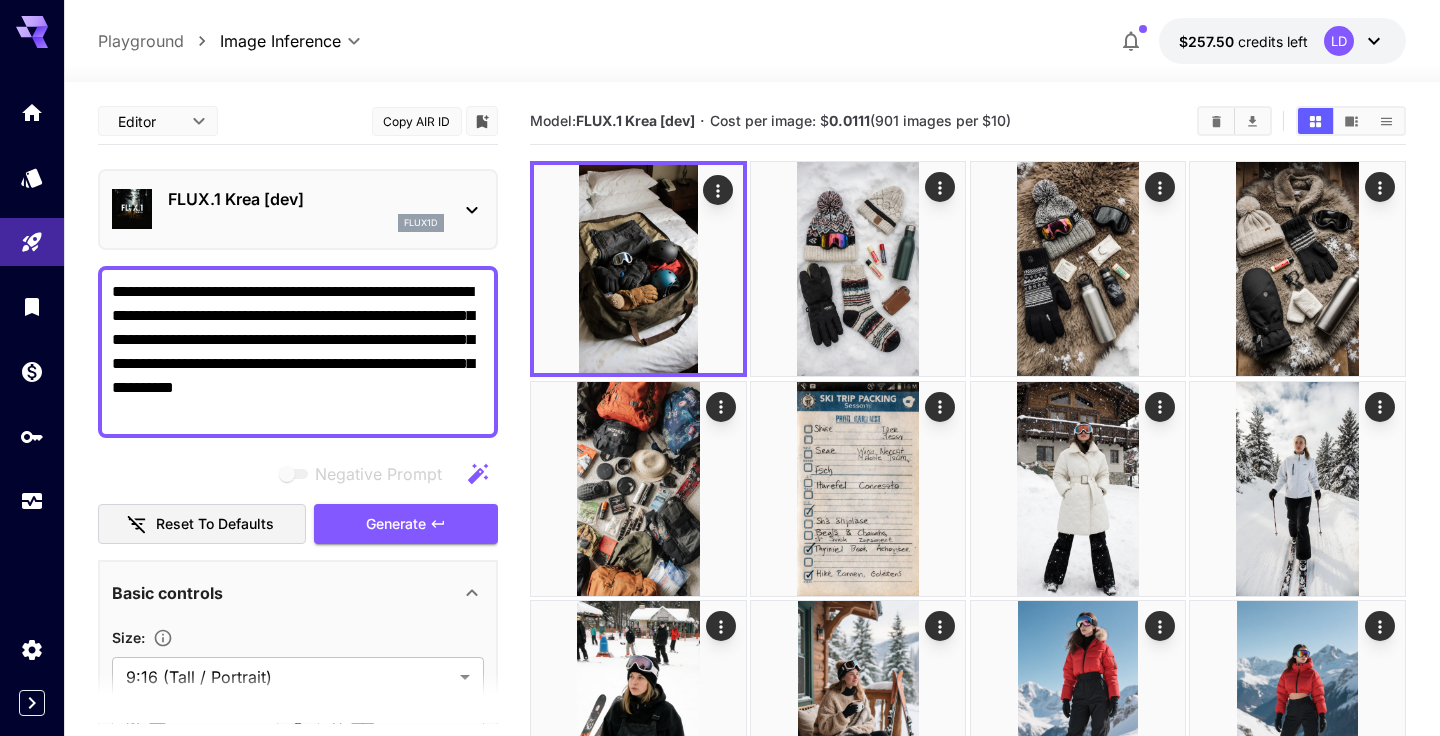 drag, startPoint x: 256, startPoint y: 340, endPoint x: 398, endPoint y: 334, distance: 142.12671 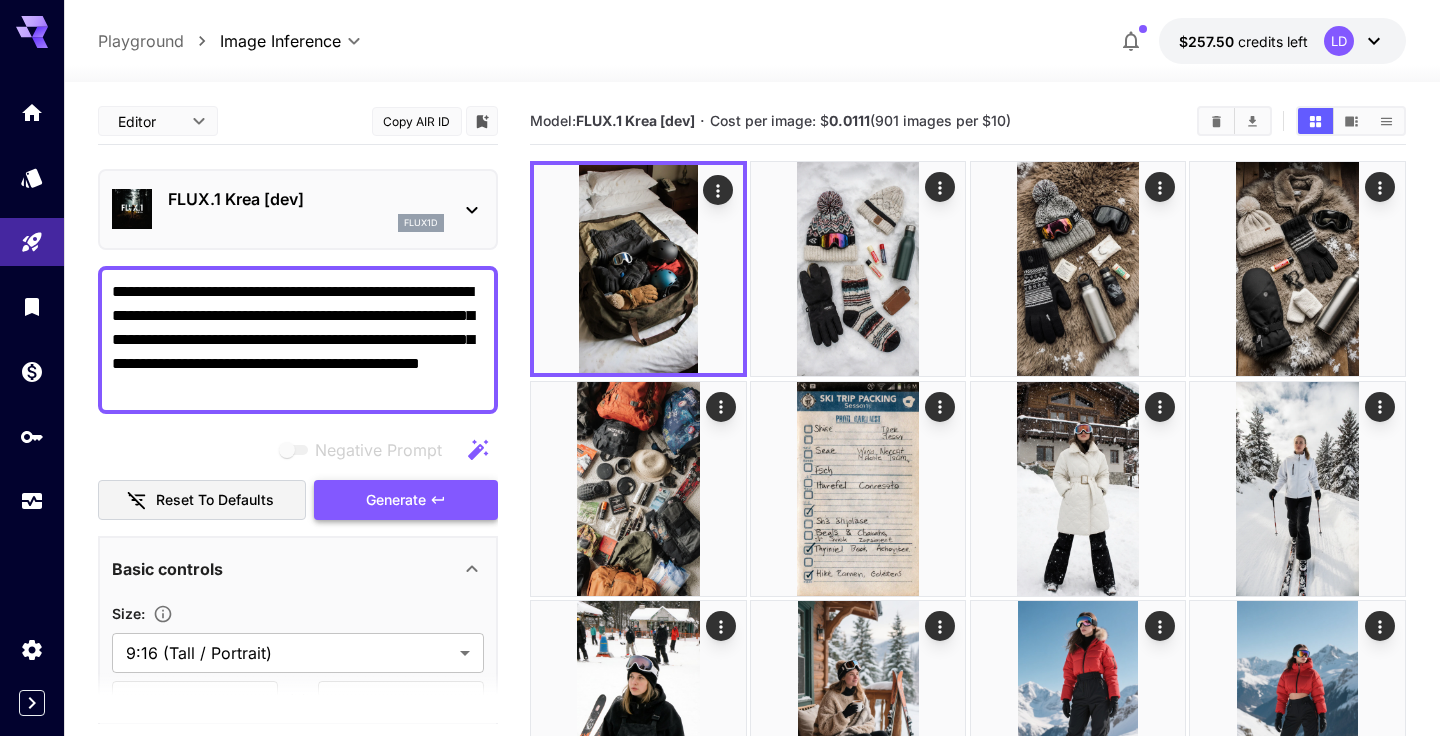 click on "Generate" at bounding box center (396, 500) 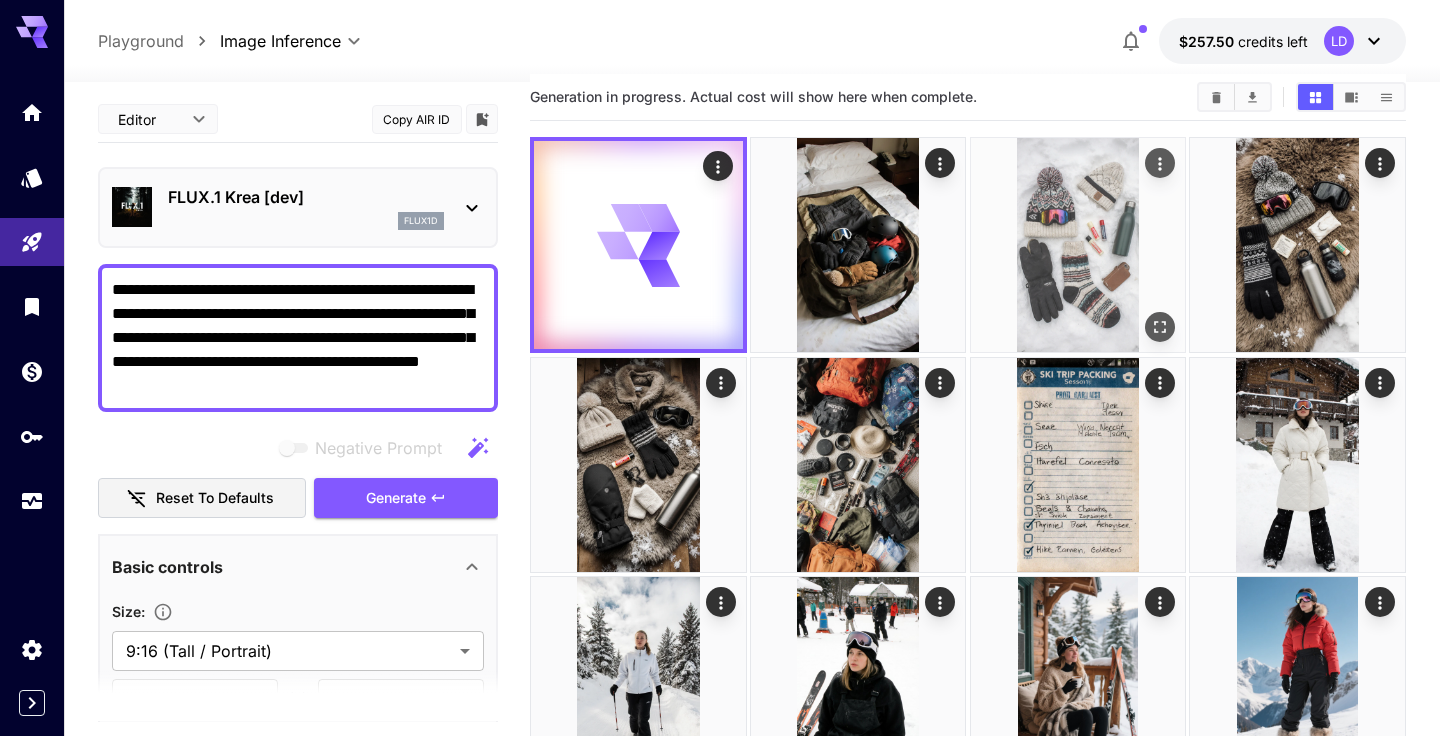 scroll, scrollTop: 26, scrollLeft: 0, axis: vertical 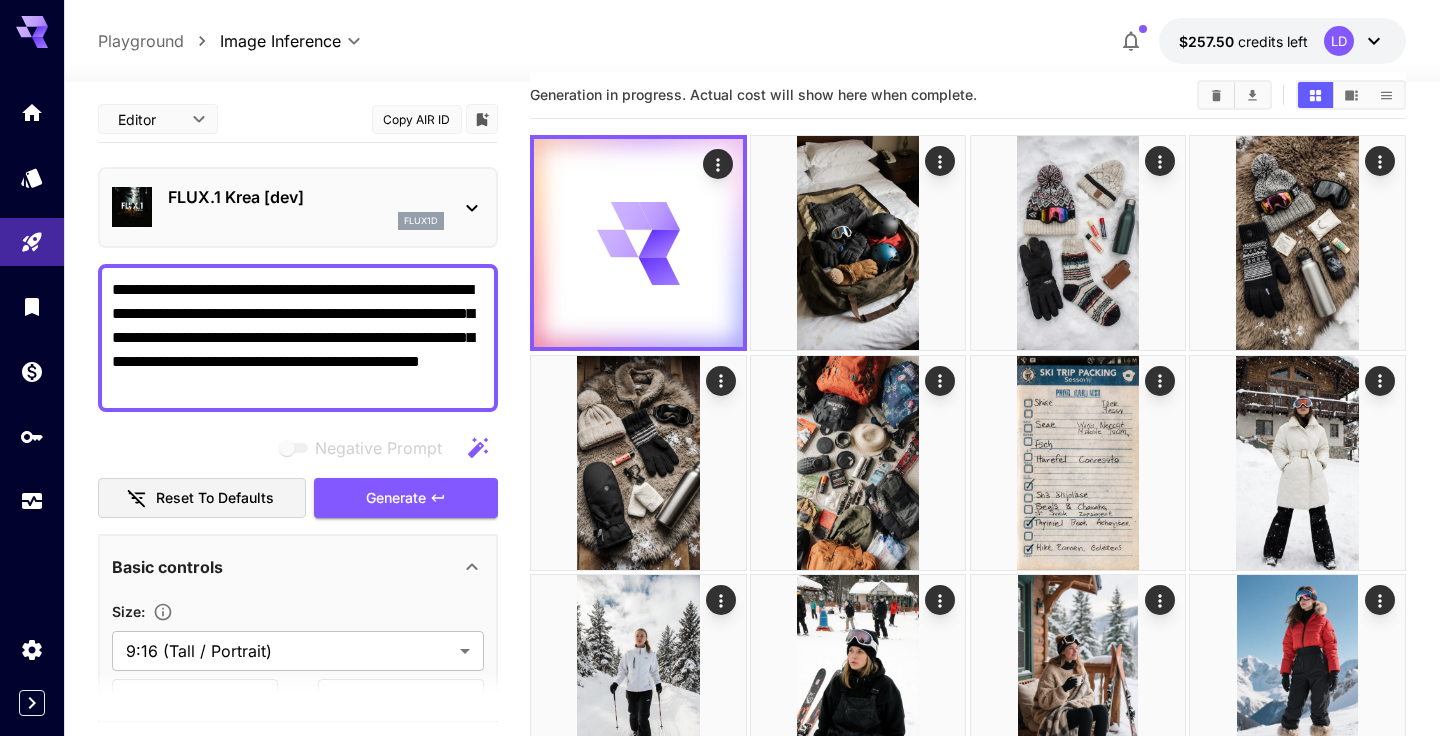 click on "**********" at bounding box center (298, 338) 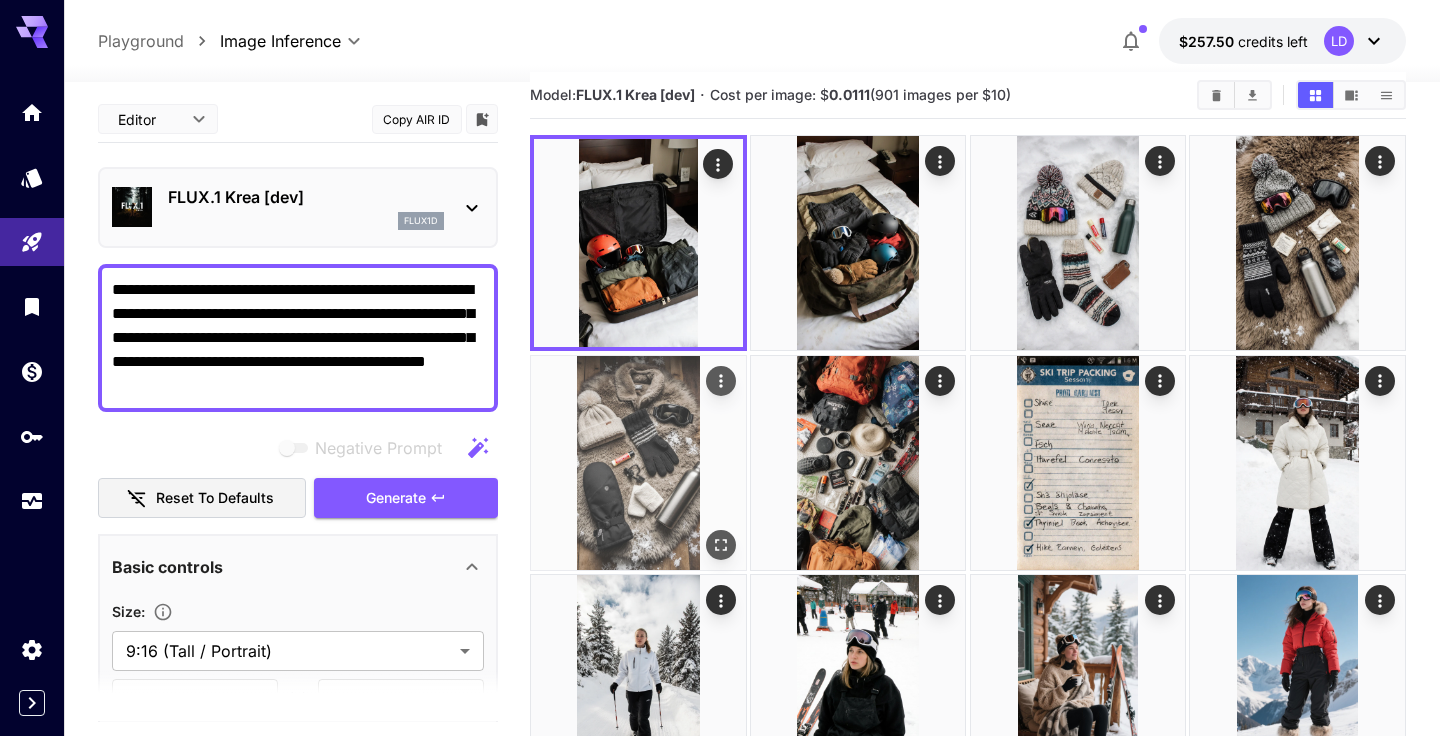scroll, scrollTop: 73, scrollLeft: 0, axis: vertical 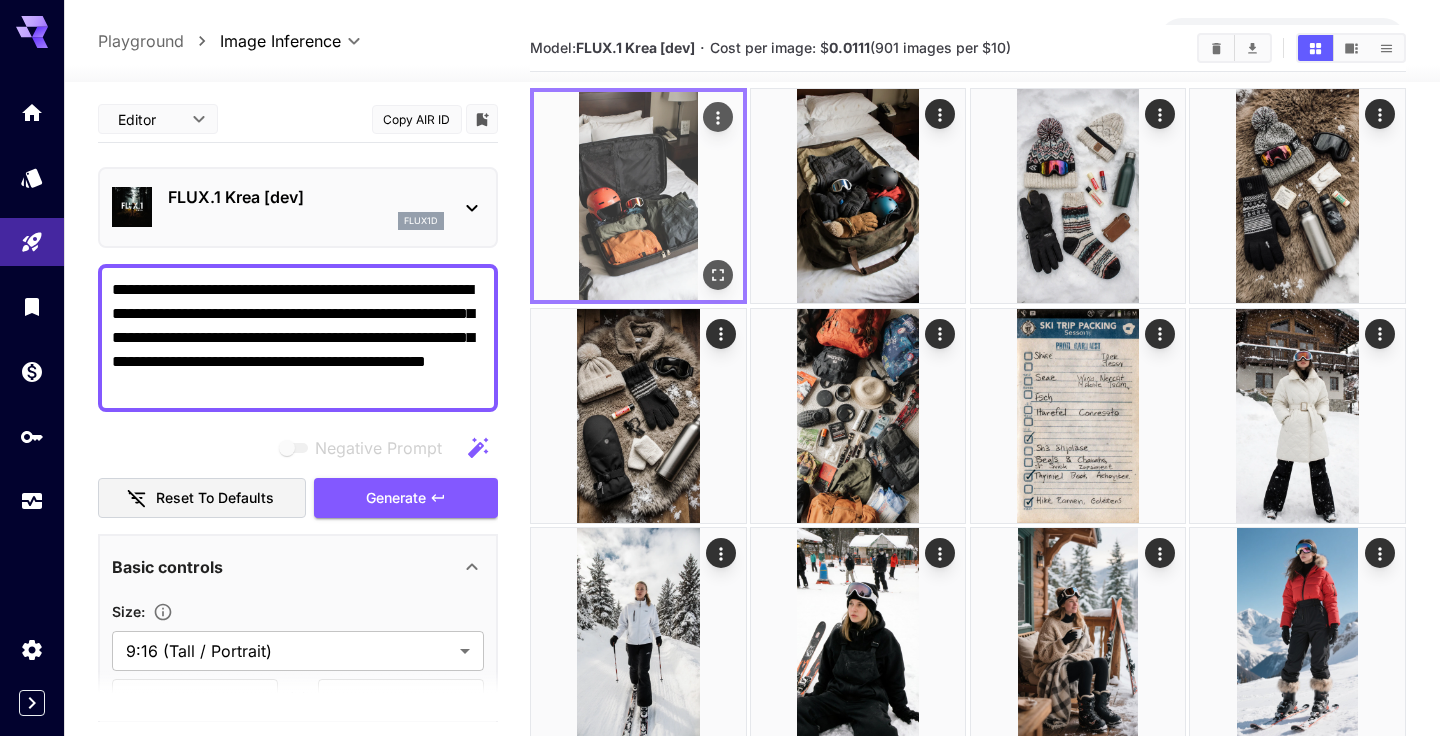 click 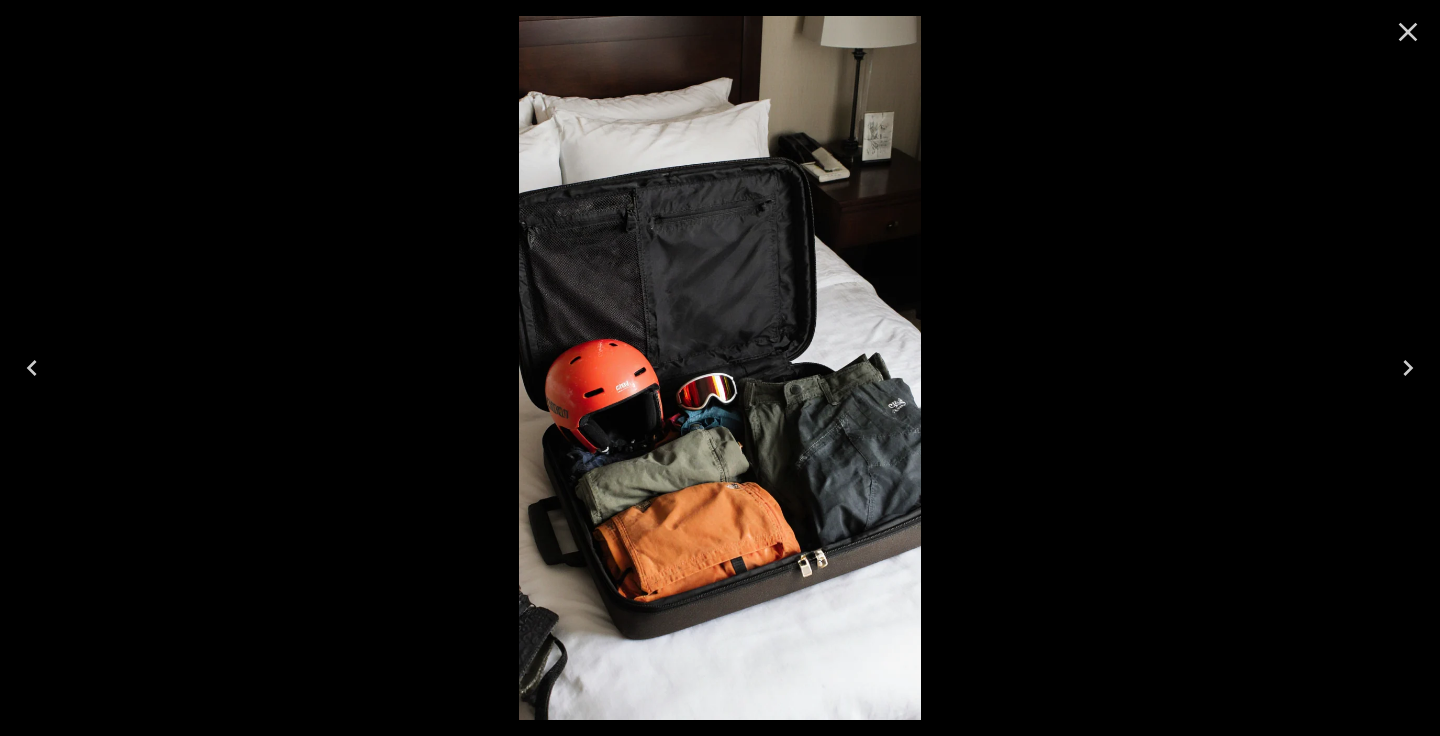 click 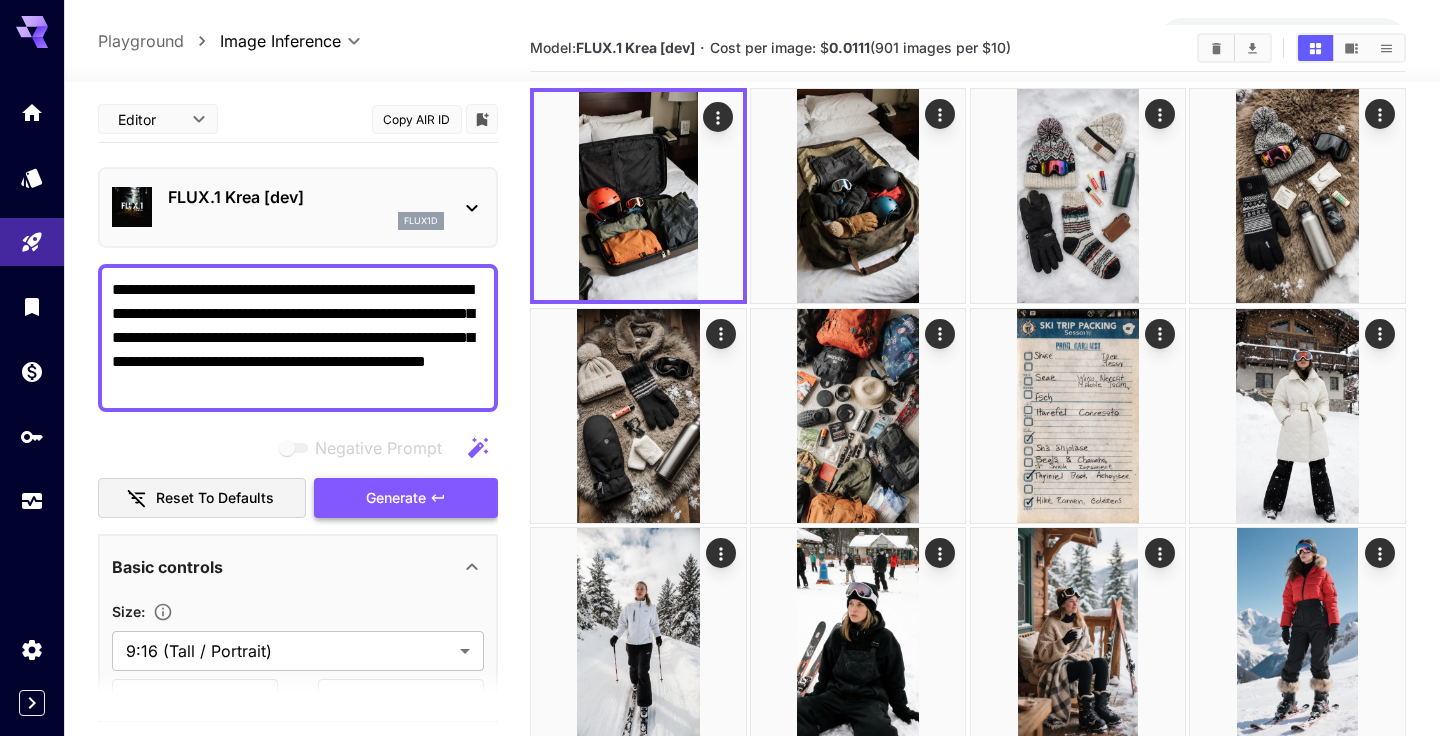 click on "Generate" at bounding box center [396, 498] 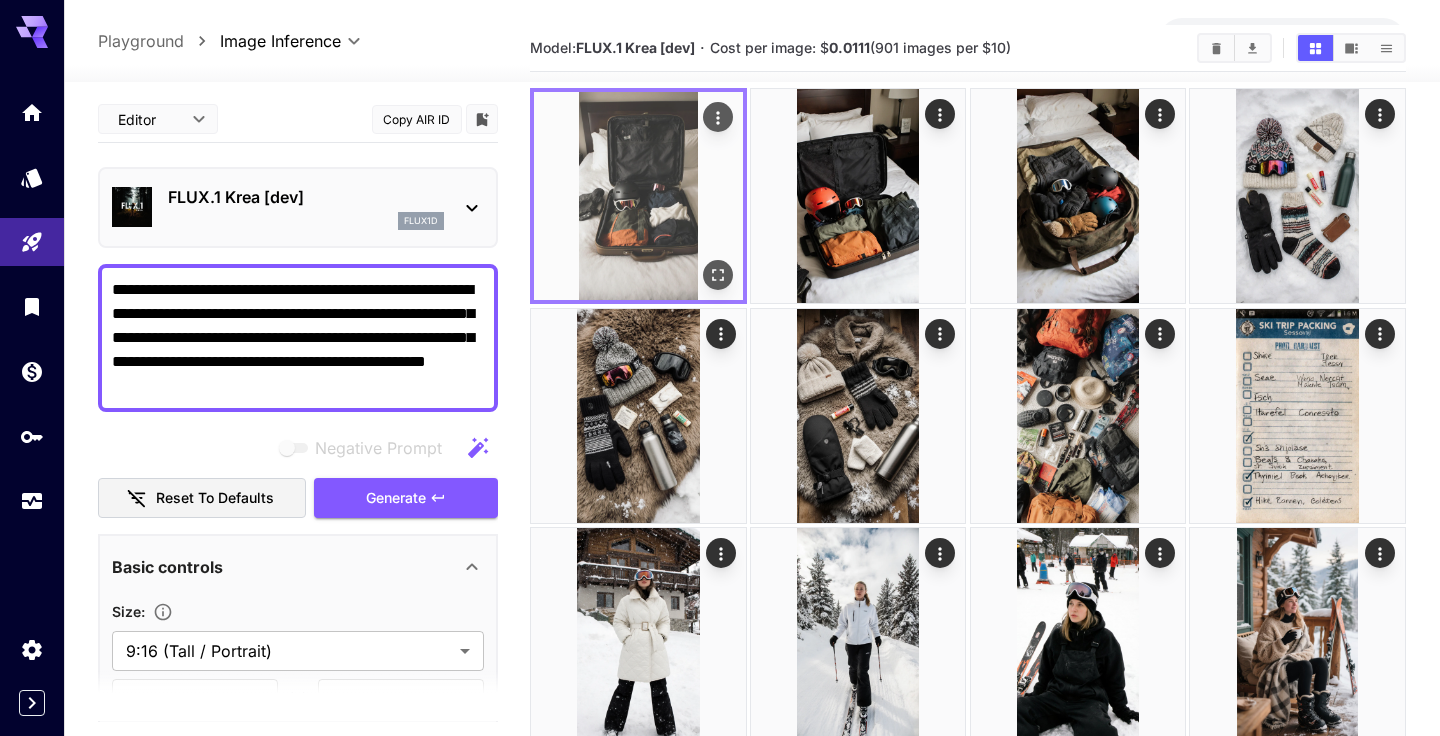 click at bounding box center (638, 196) 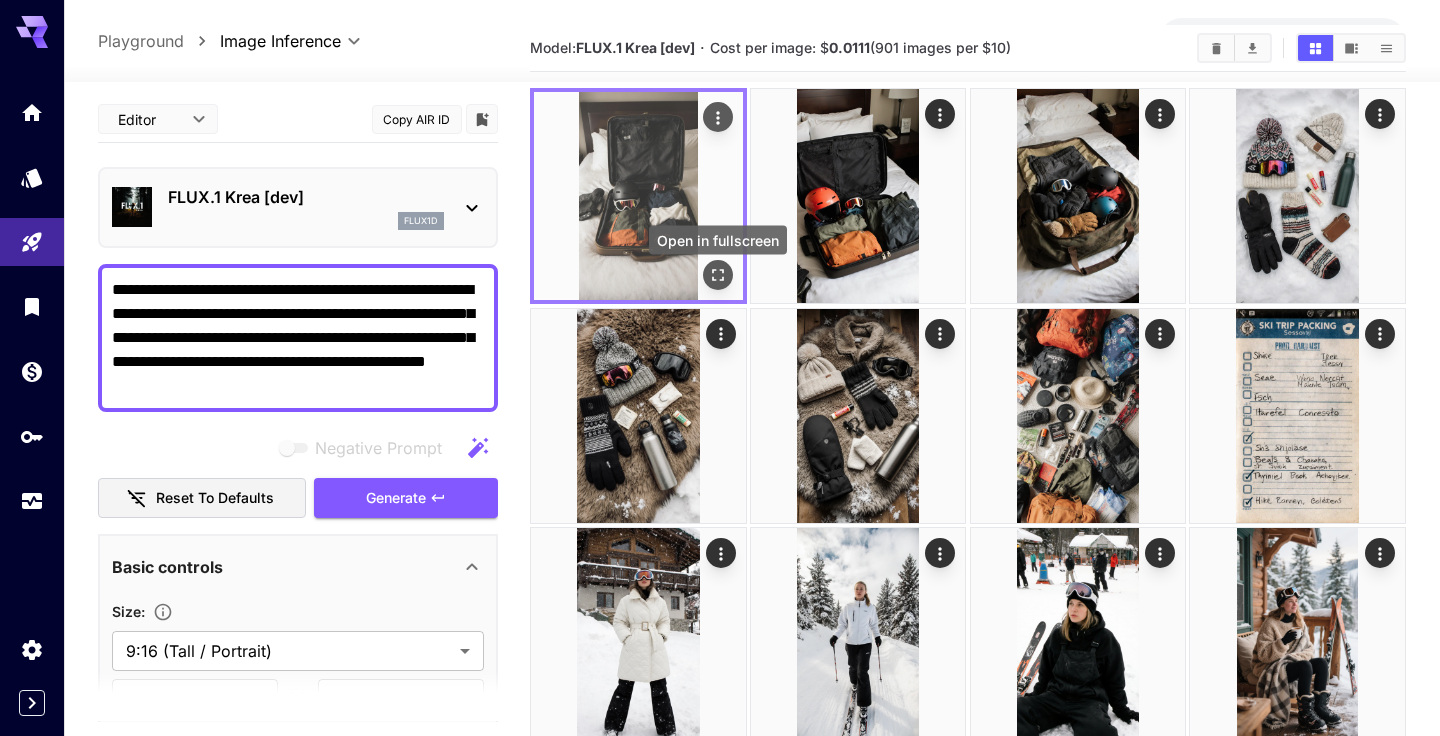 click 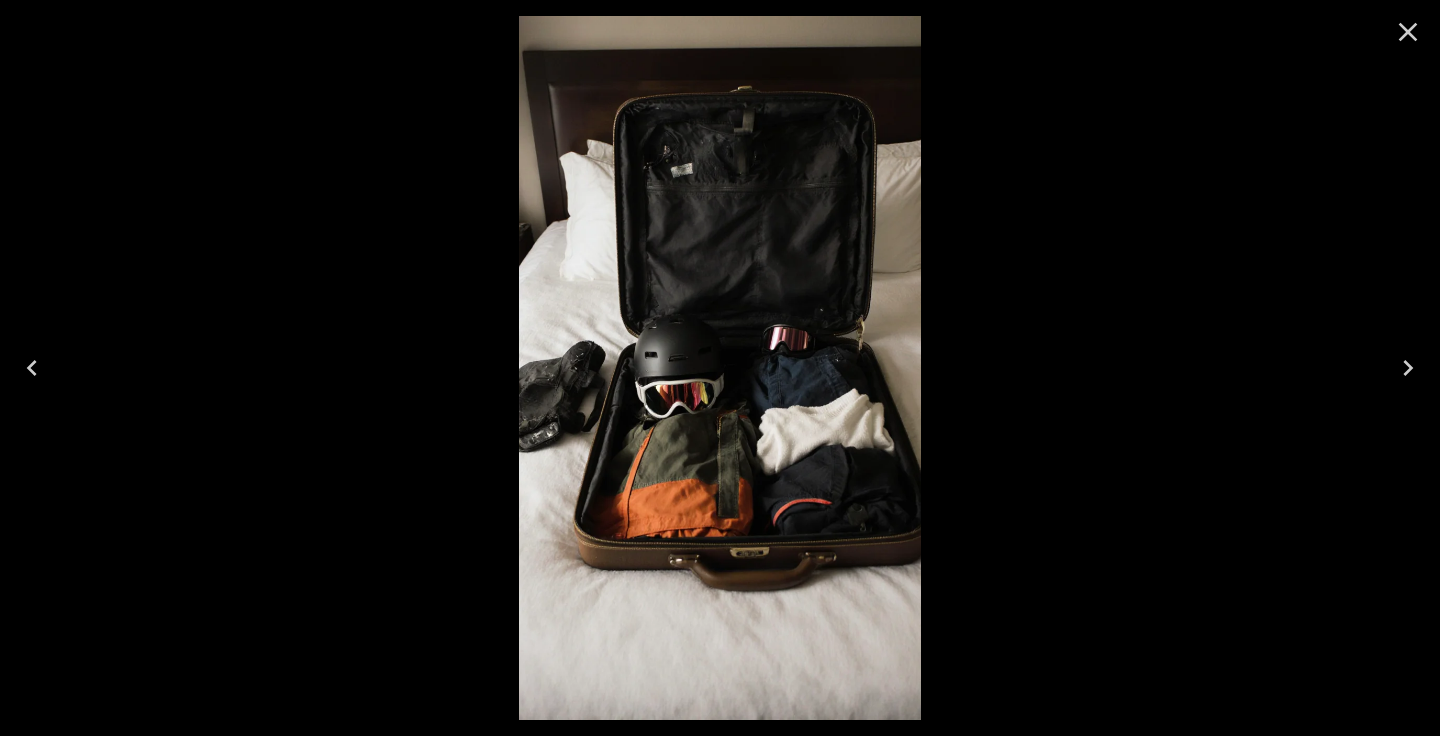 click 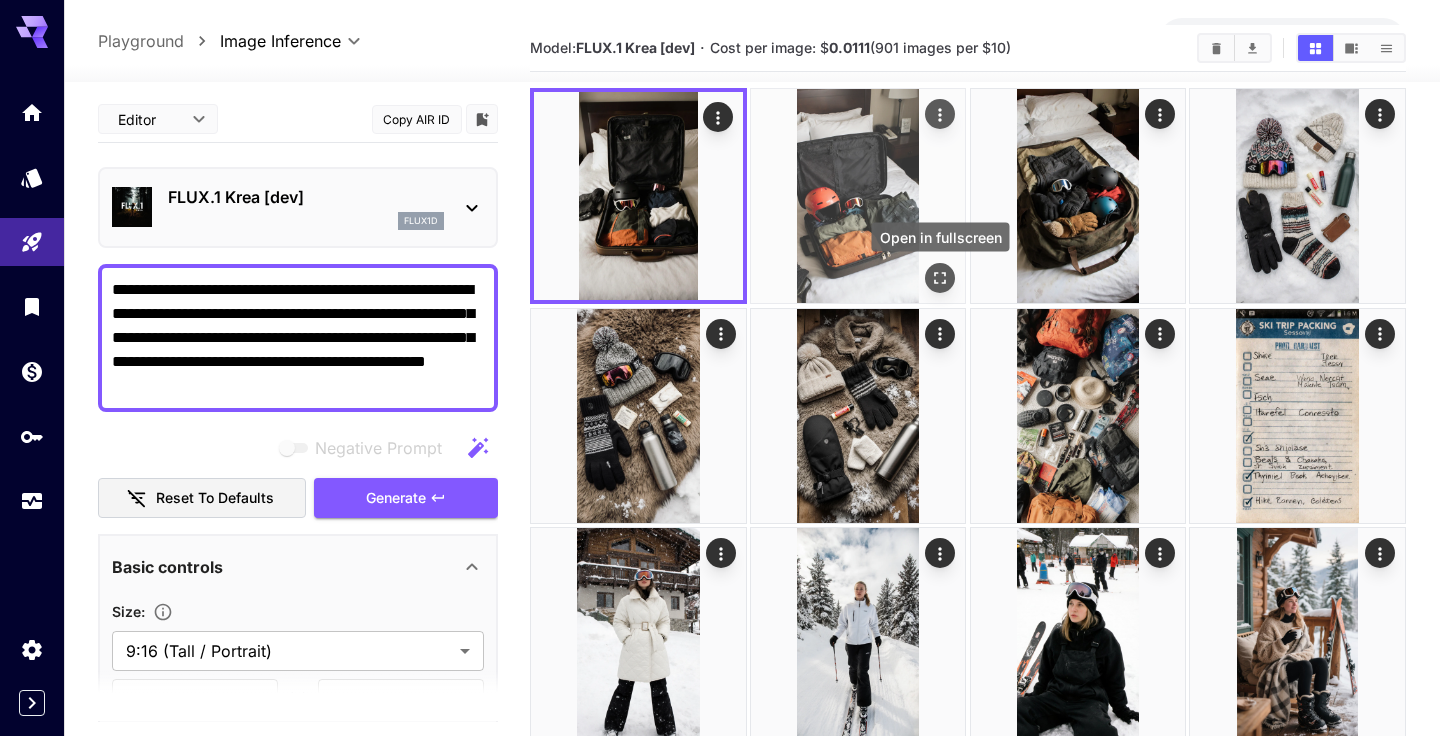 click 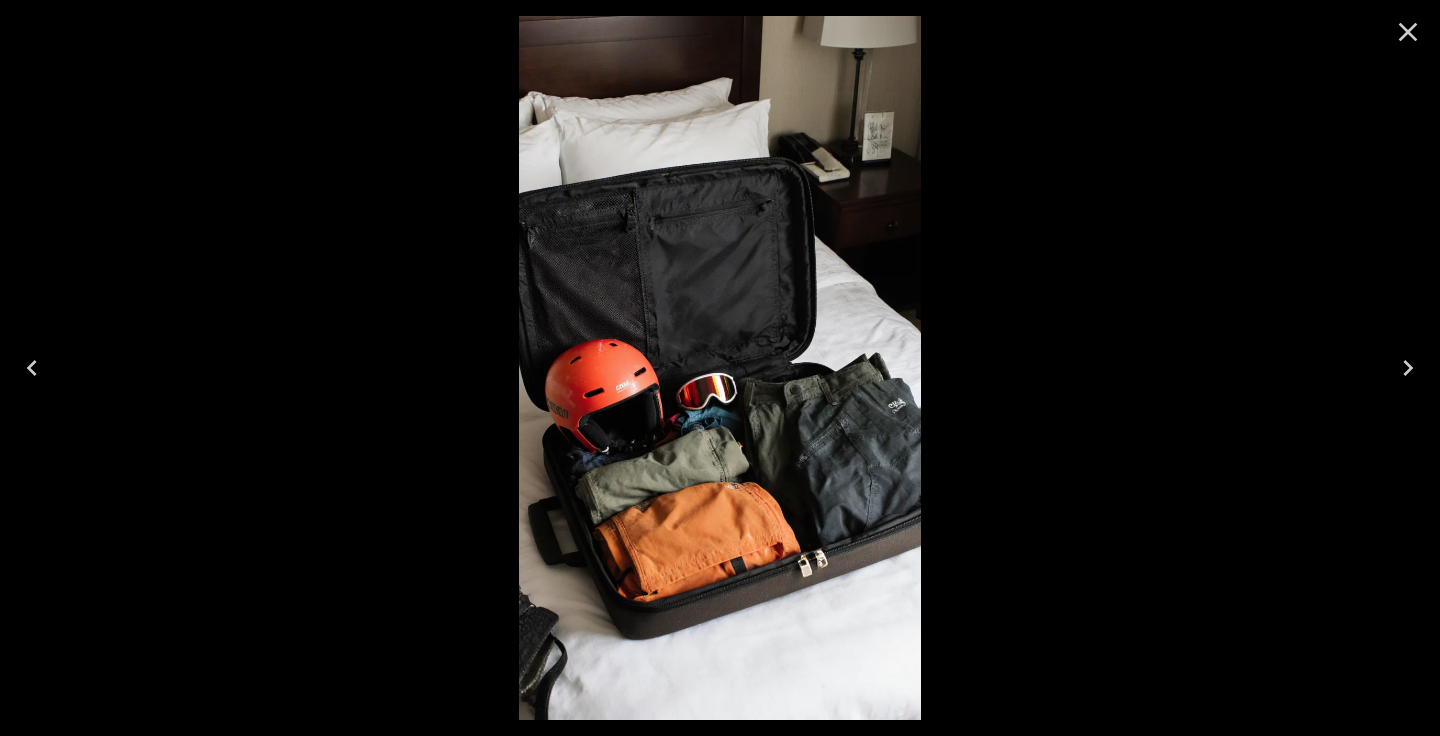 click 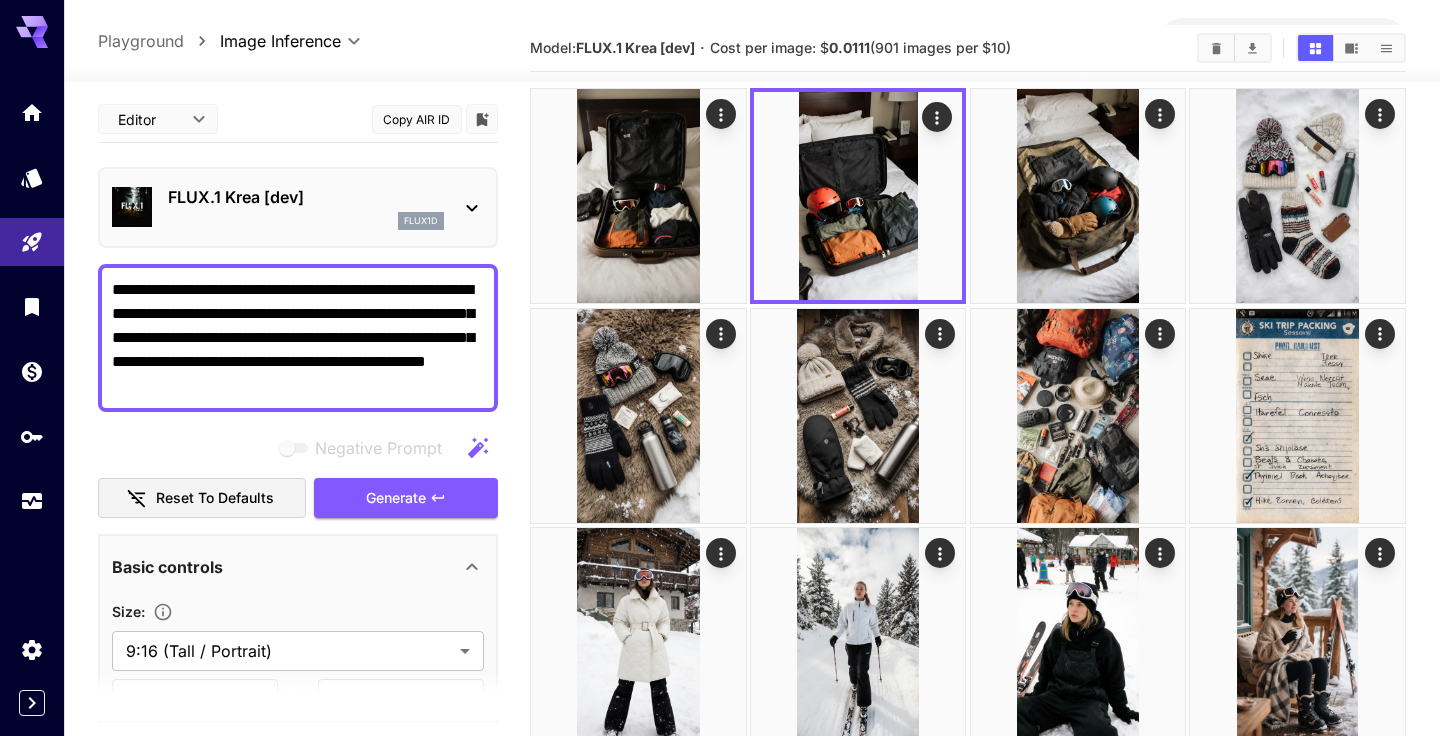 drag, startPoint x: 260, startPoint y: 342, endPoint x: 72, endPoint y: 279, distance: 198.27505 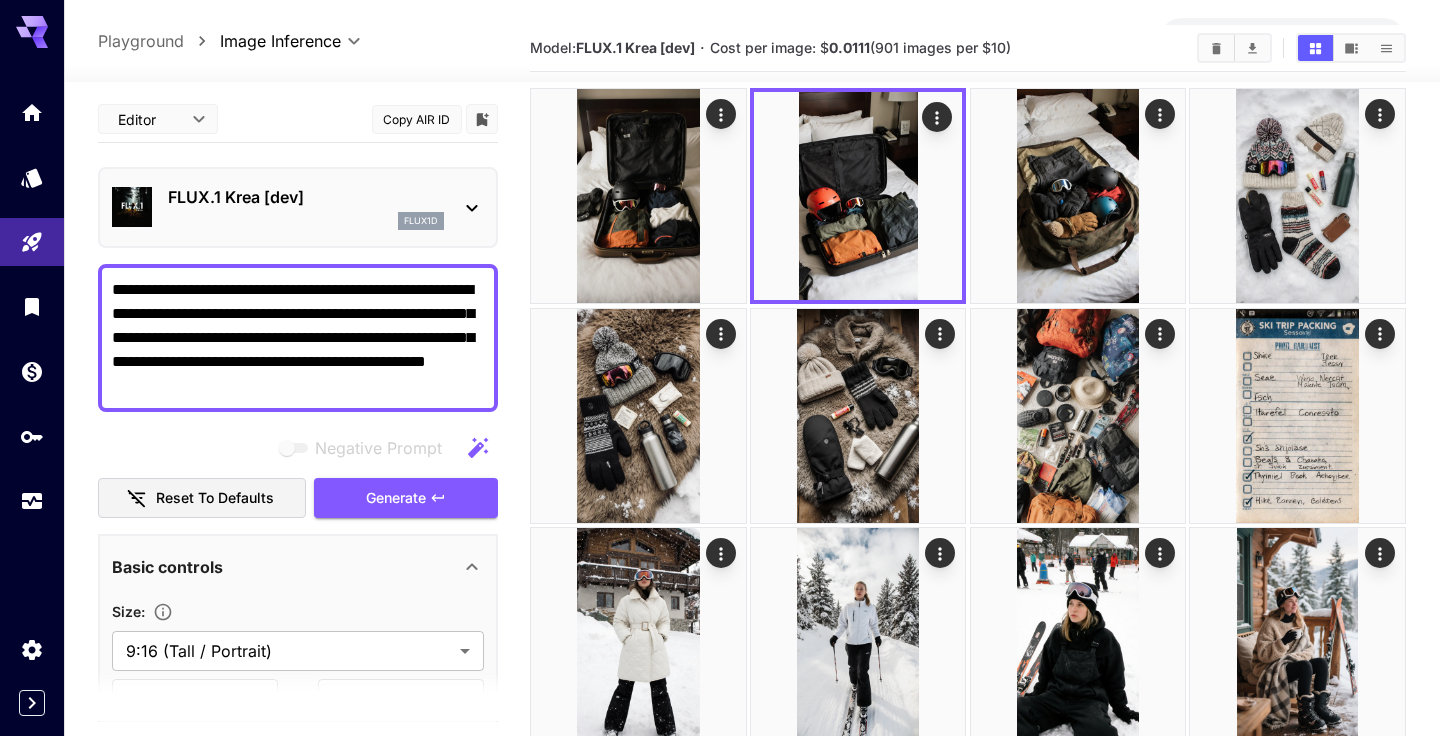 click on "**********" at bounding box center [752, 1833] 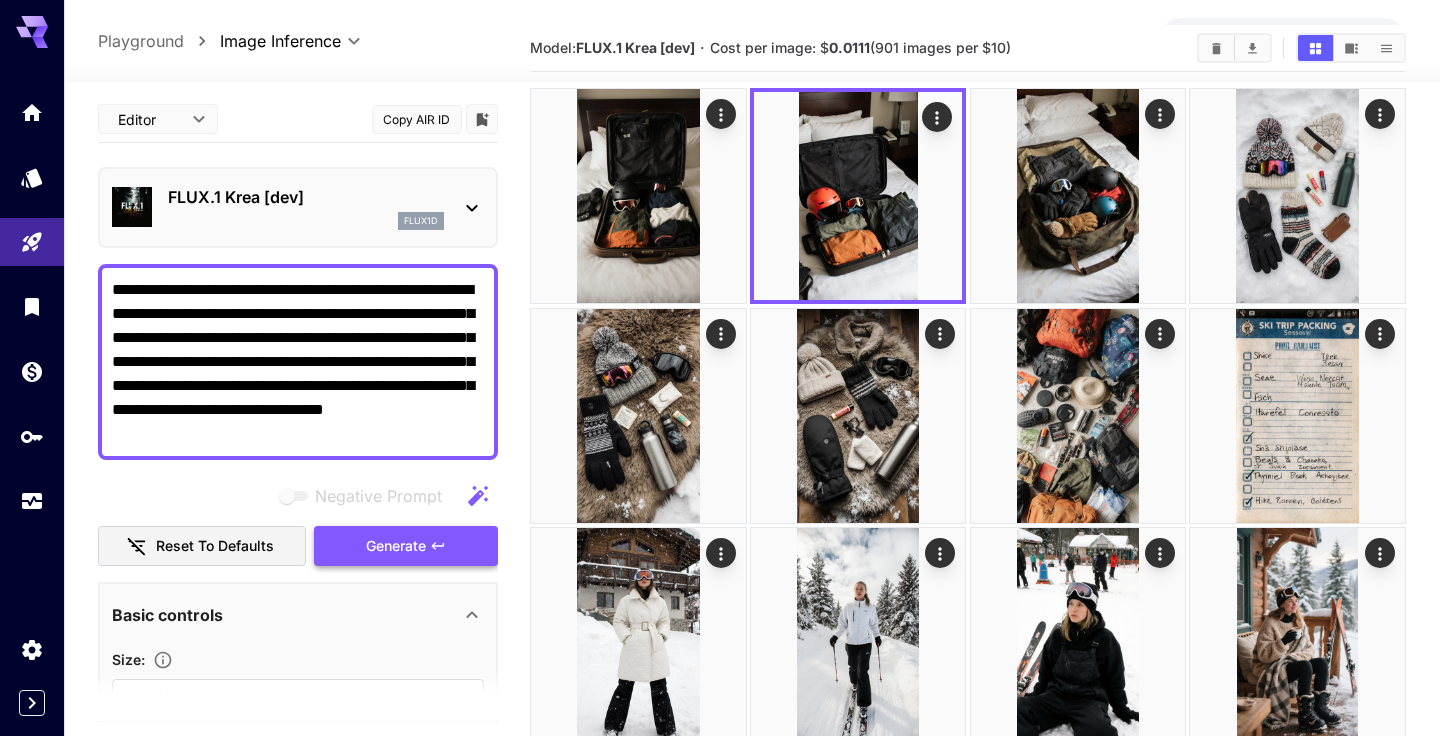 click on "Generate" at bounding box center (396, 546) 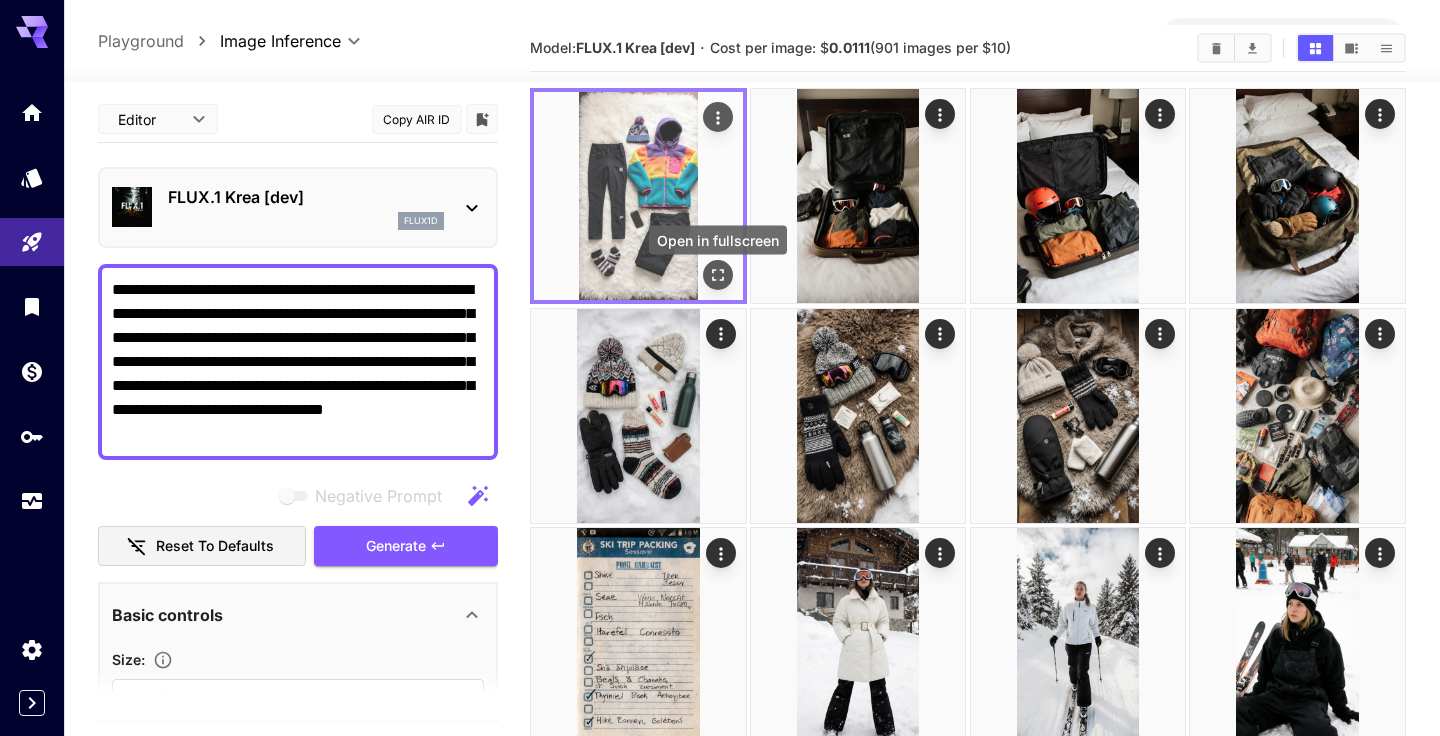 click 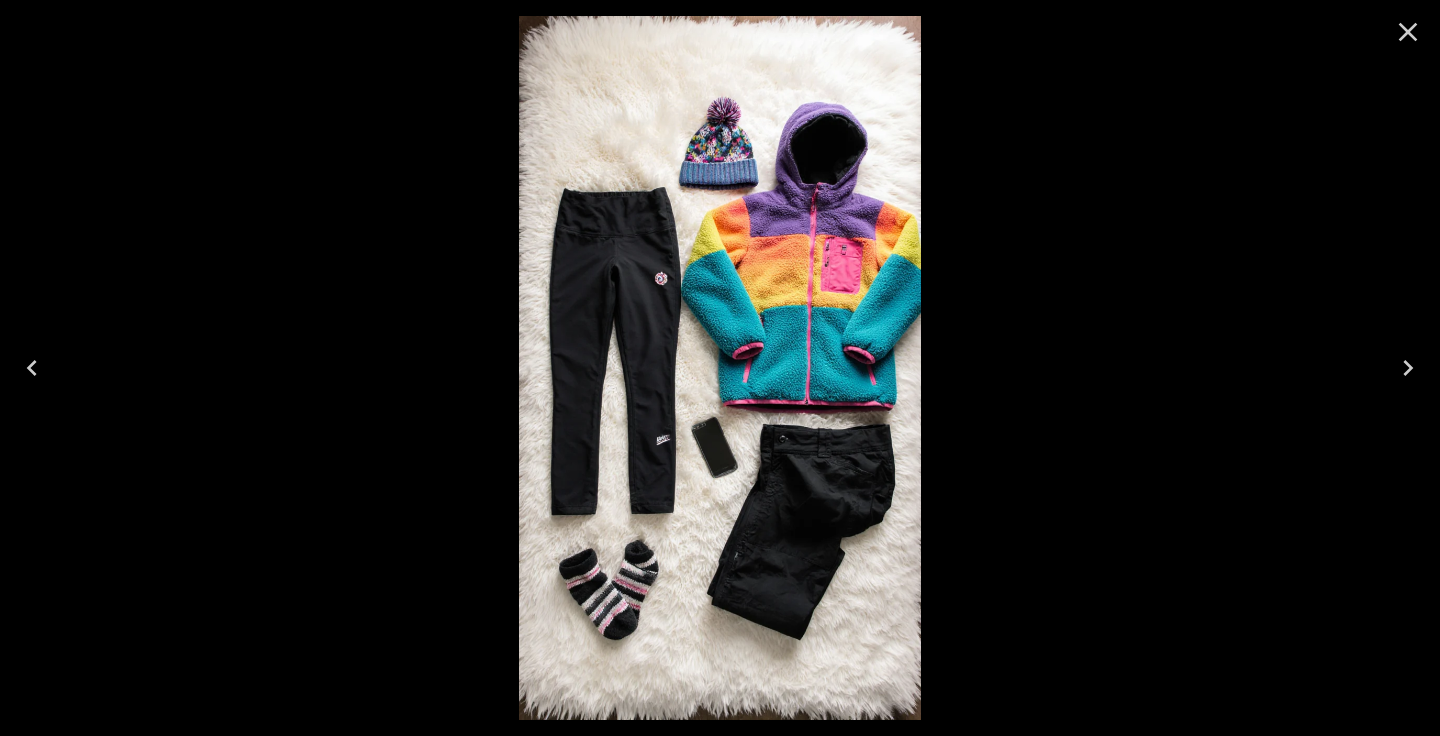 click 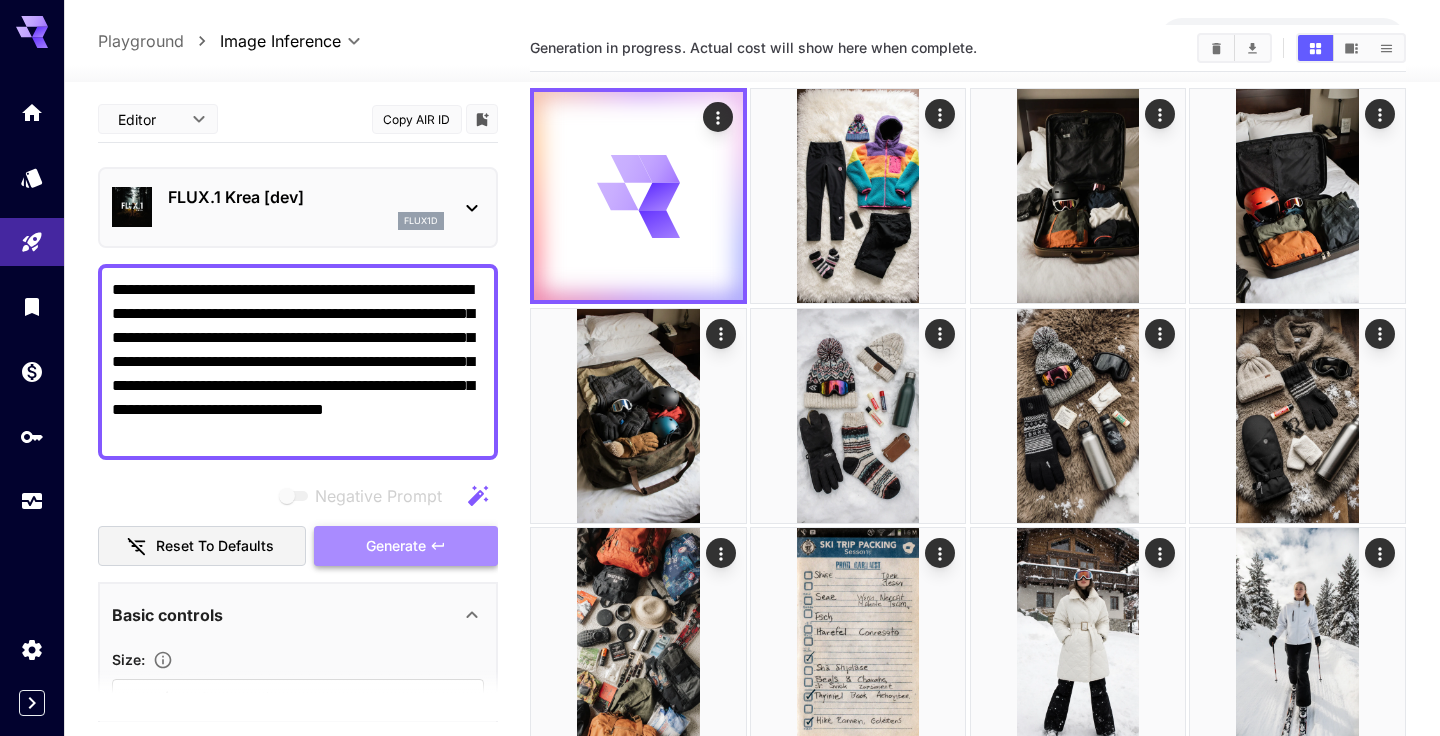 click on "Generate" at bounding box center (396, 546) 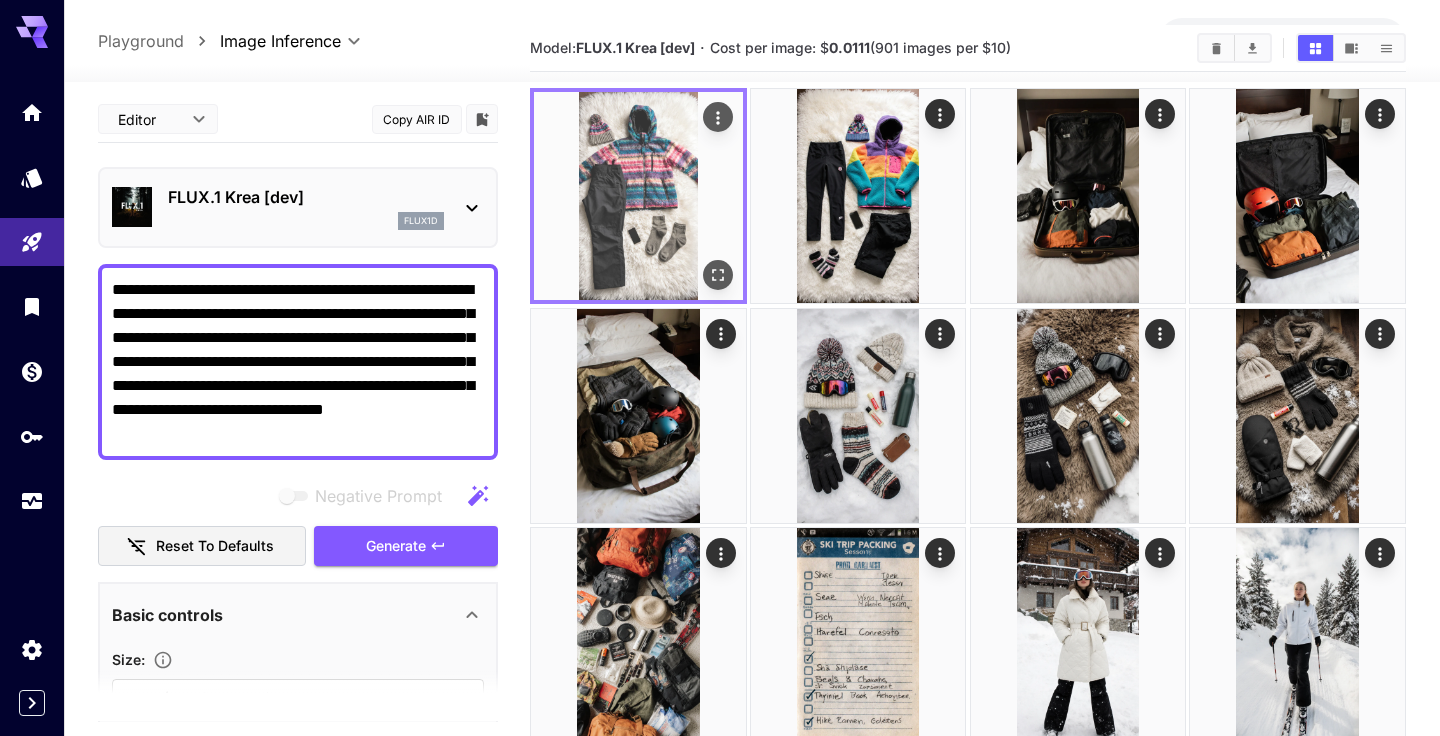 click 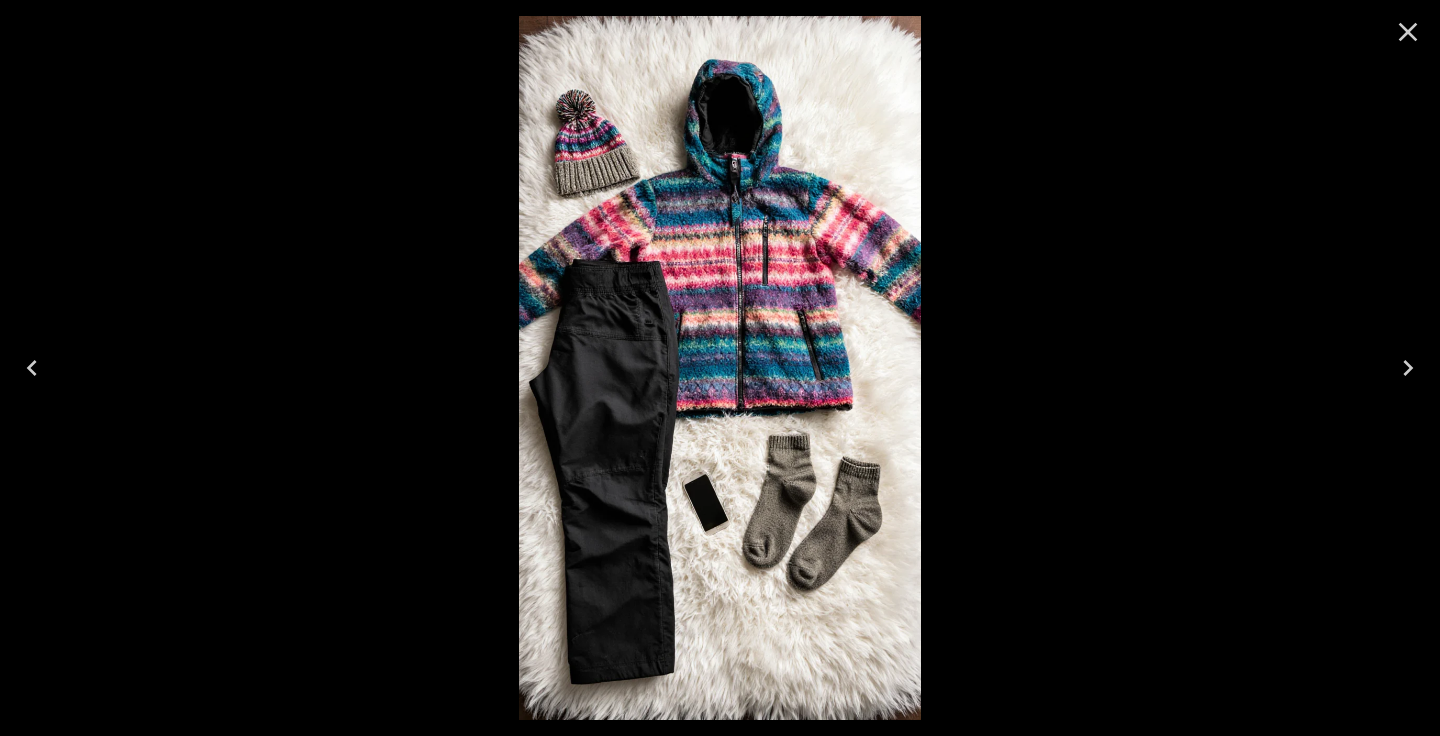 click 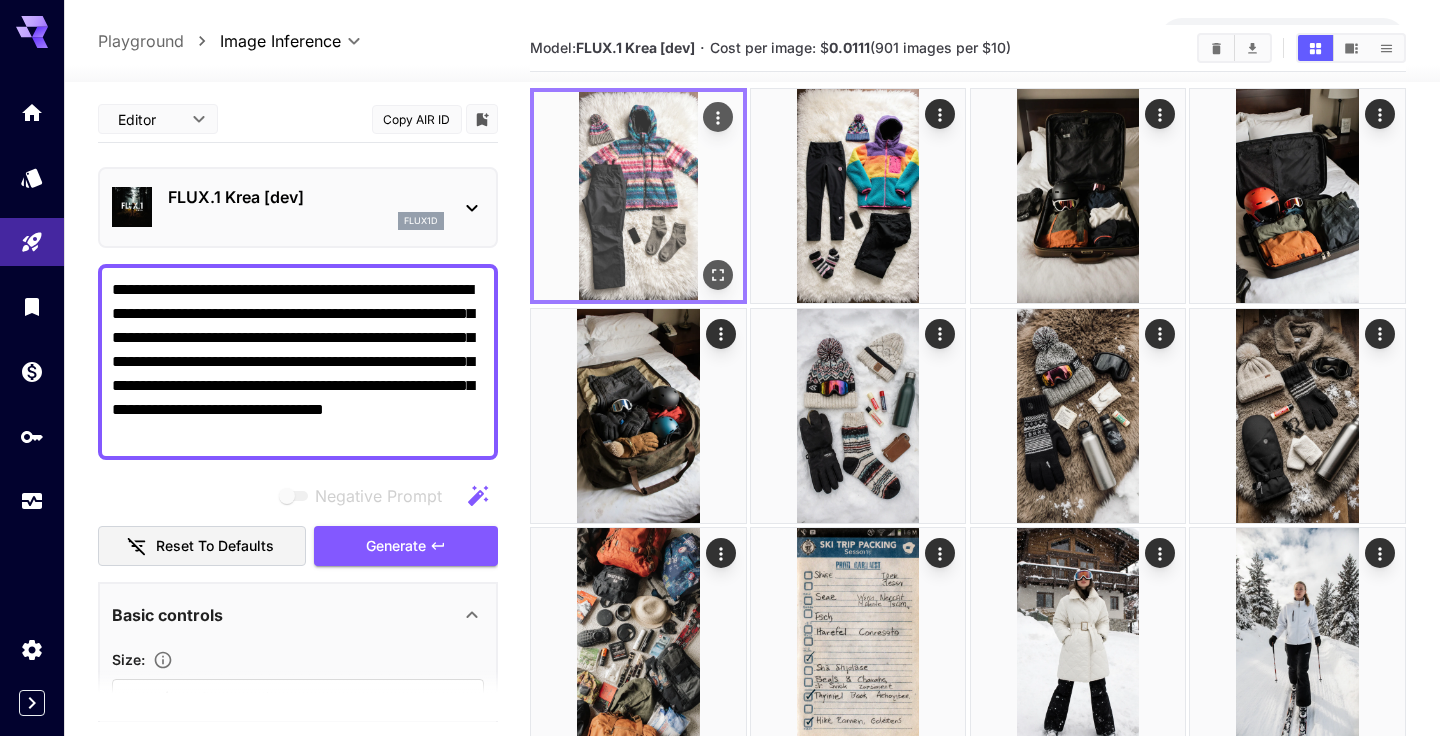 click 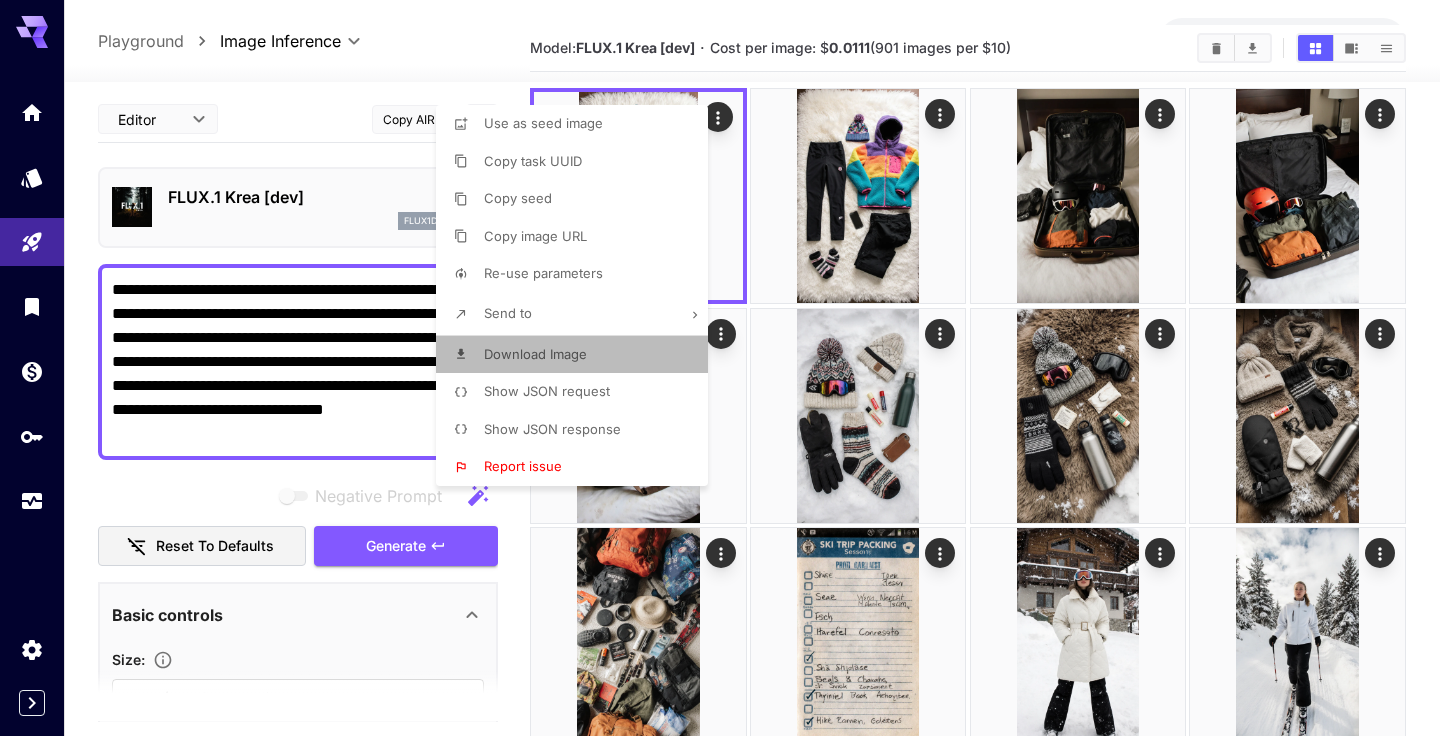 click on "Download Image" at bounding box center [535, 354] 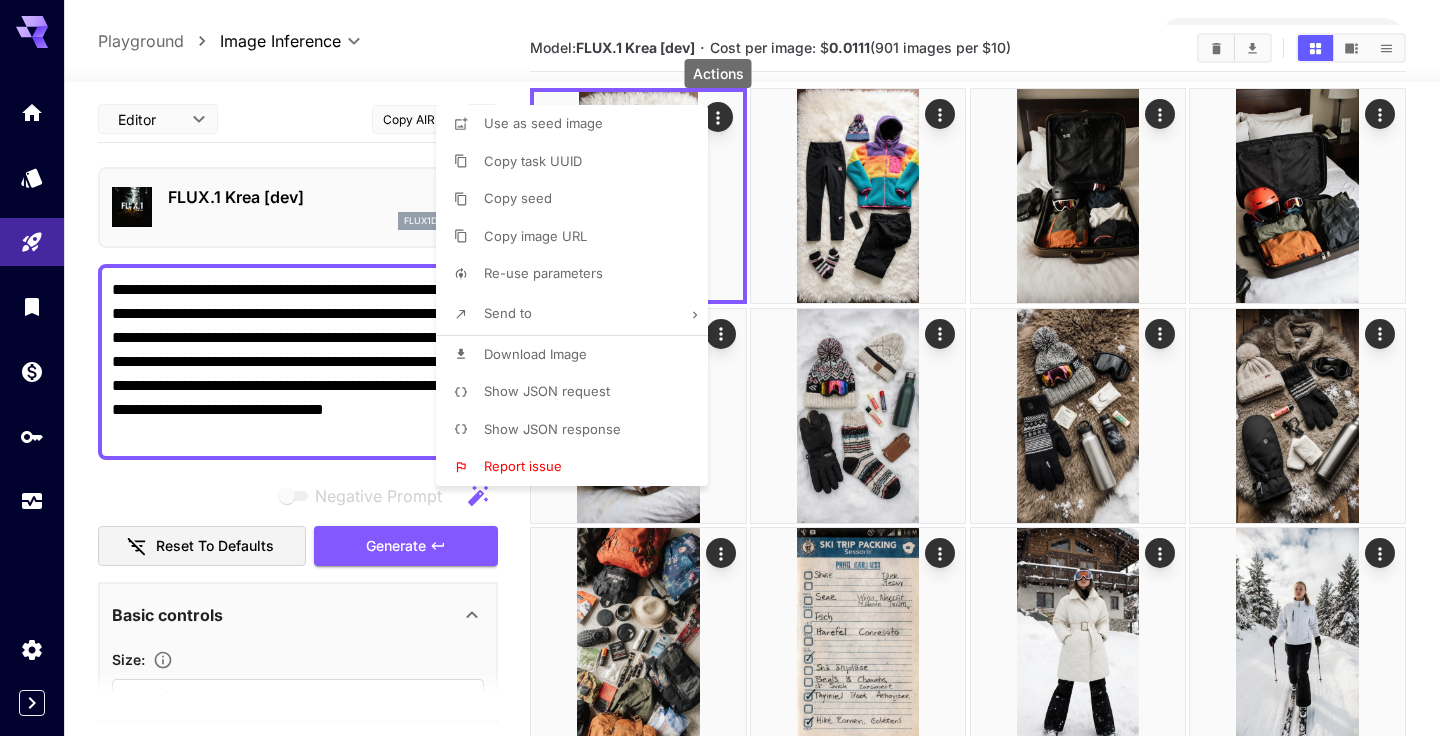 click at bounding box center [720, 368] 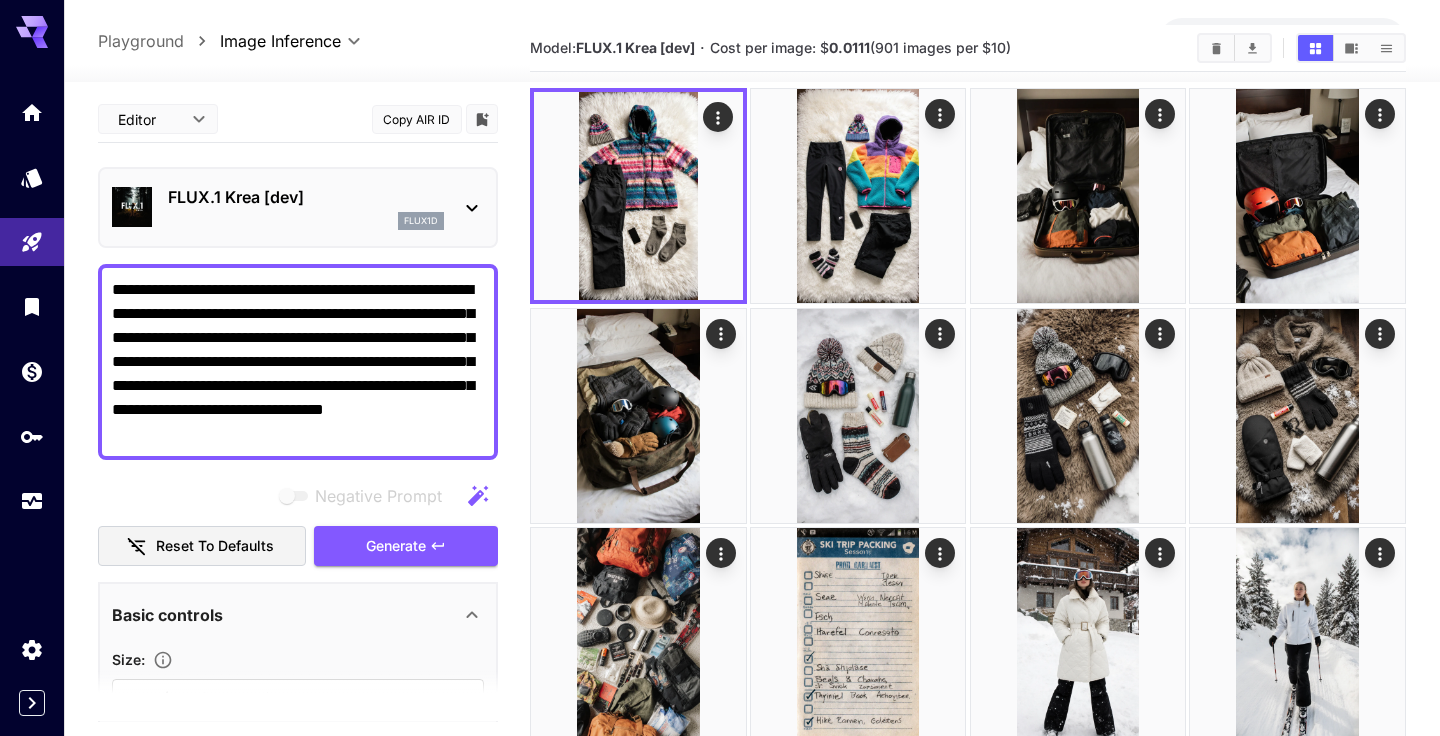 click on "**********" at bounding box center [298, 362] 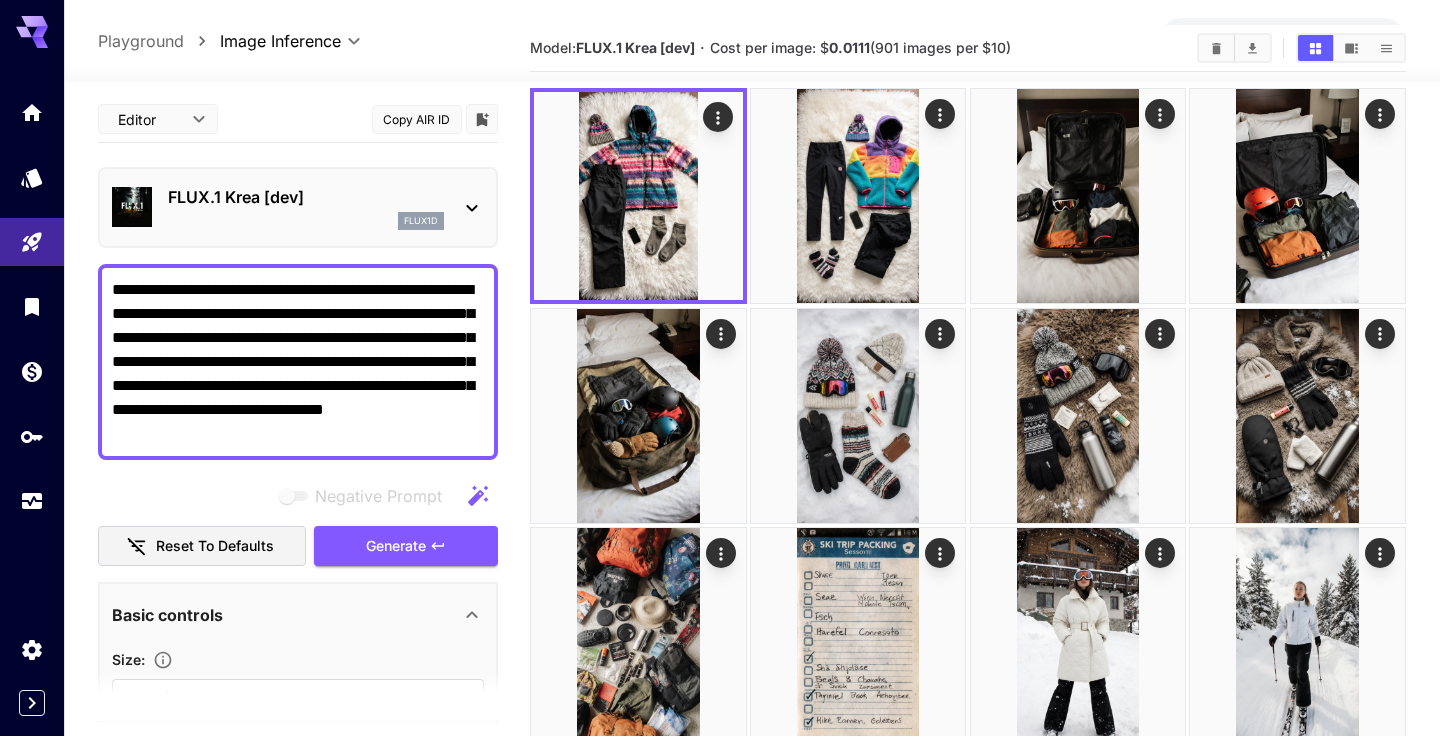 drag, startPoint x: 184, startPoint y: 382, endPoint x: 90, endPoint y: 237, distance: 172.80336 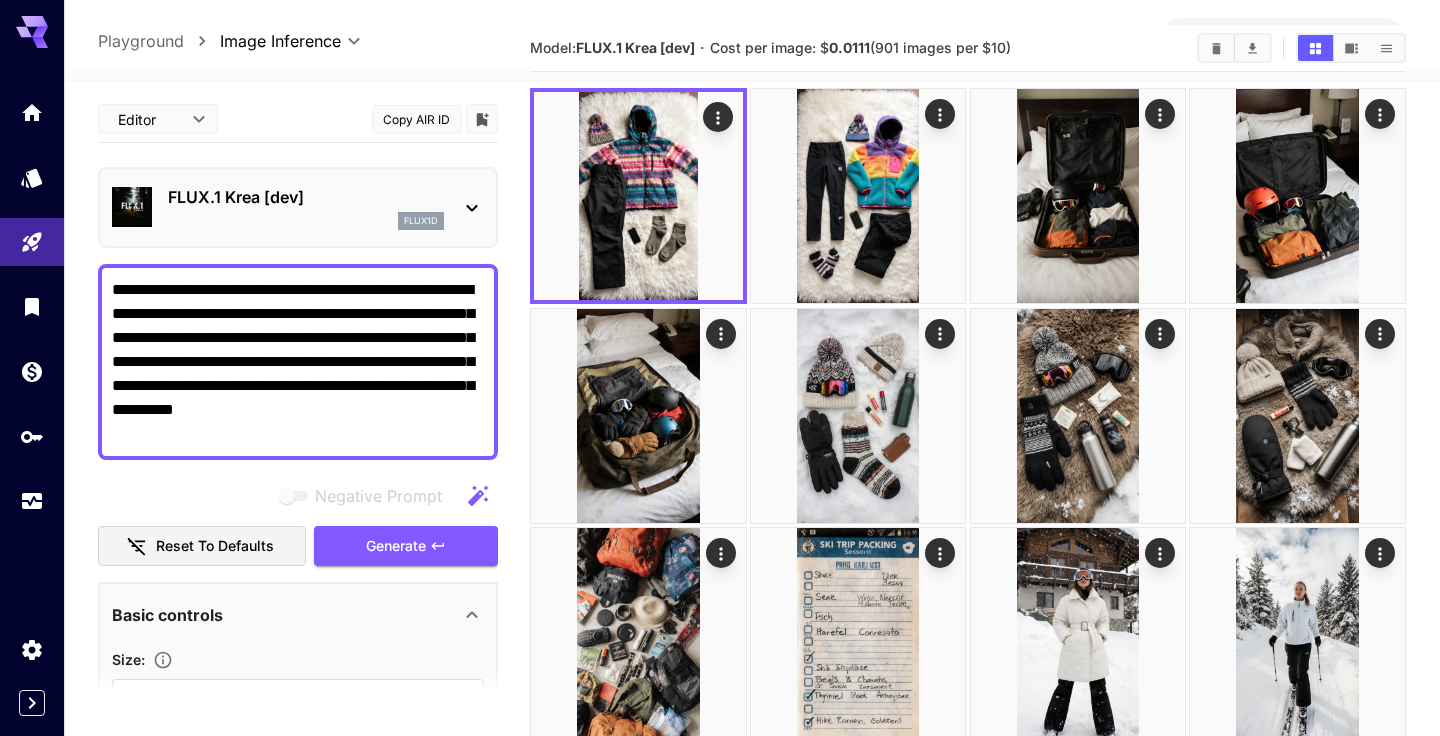 click on "**********" at bounding box center (298, 362) 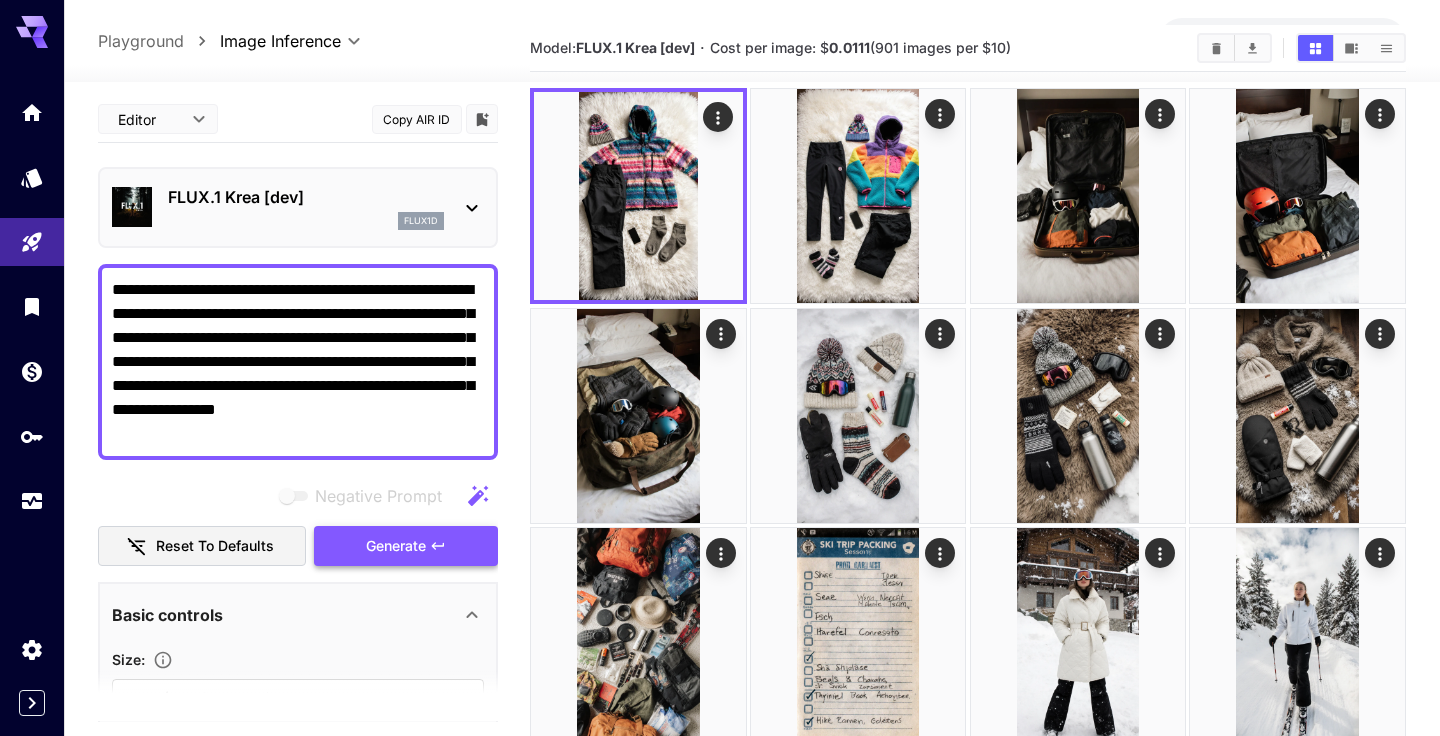 click on "Generate" at bounding box center [396, 546] 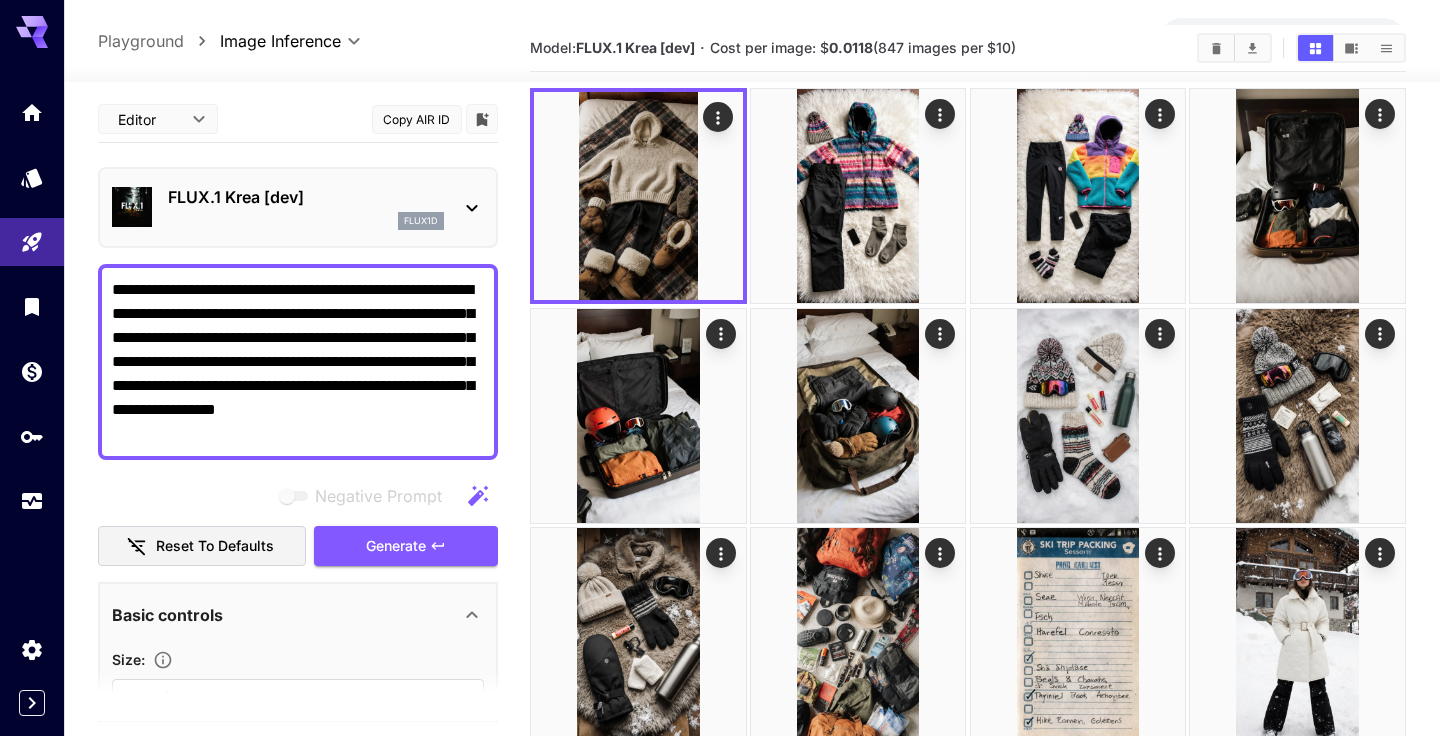 drag, startPoint x: 239, startPoint y: 361, endPoint x: 99, endPoint y: 351, distance: 140.35669 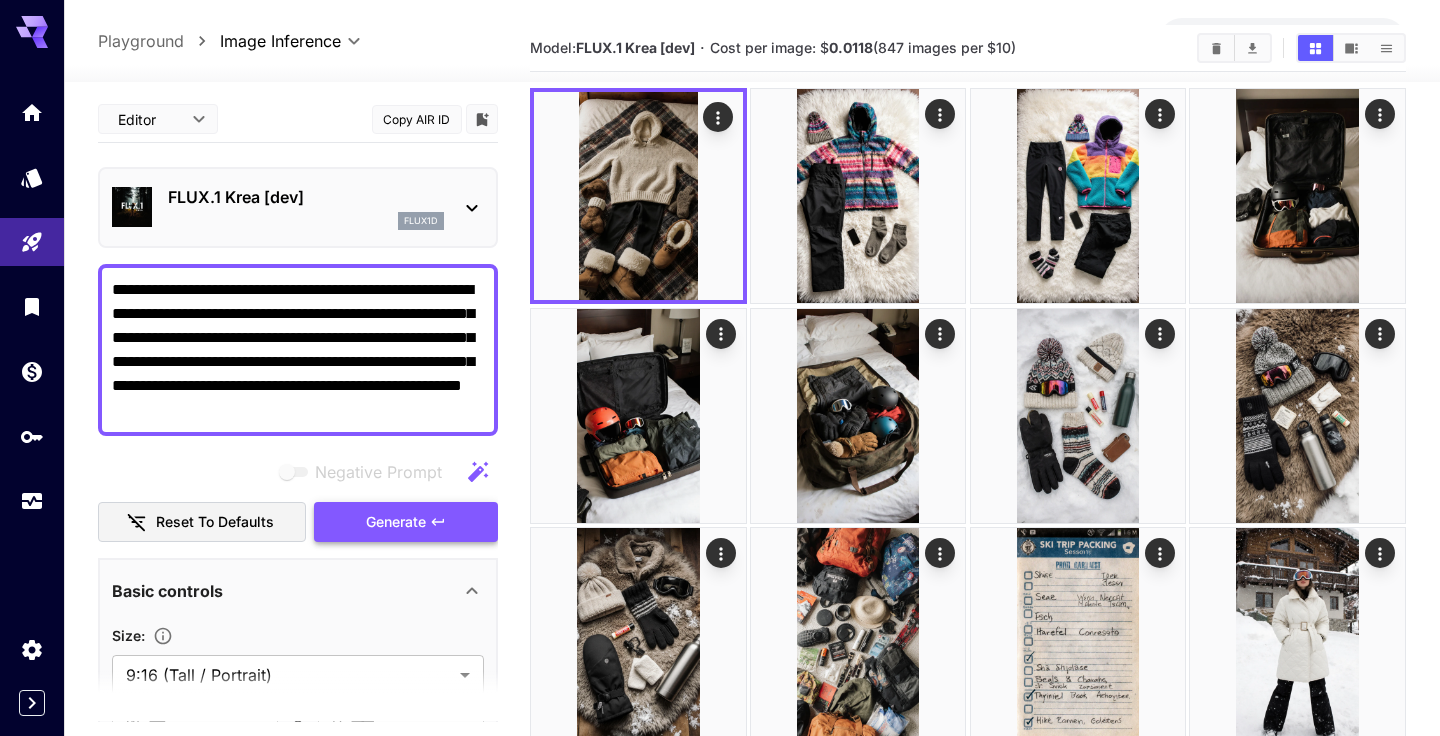 click on "Generate" at bounding box center (396, 522) 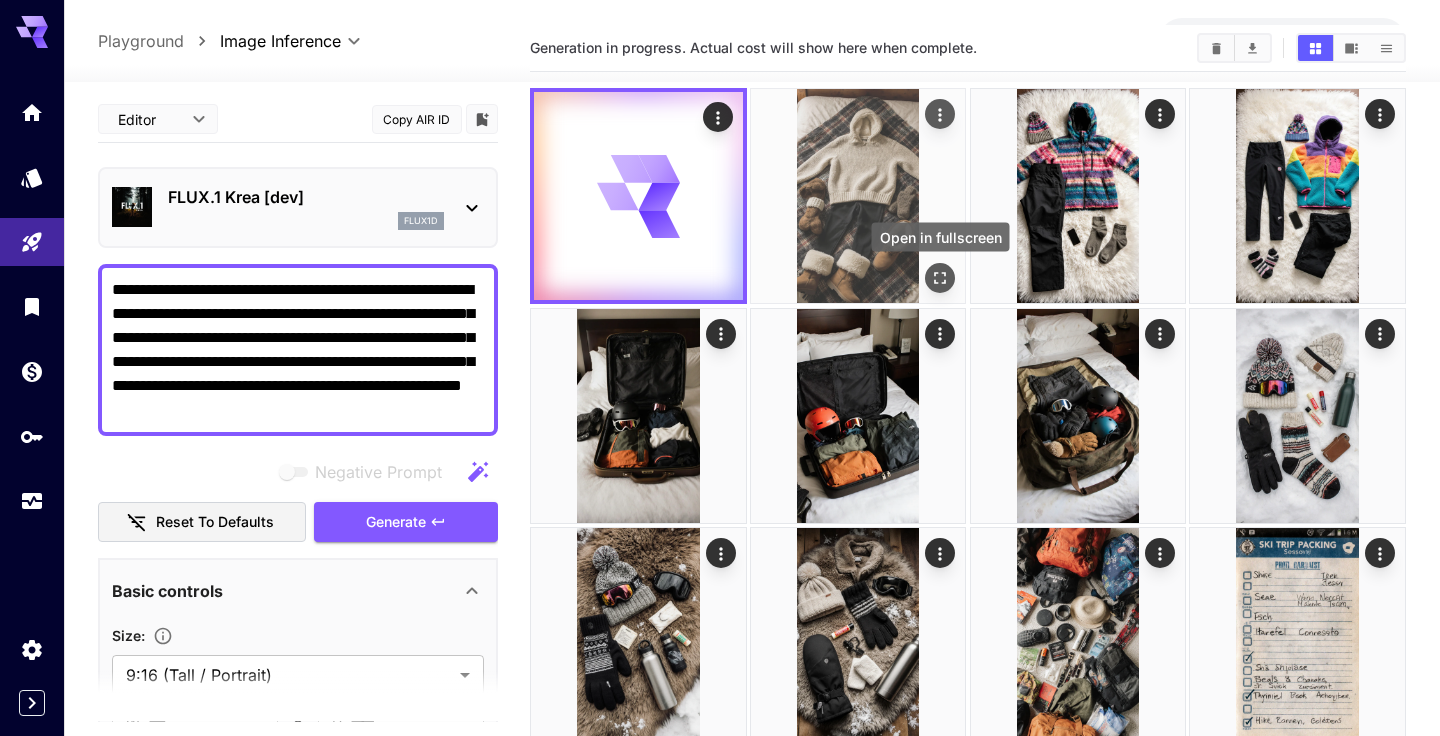 click 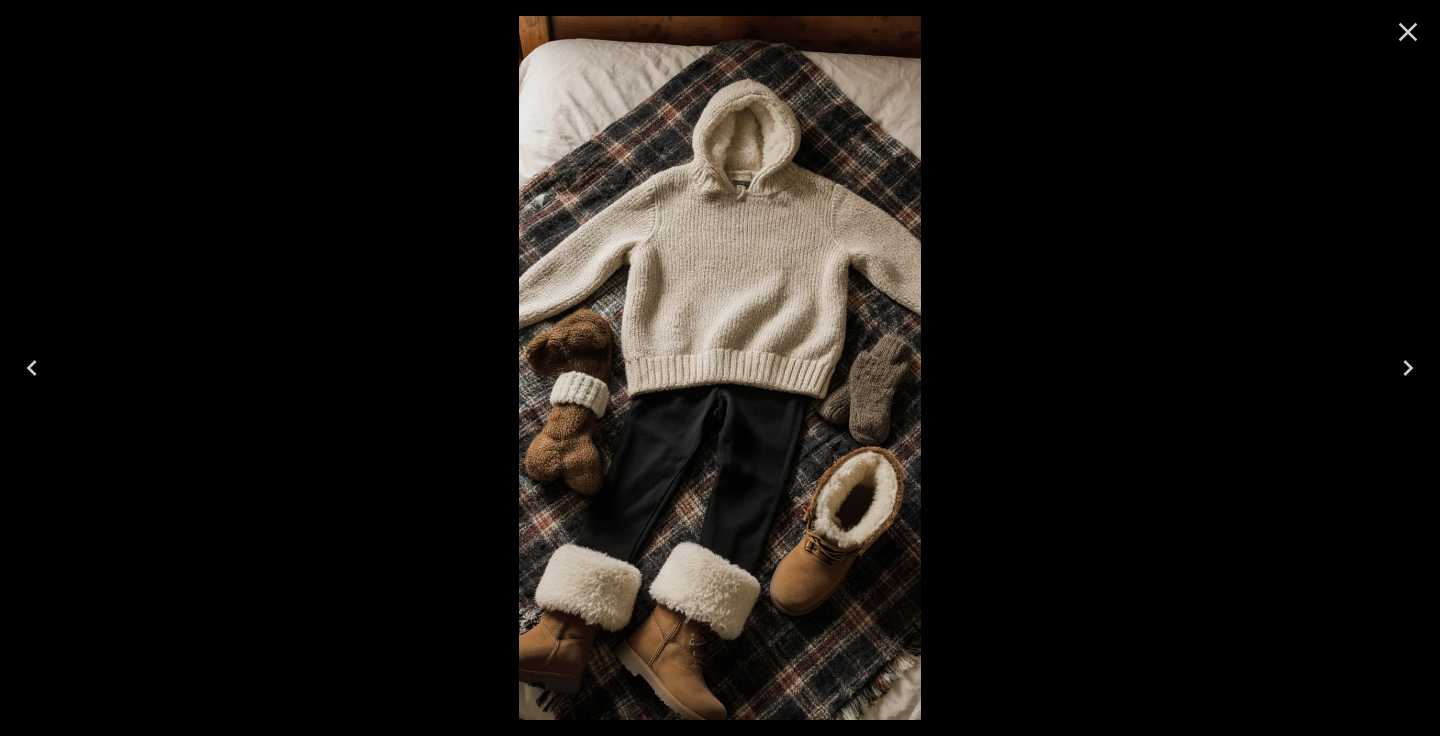 click 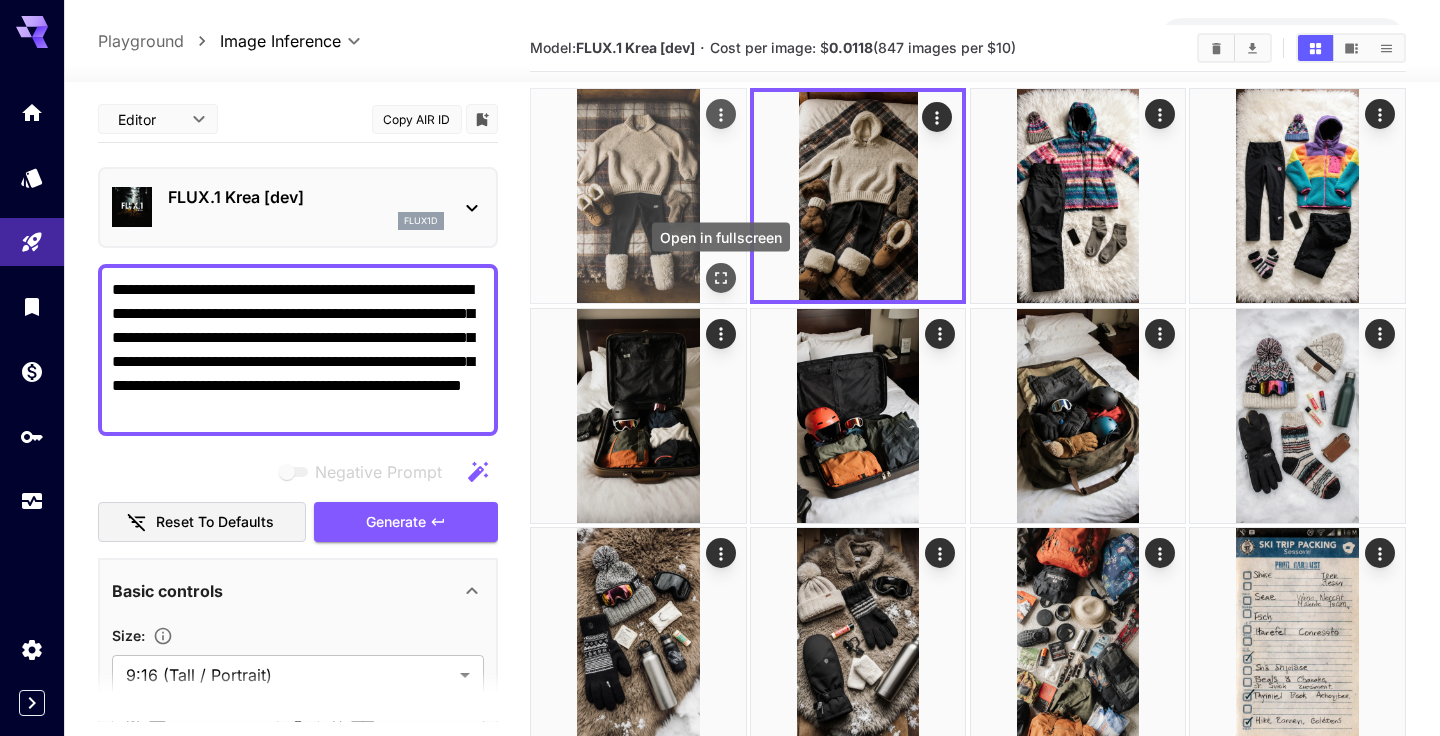 click 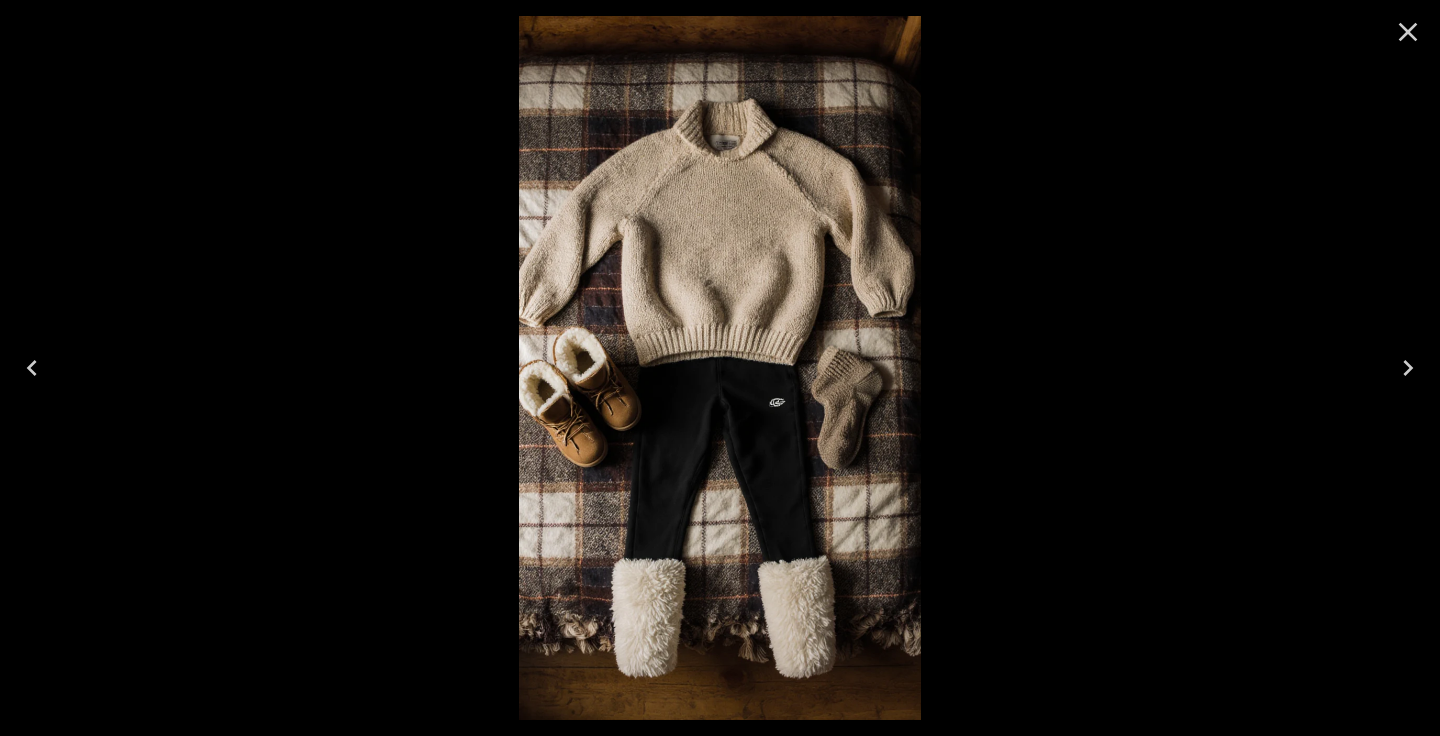 click 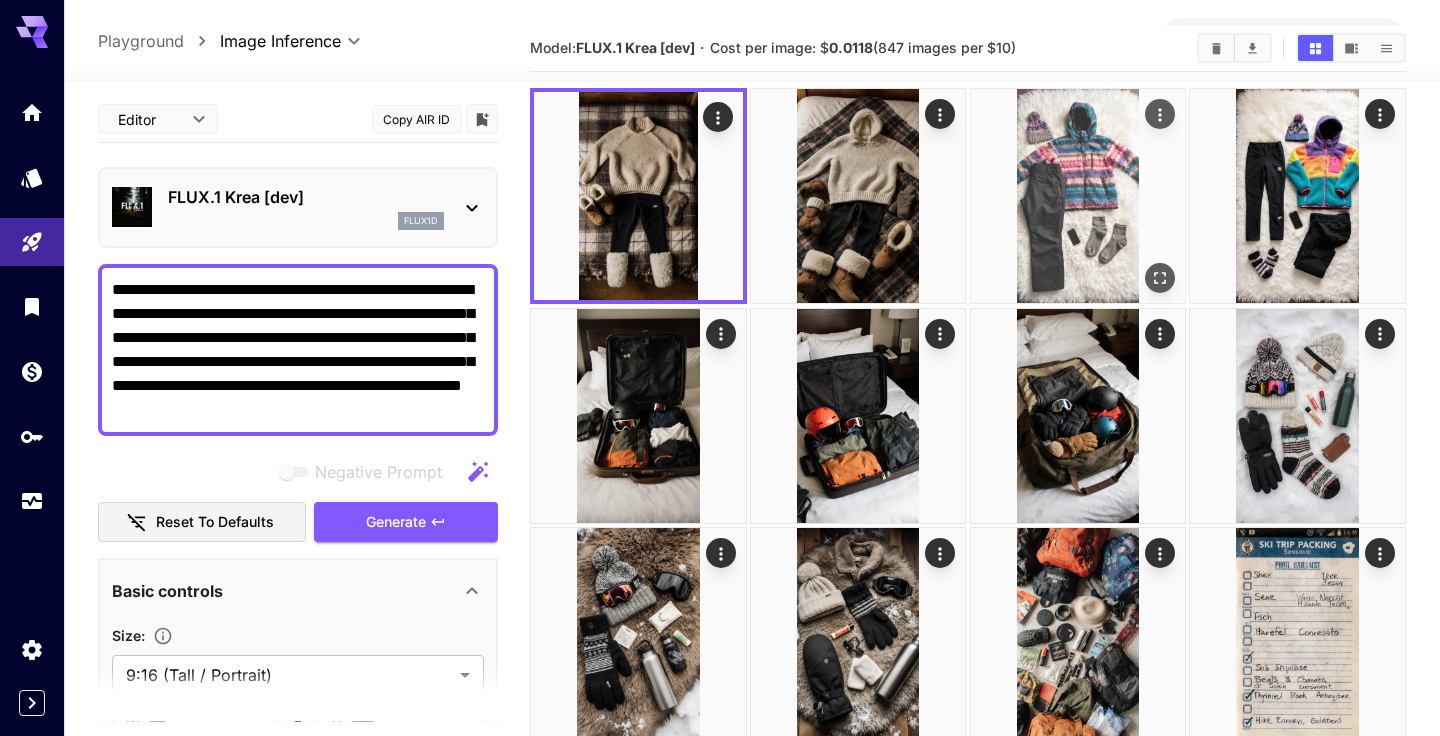 click 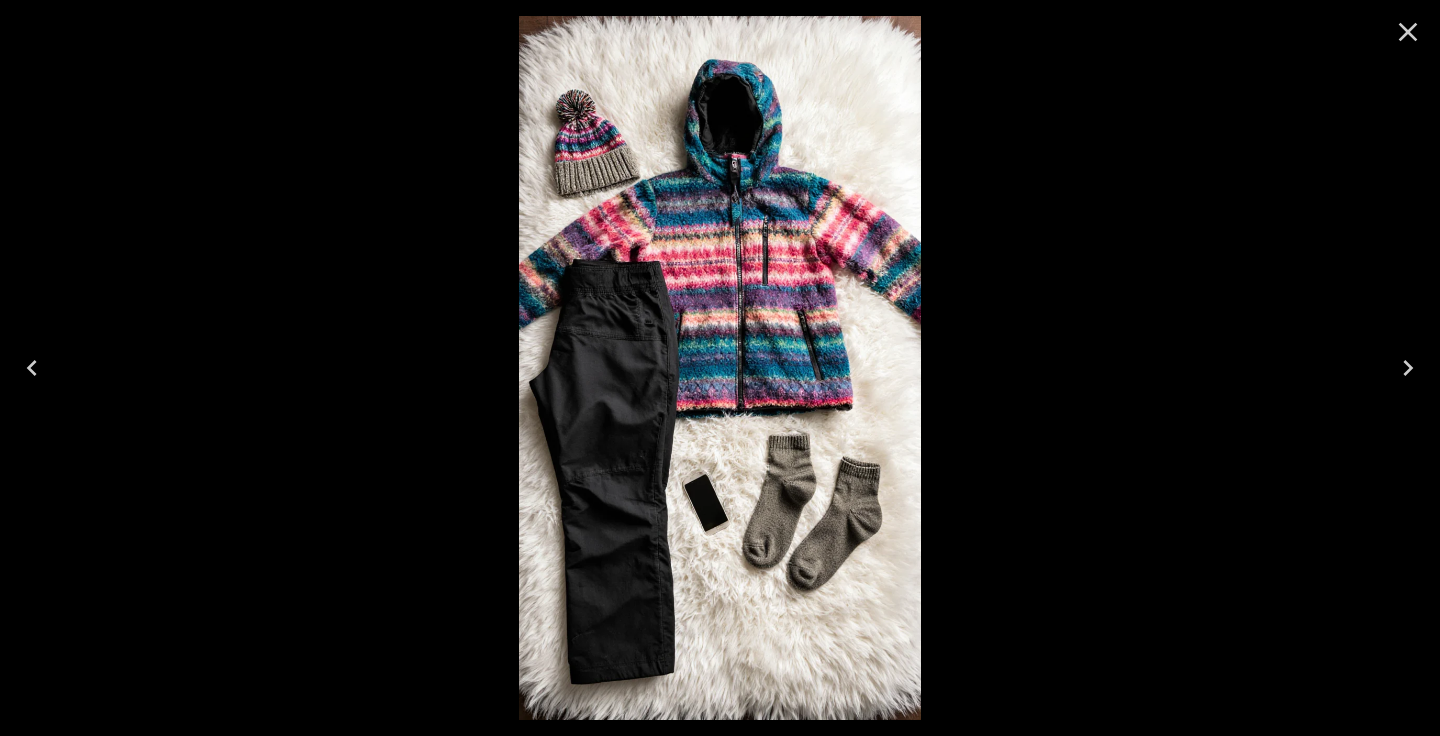 click 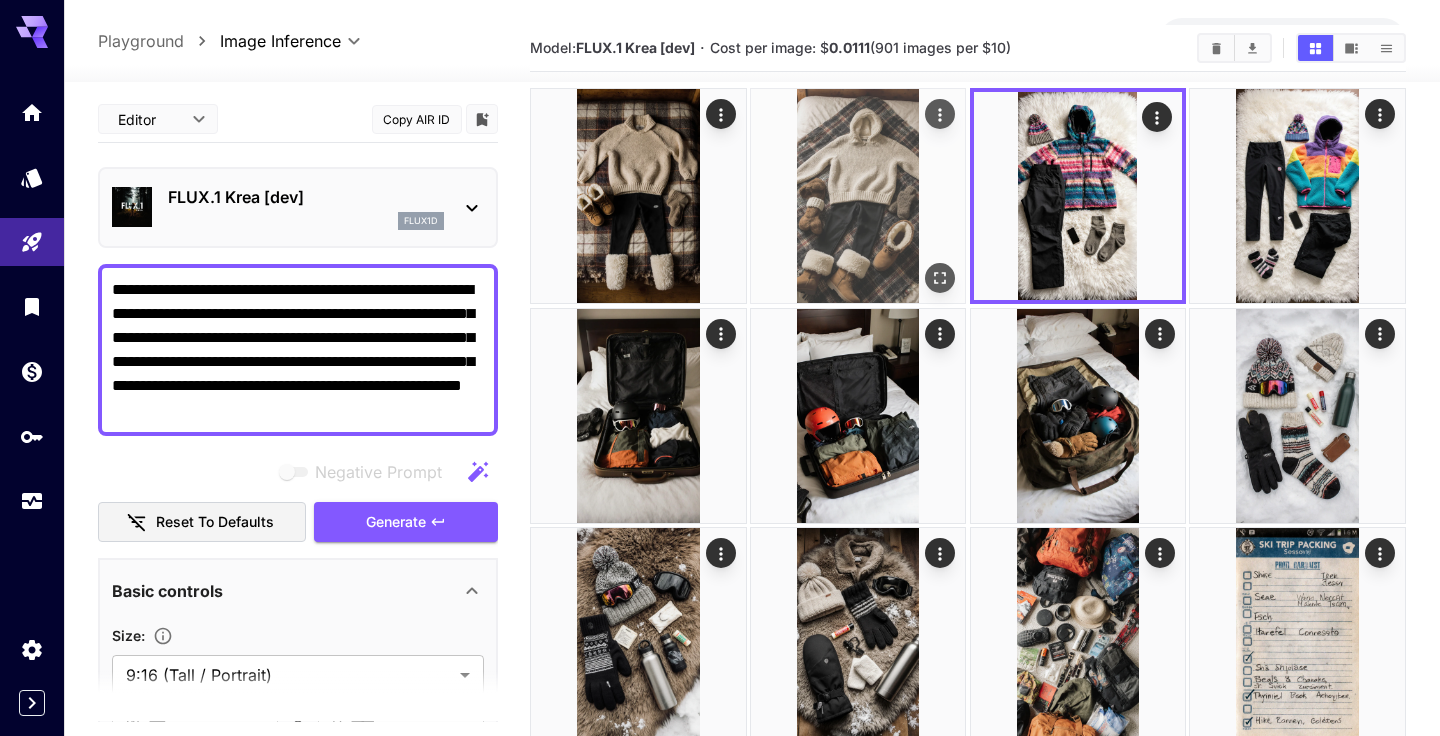 click at bounding box center (858, 196) 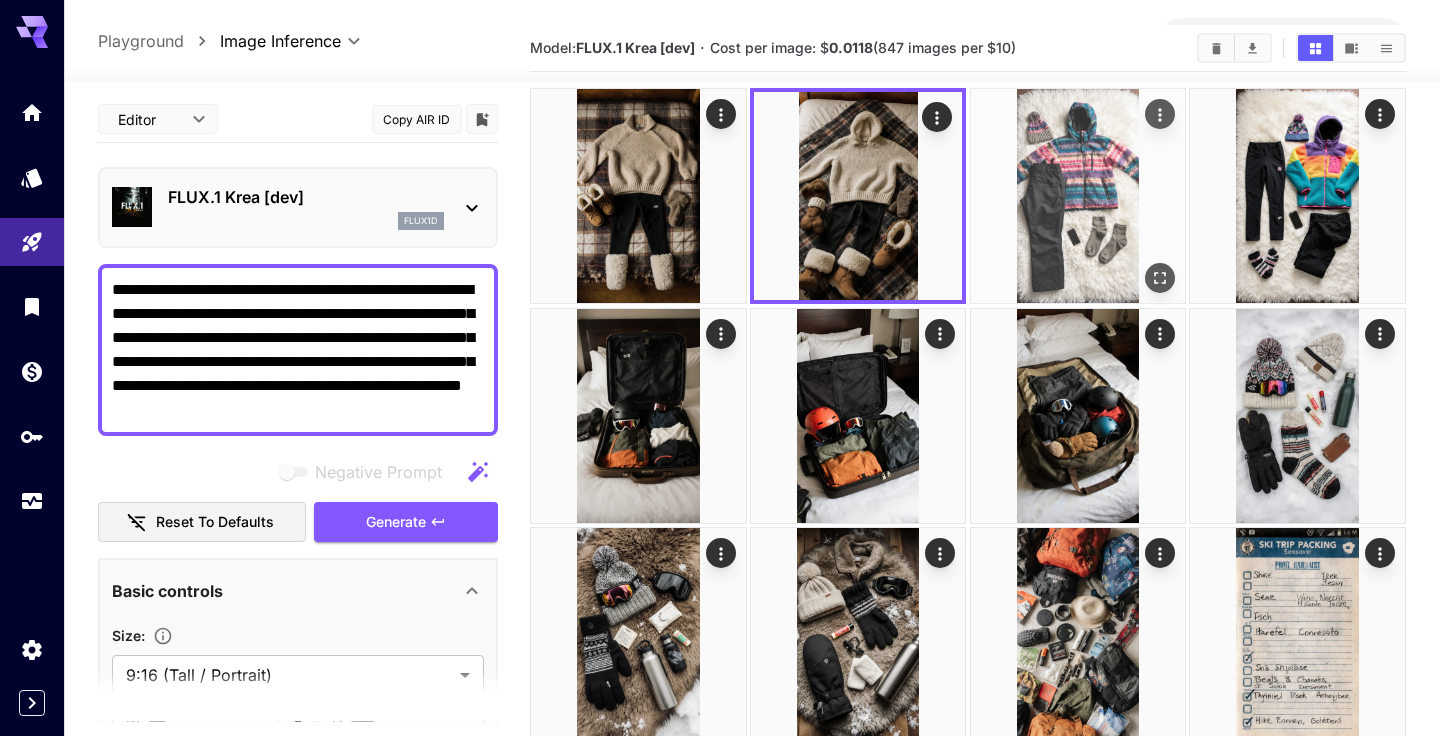 click at bounding box center (1078, 196) 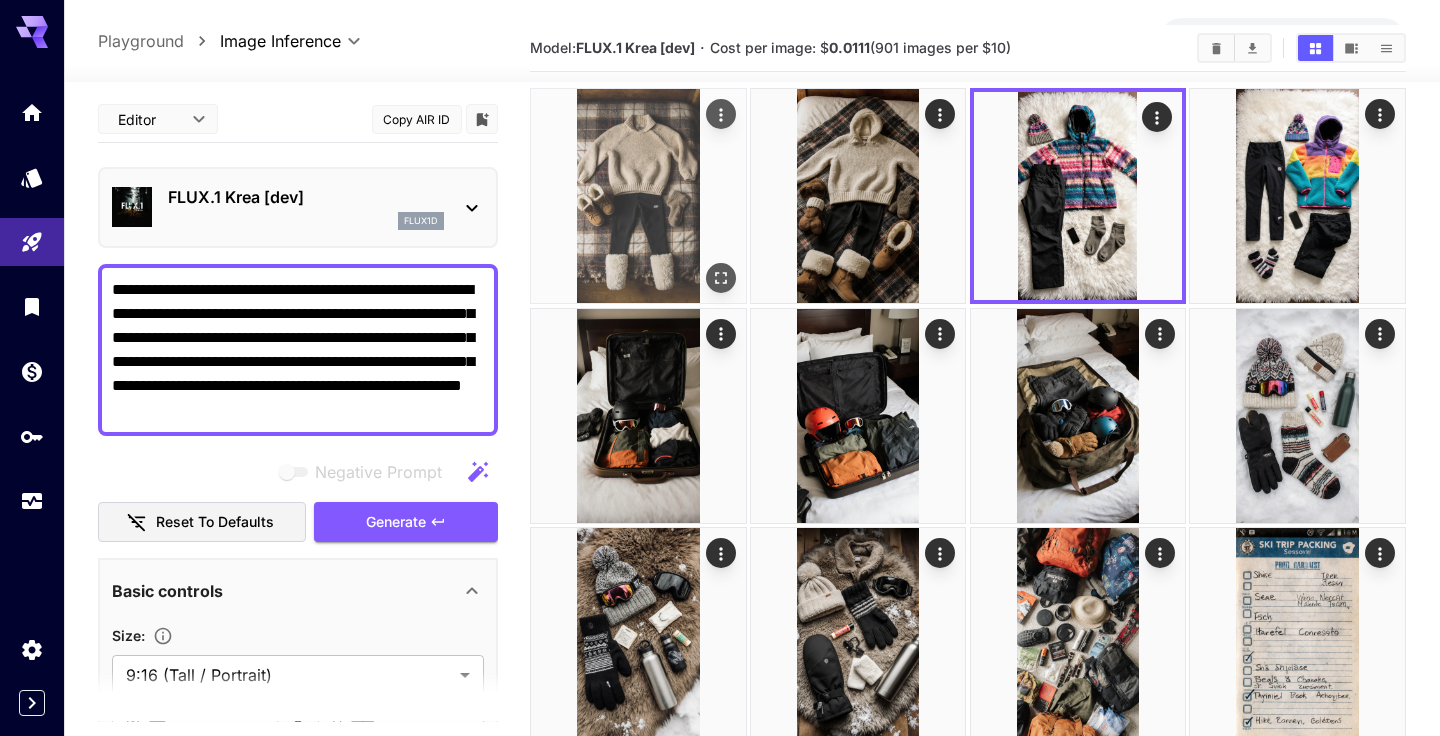 click at bounding box center (638, 196) 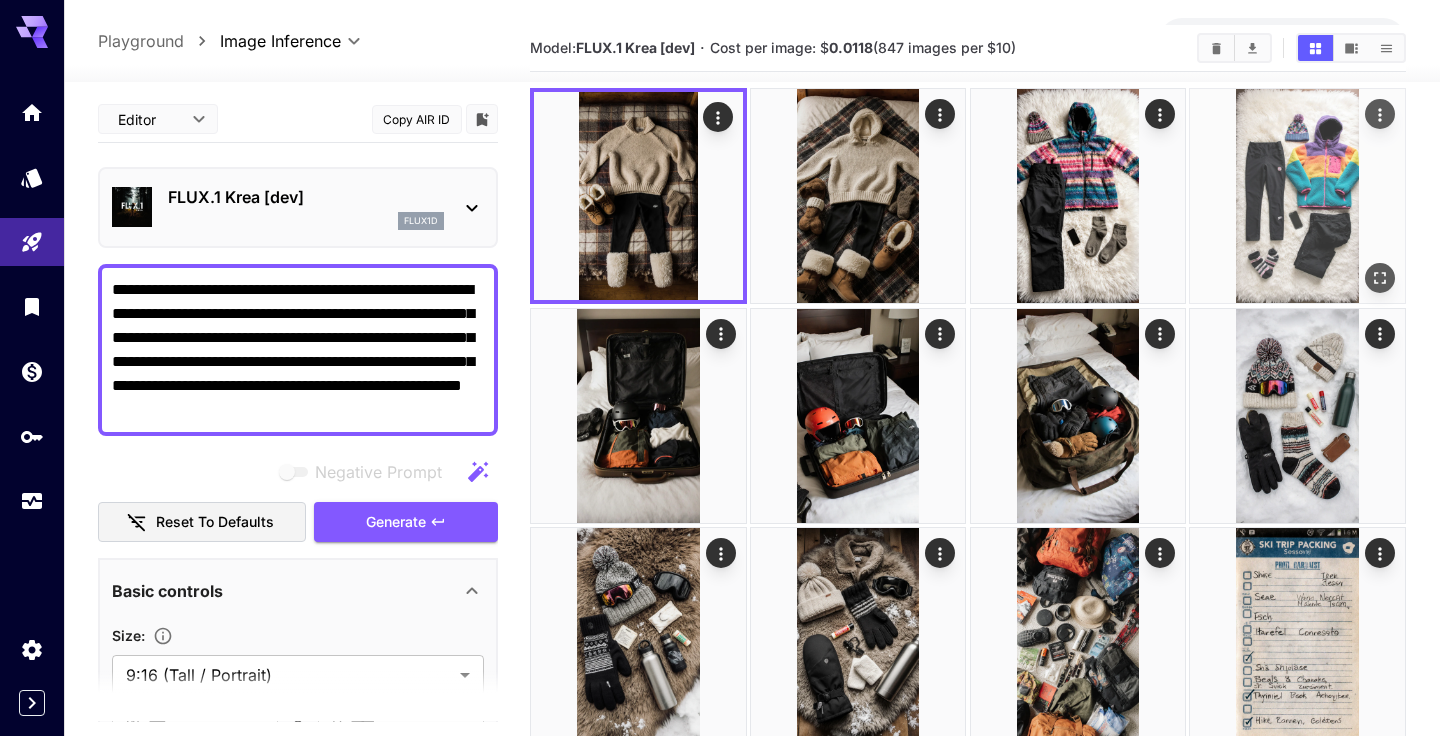 click at bounding box center [1297, 196] 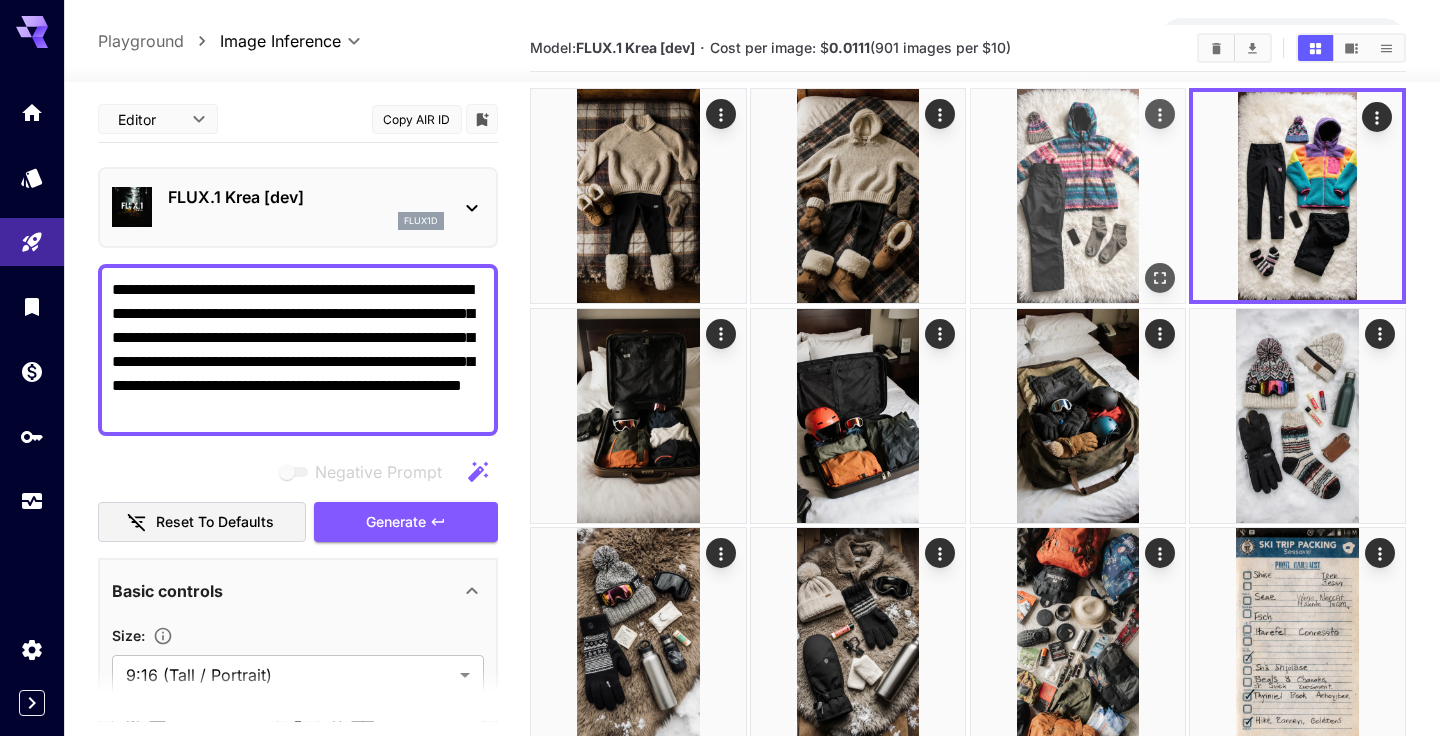 click at bounding box center [1078, 196] 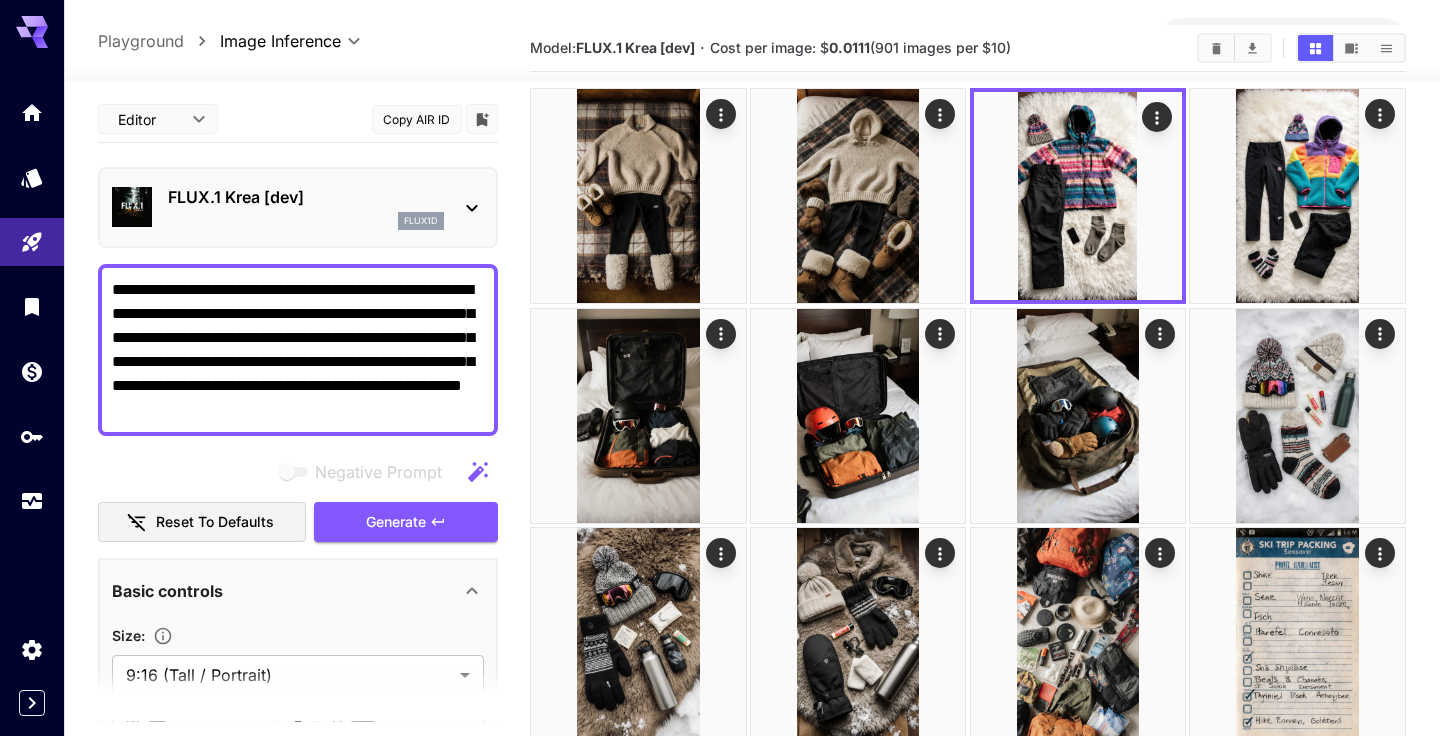 scroll, scrollTop: 0, scrollLeft: 0, axis: both 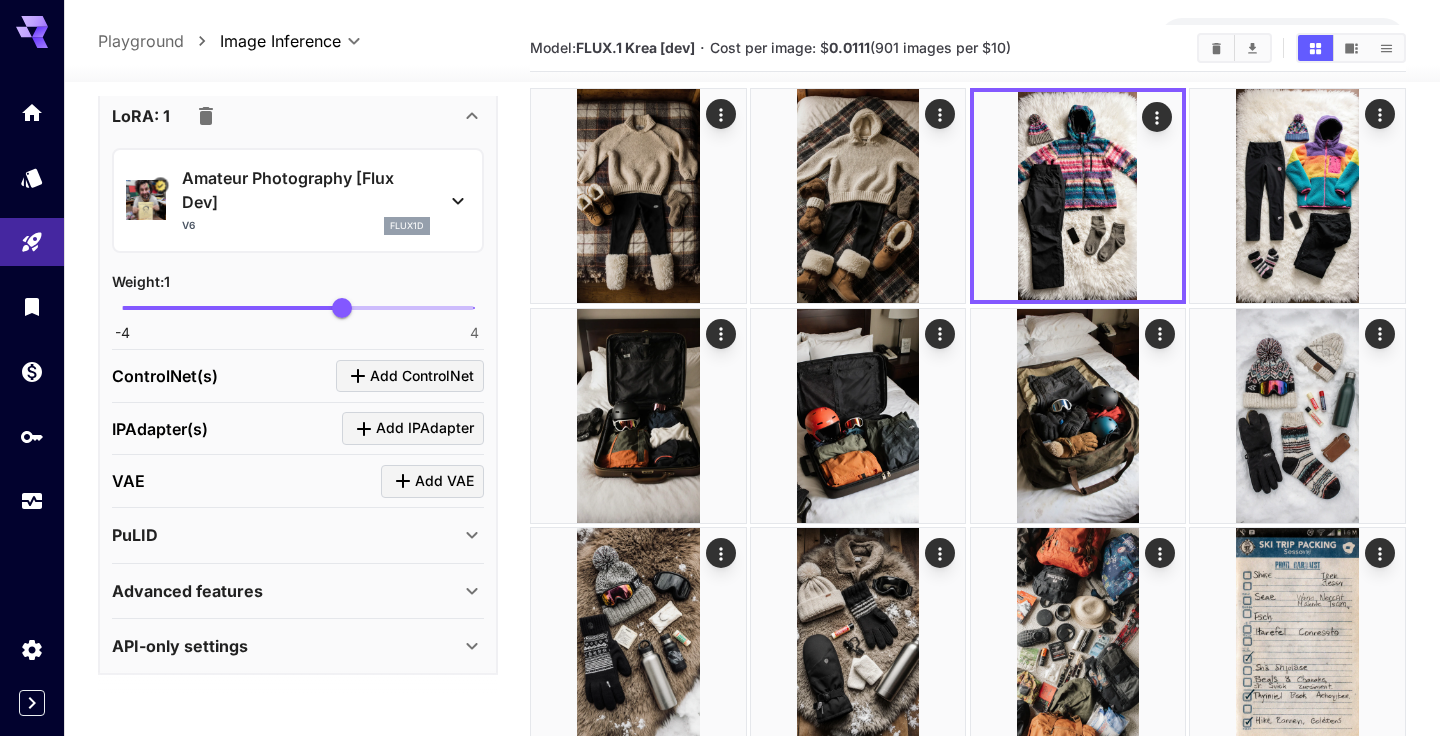 click on "API-only settings" at bounding box center [286, 646] 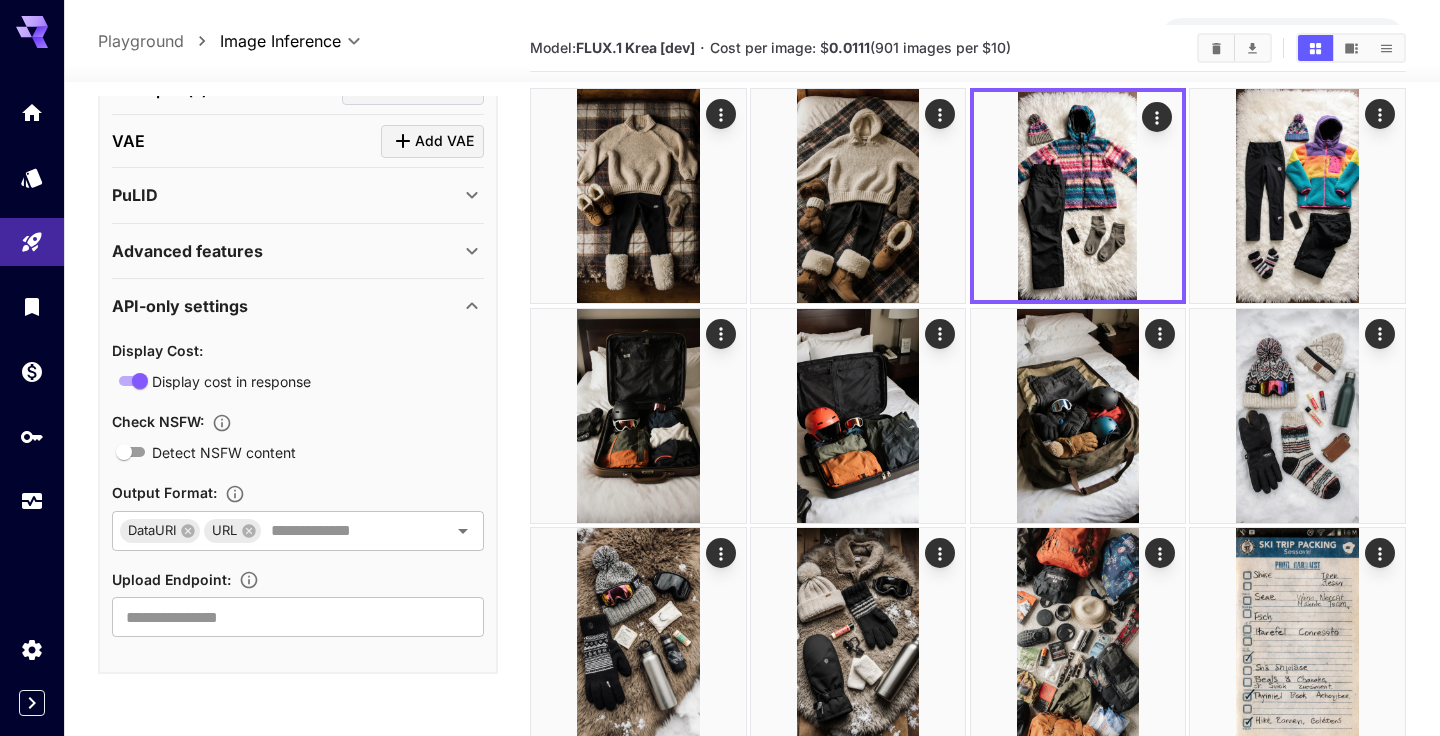 scroll, scrollTop: 1291, scrollLeft: 0, axis: vertical 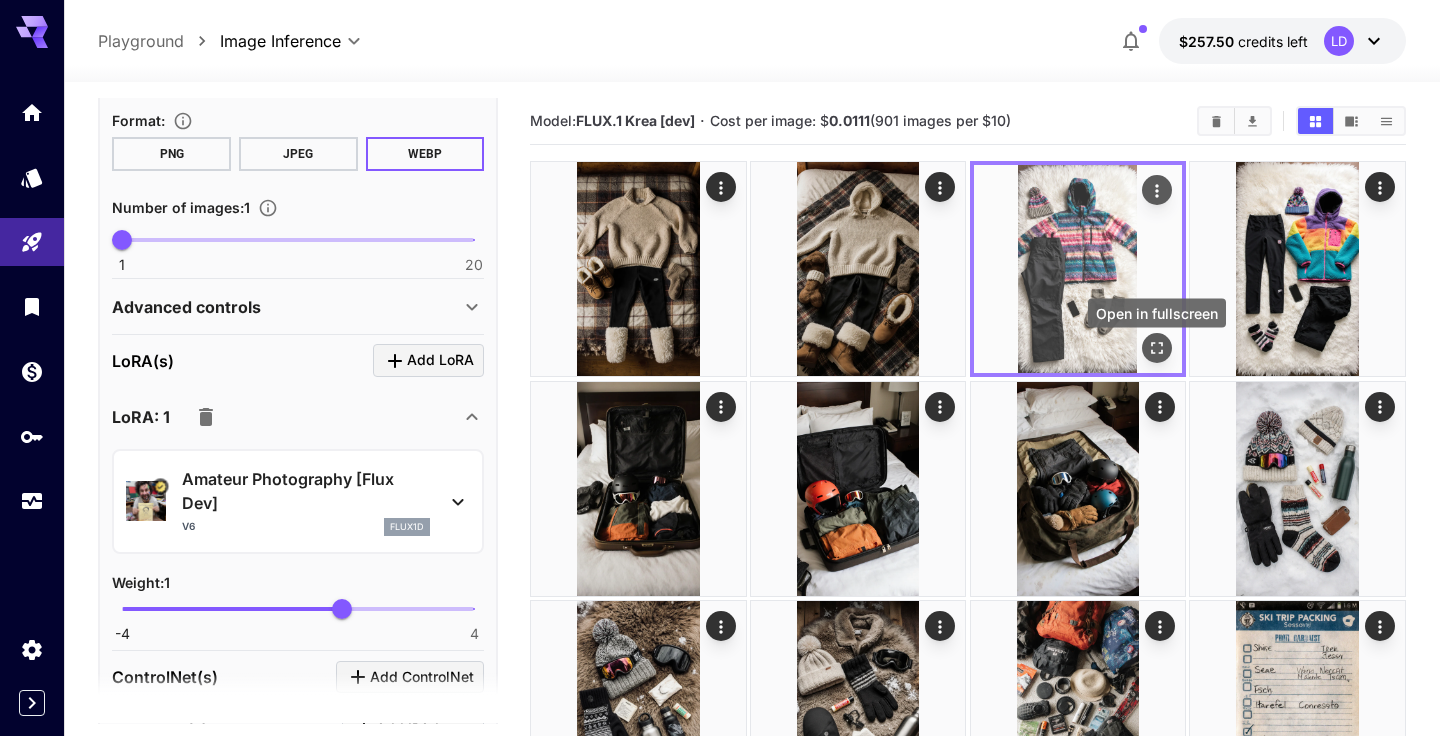 click 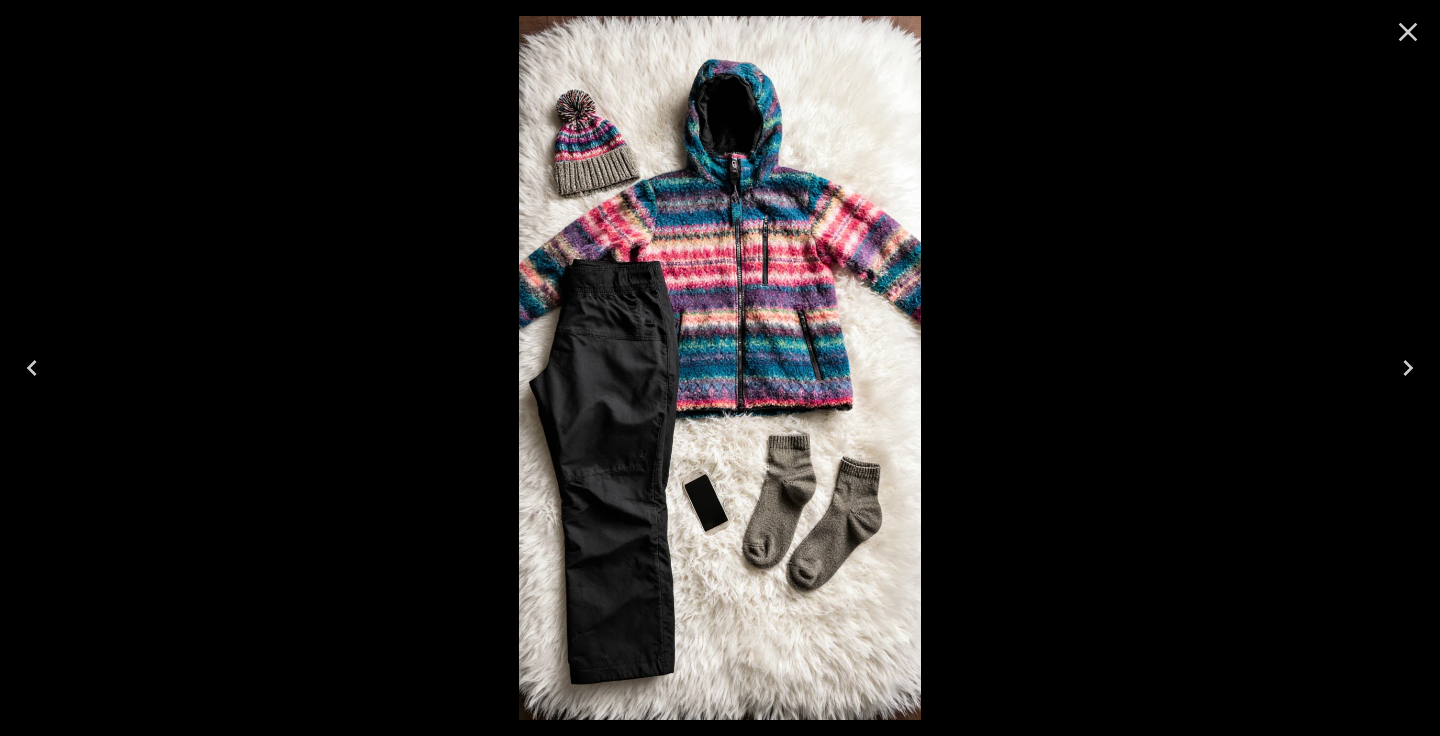 click 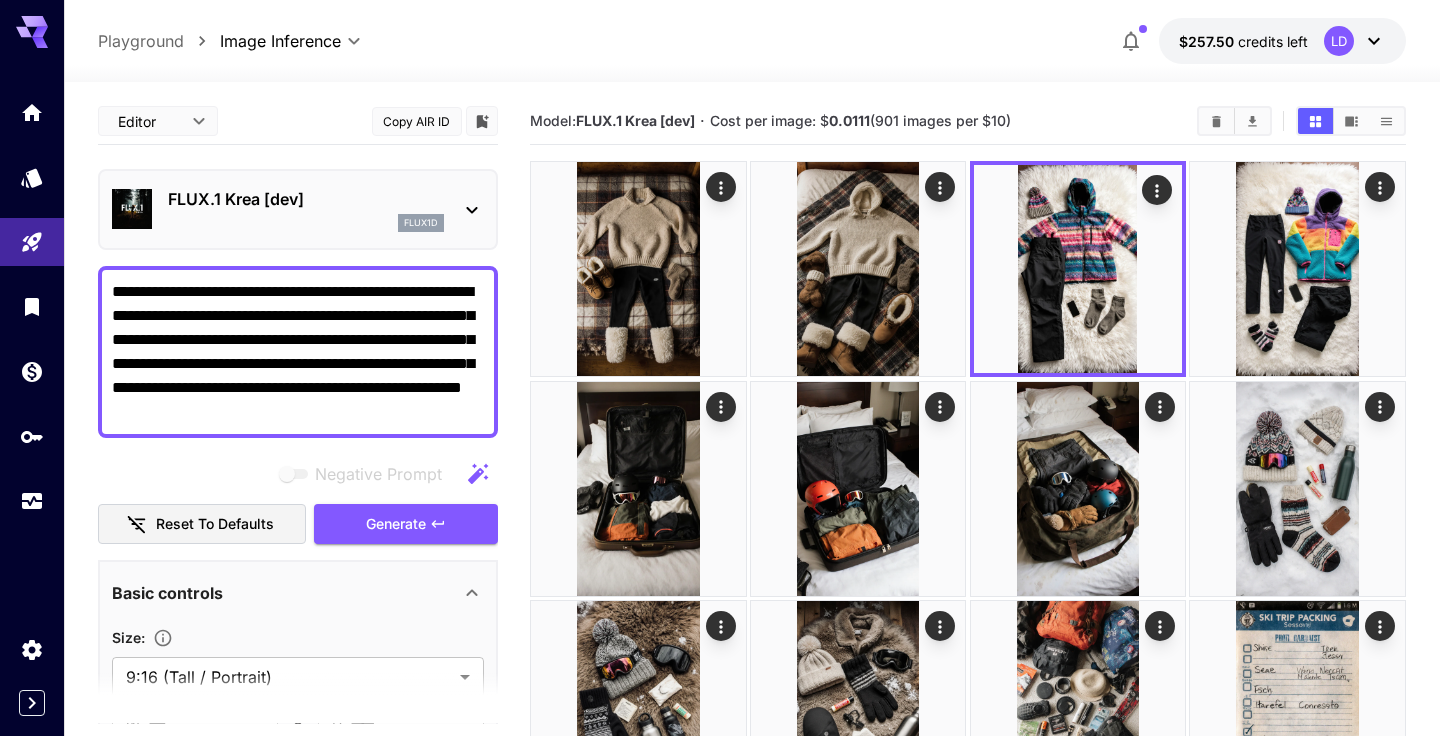 scroll, scrollTop: 0, scrollLeft: 0, axis: both 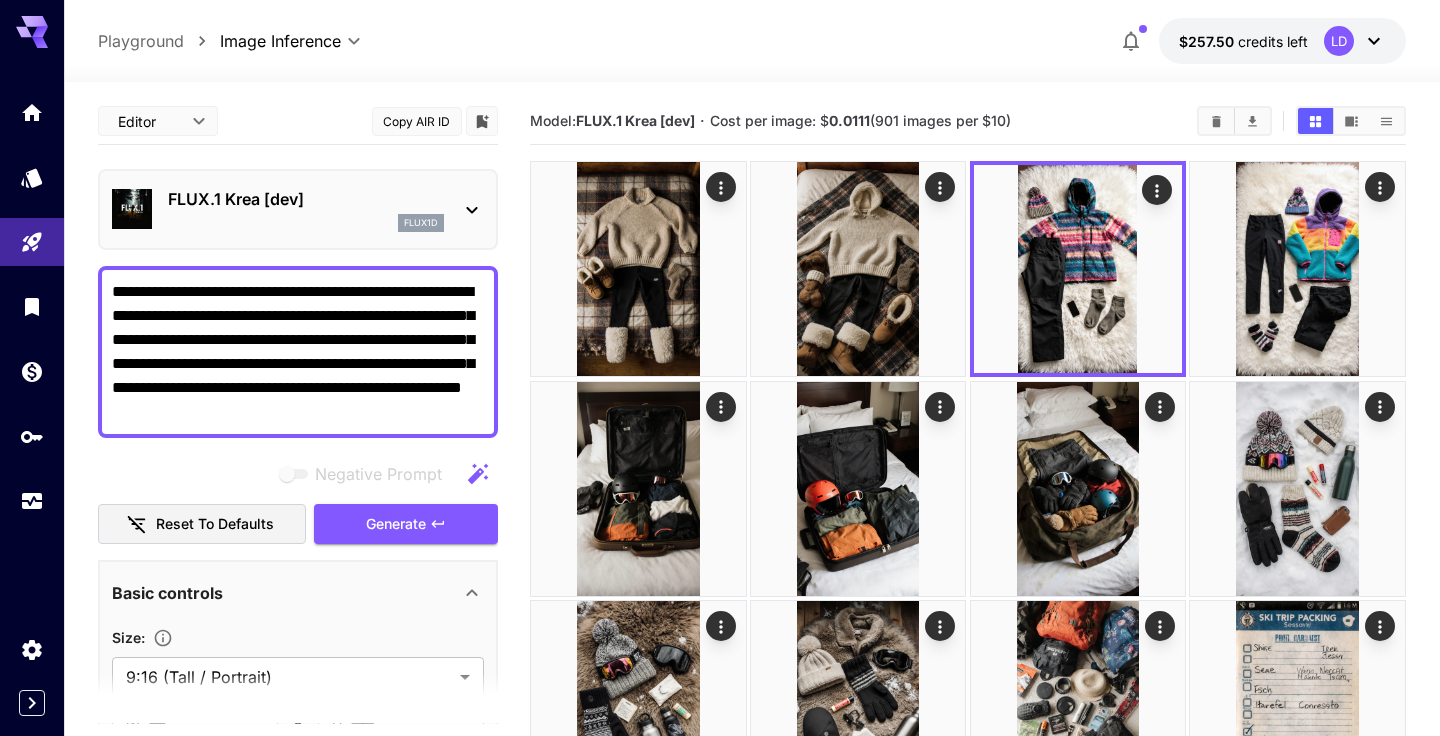 click on "**********" at bounding box center [720, 1975] 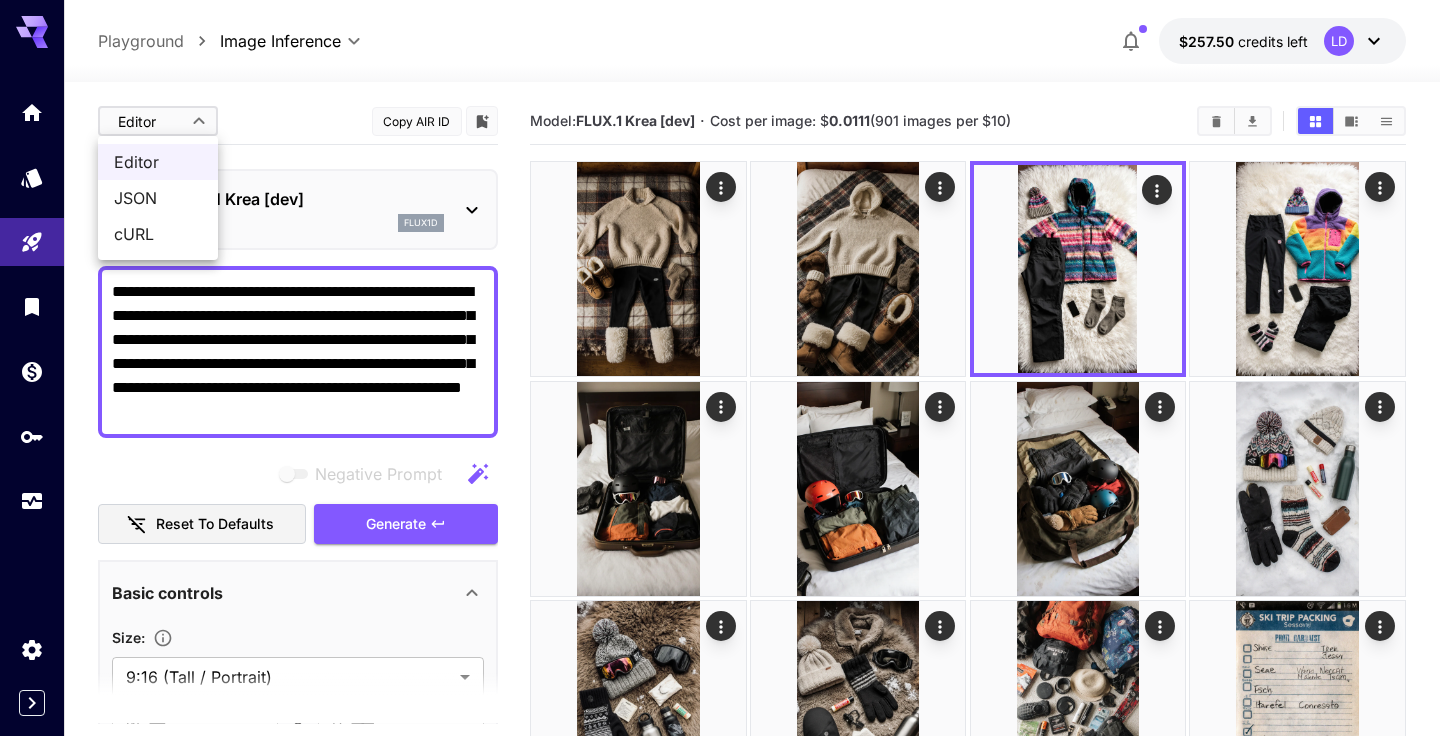 click at bounding box center [720, 368] 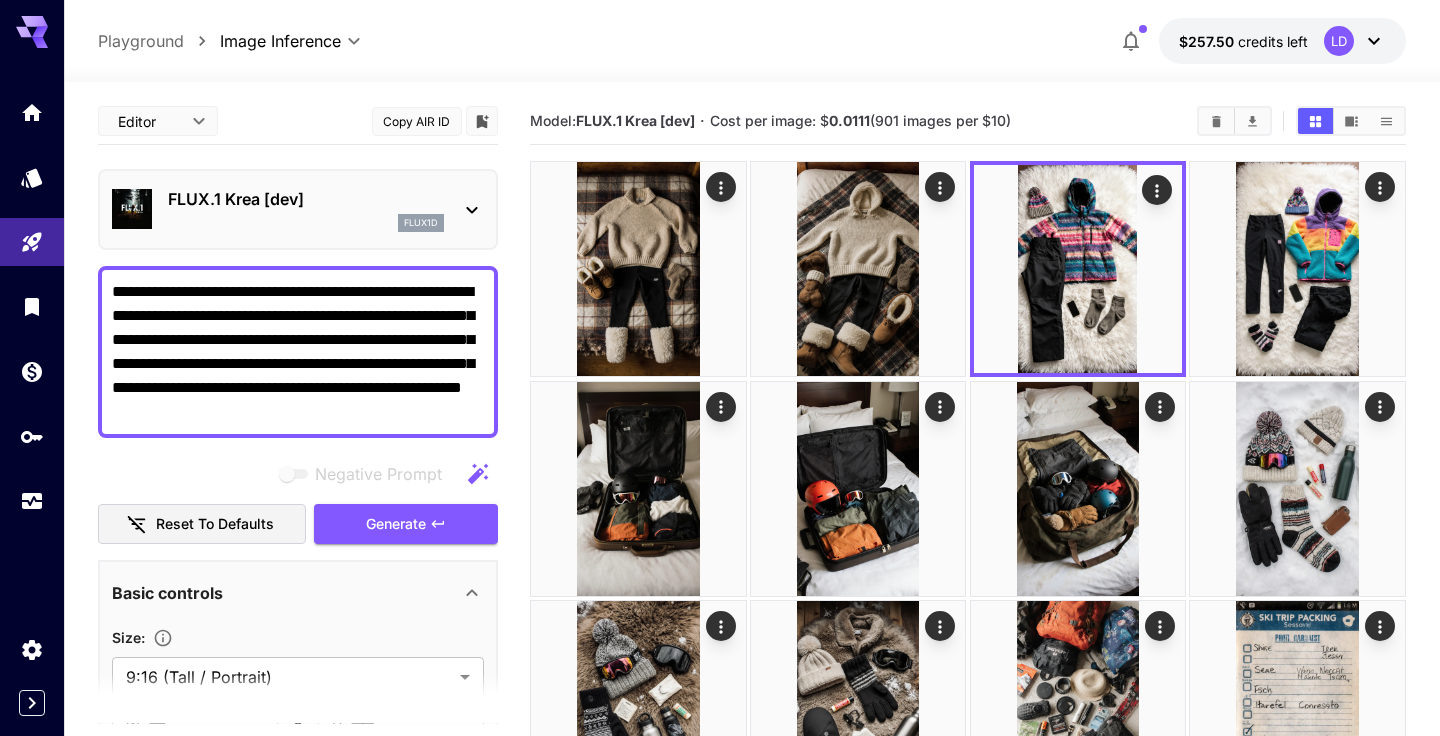 click on "**********" at bounding box center (298, 352) 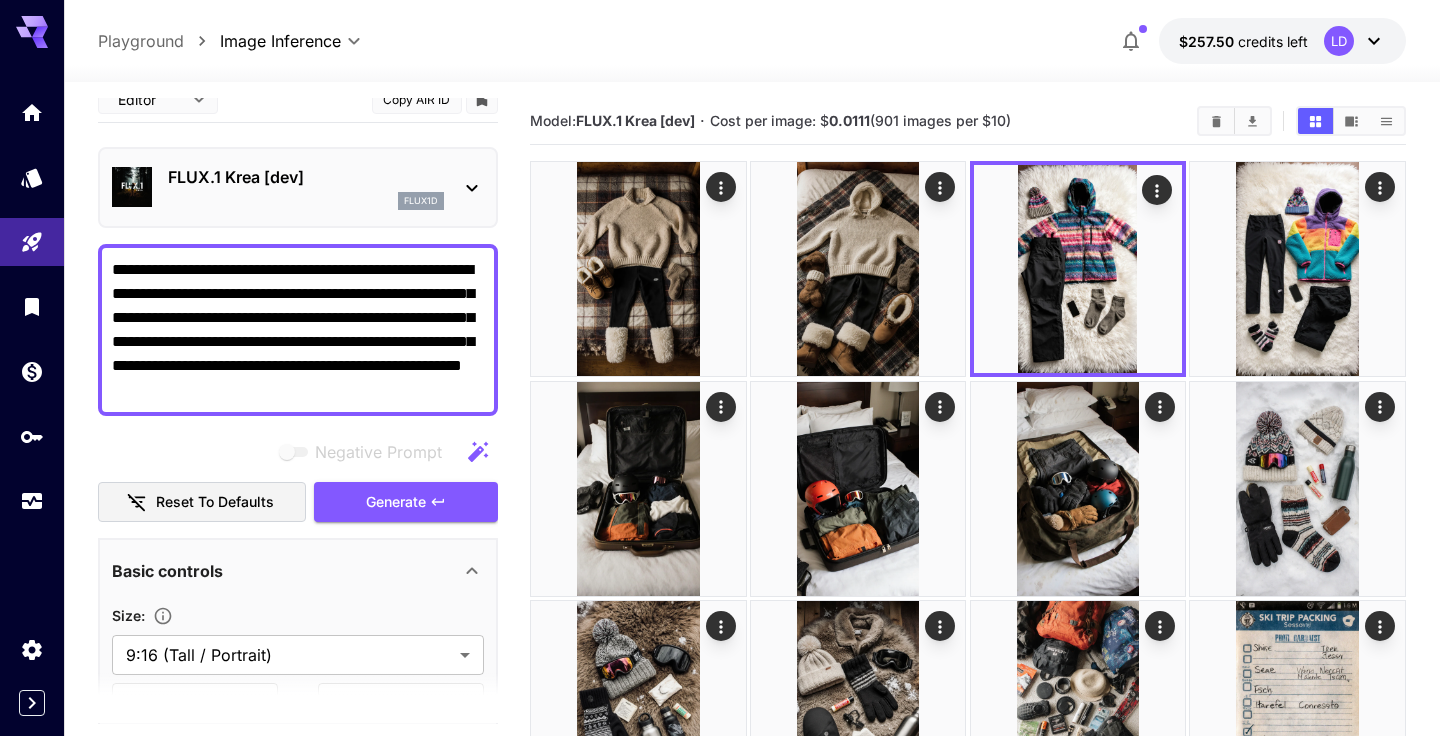 drag, startPoint x: 288, startPoint y: 341, endPoint x: 91, endPoint y: 253, distance: 215.76144 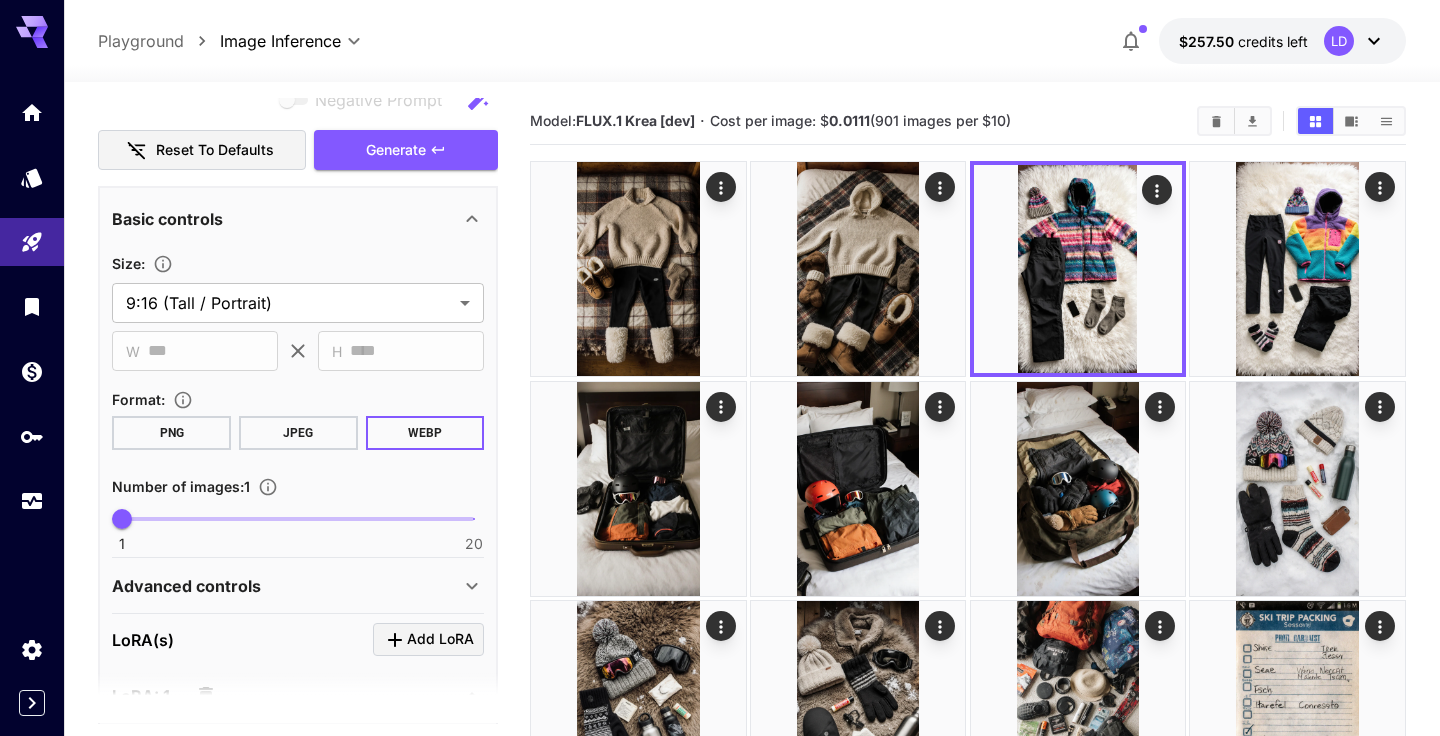 scroll, scrollTop: 740, scrollLeft: 0, axis: vertical 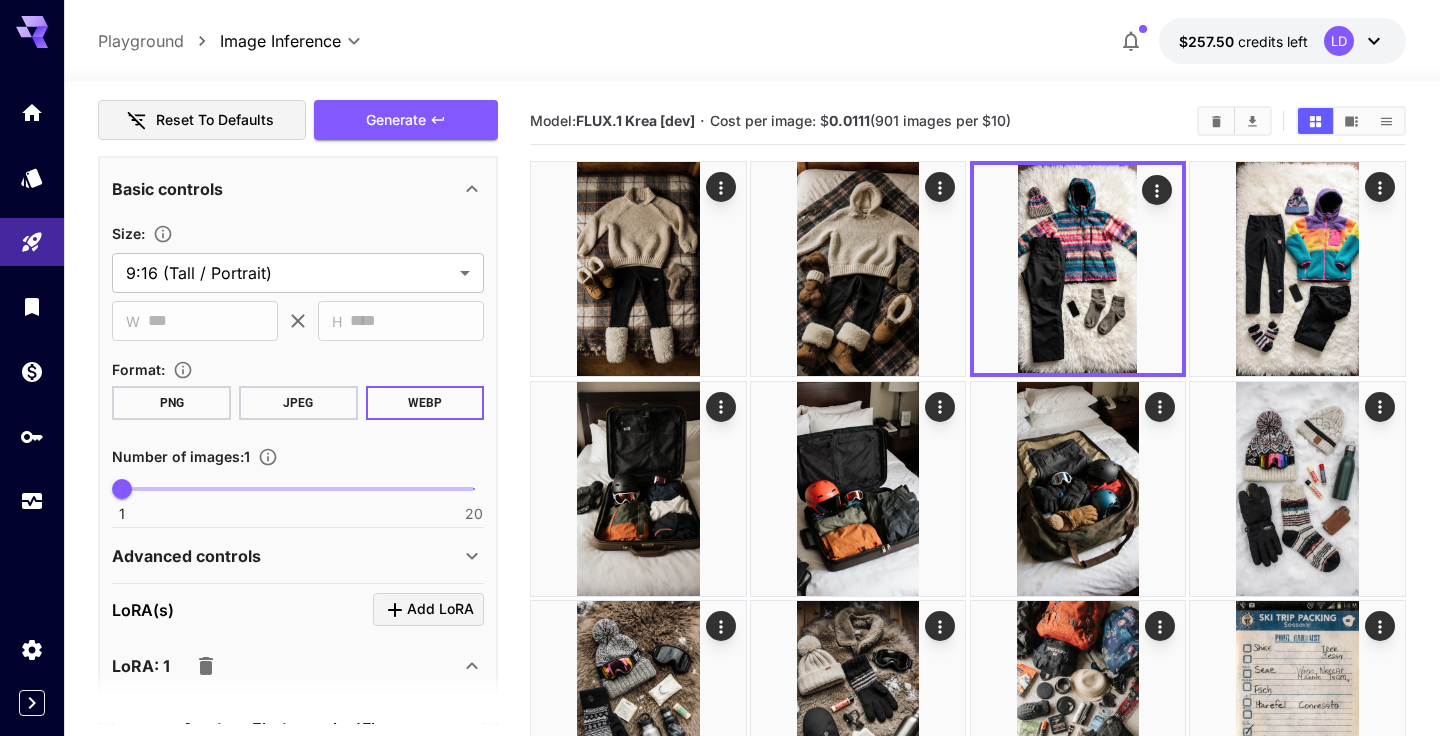 click on "JPEG" at bounding box center (298, 403) 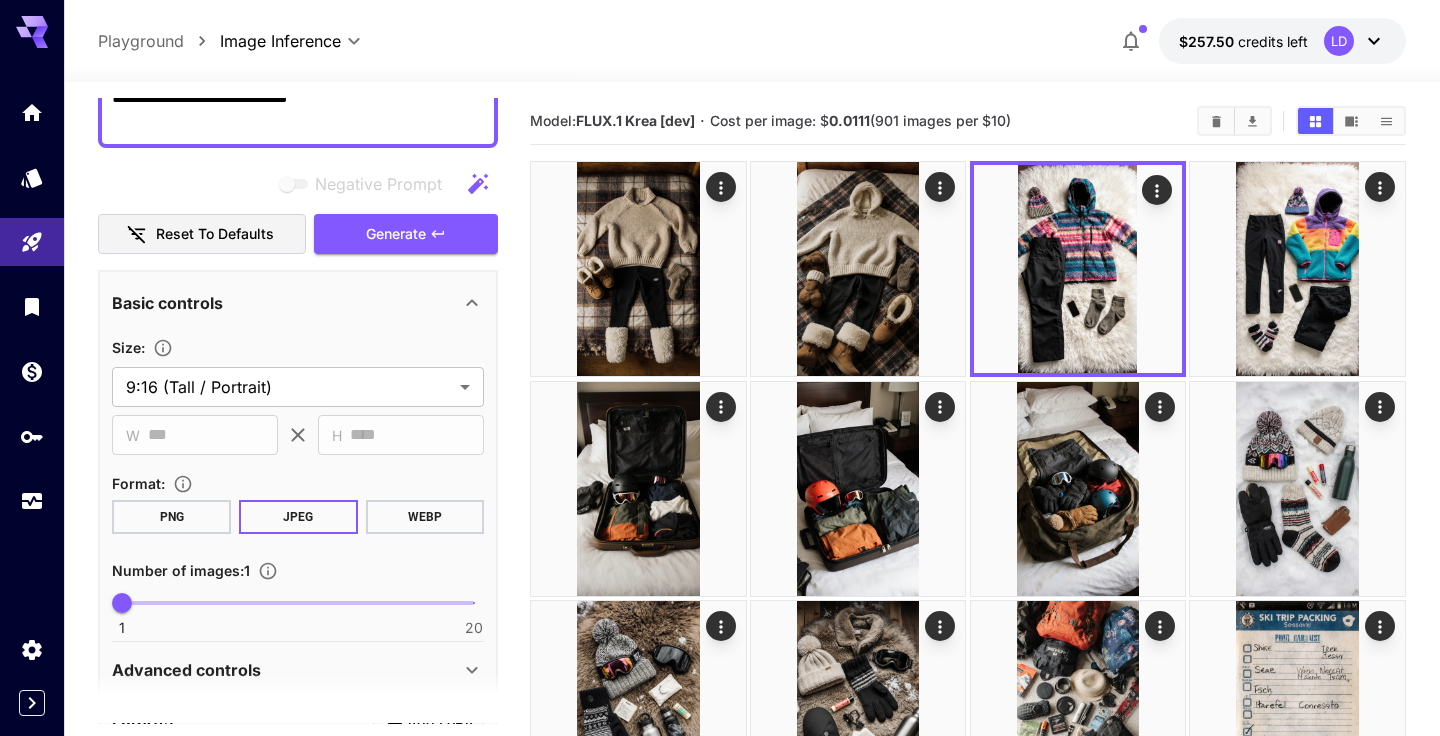 scroll, scrollTop: 612, scrollLeft: 0, axis: vertical 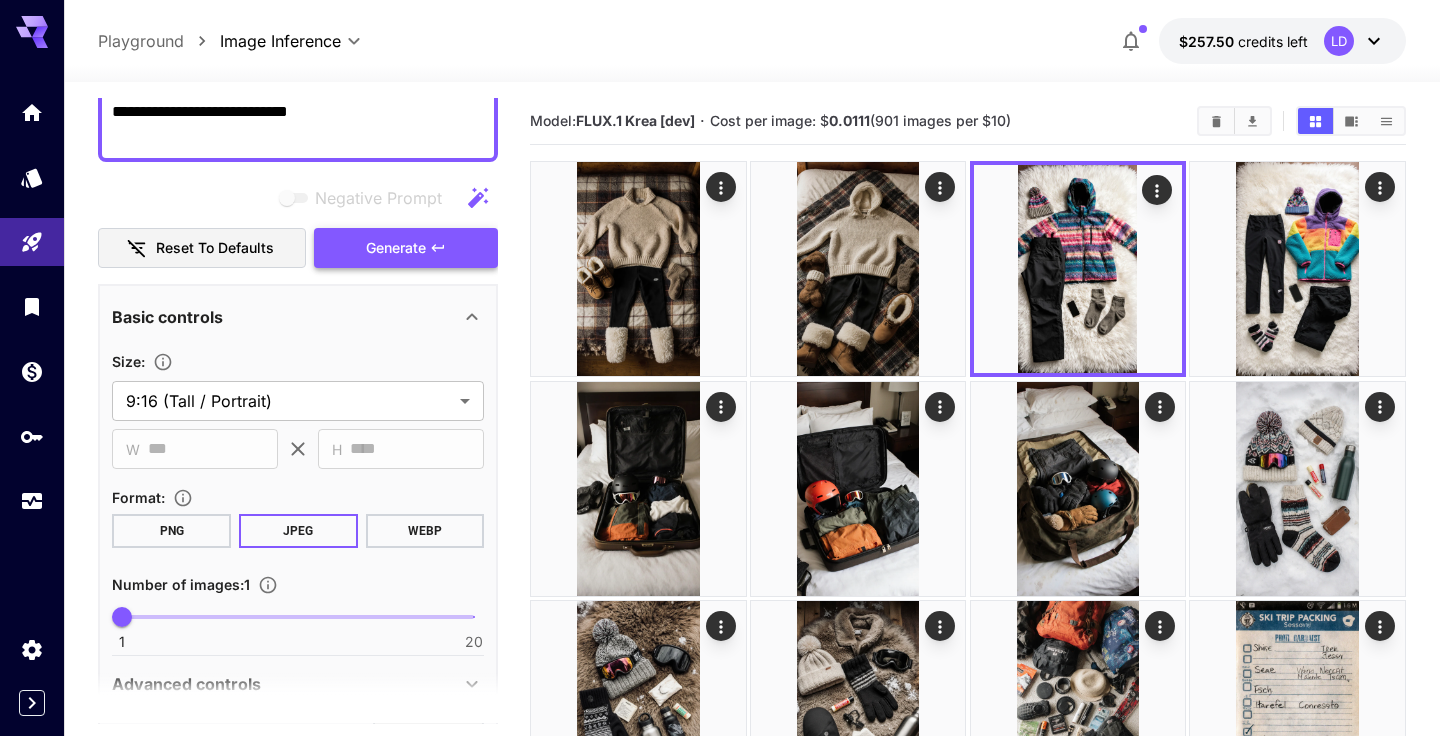 click on "Generate" at bounding box center [396, 248] 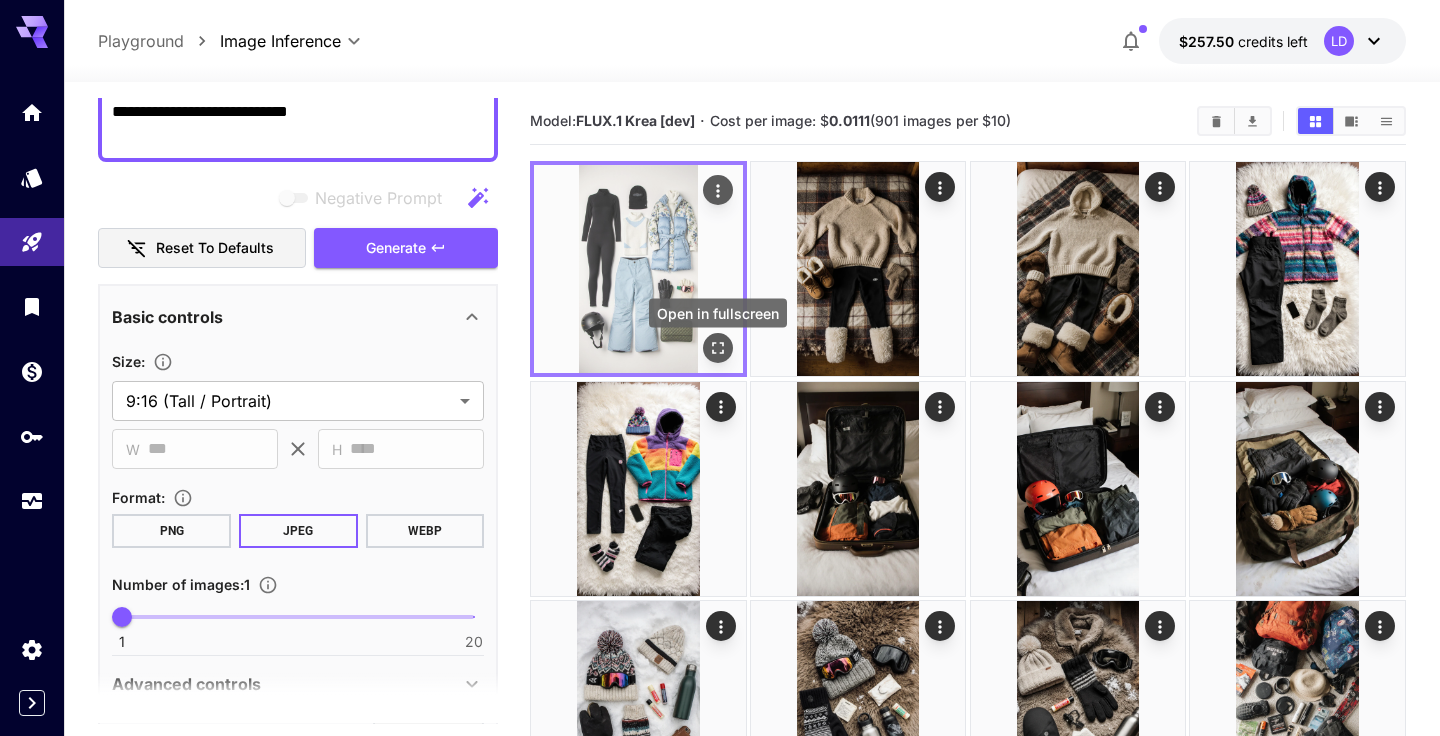 click 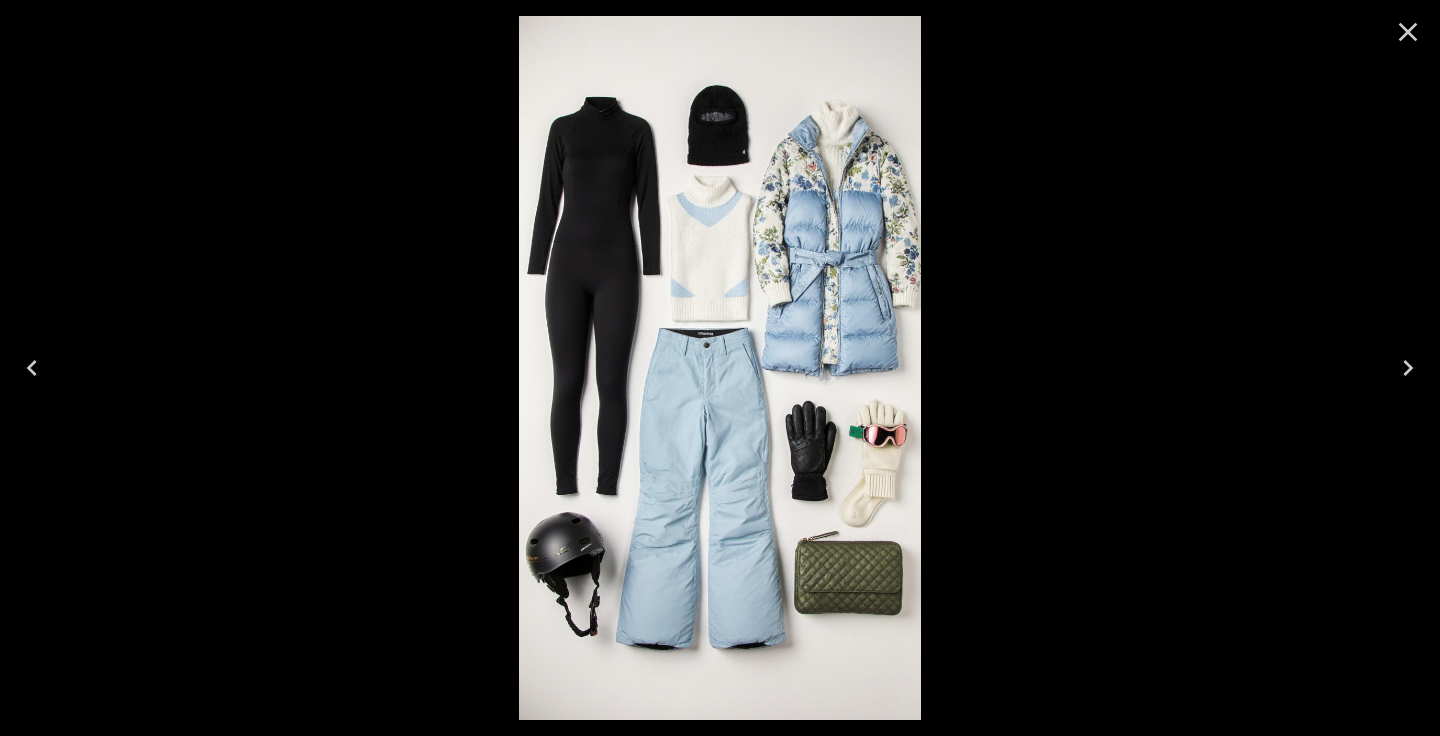 click 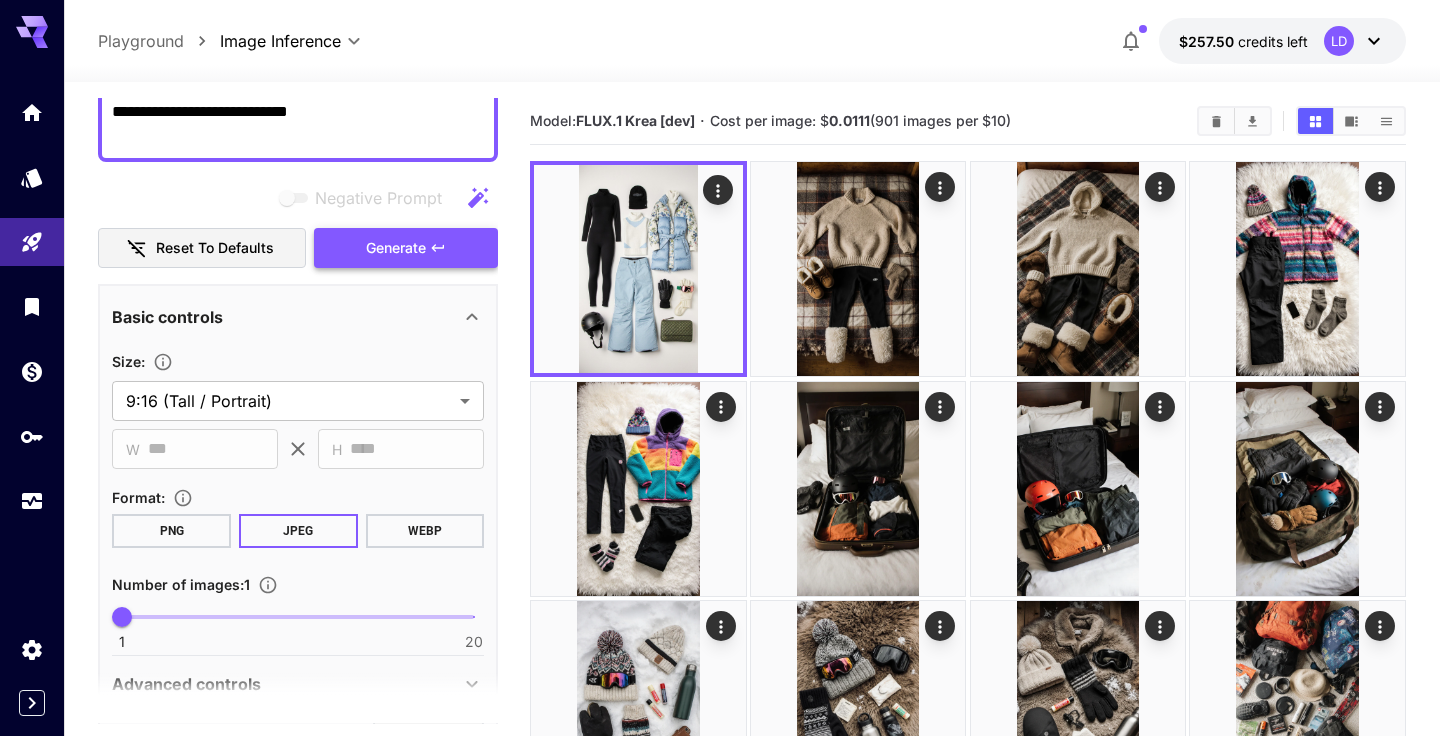 scroll, scrollTop: 0, scrollLeft: 0, axis: both 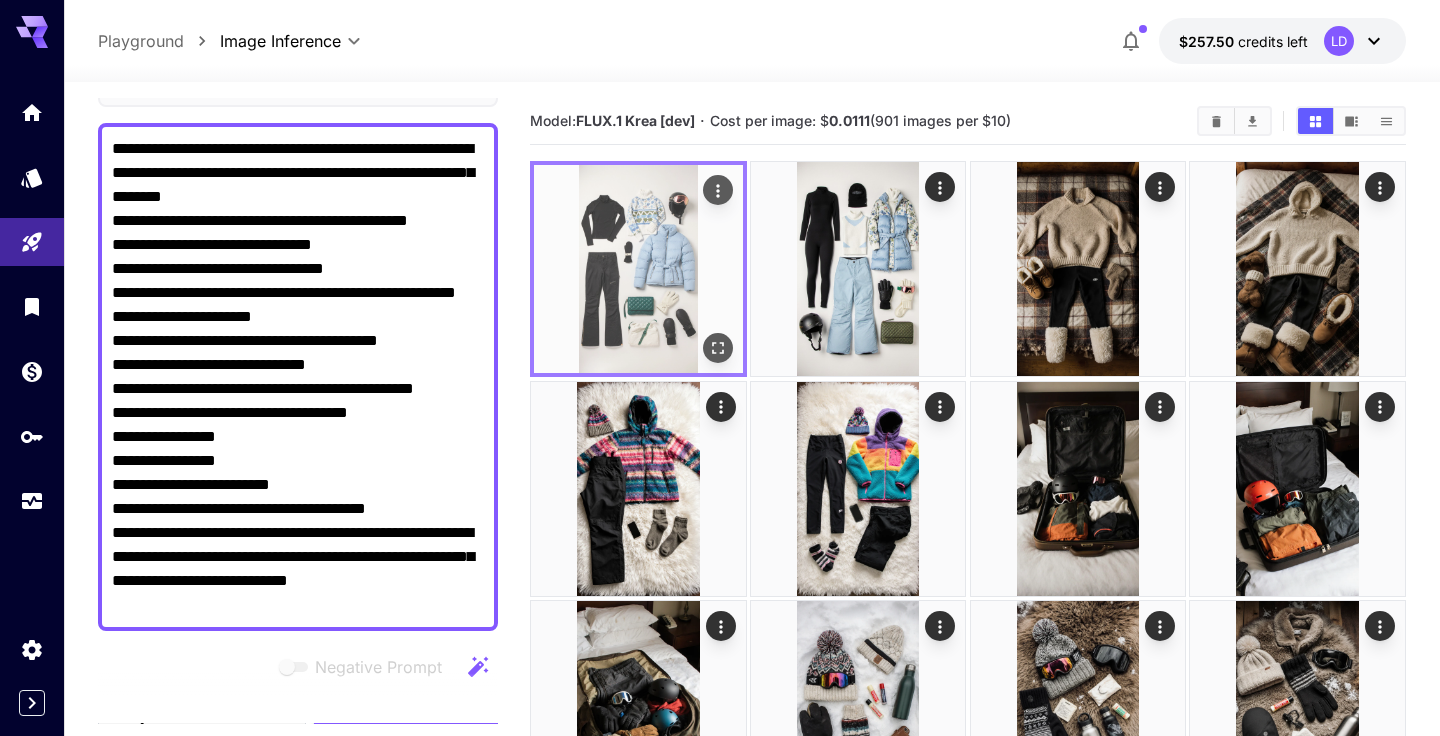 click at bounding box center (718, 348) 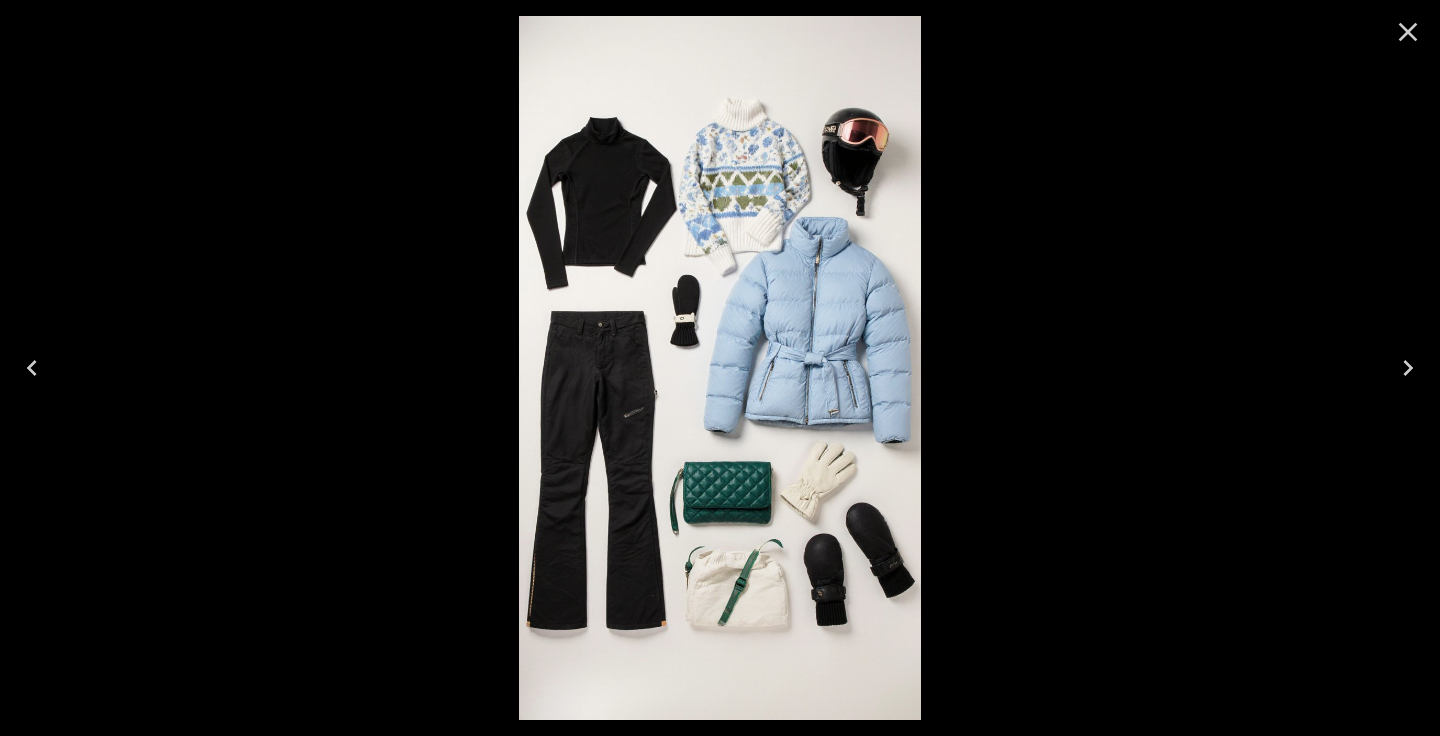click 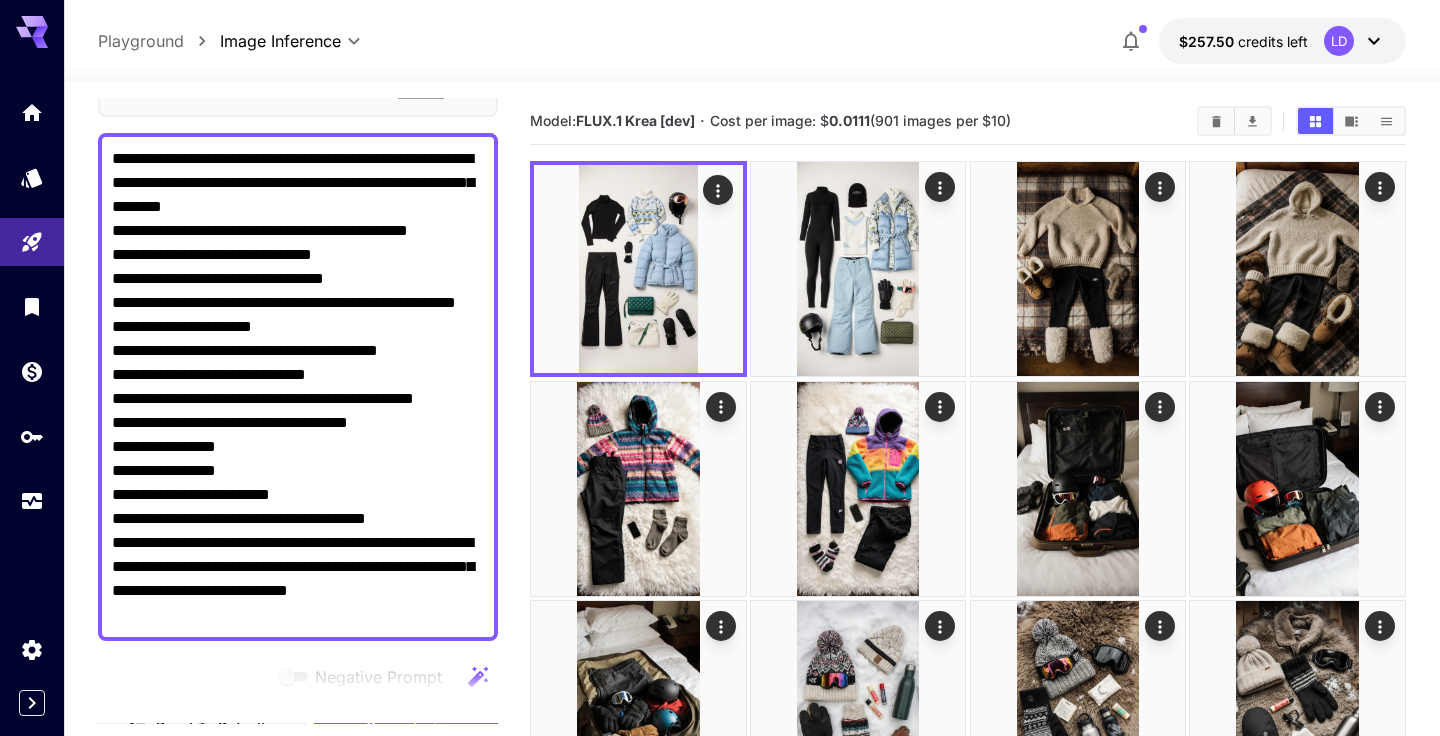 scroll, scrollTop: 129, scrollLeft: 0, axis: vertical 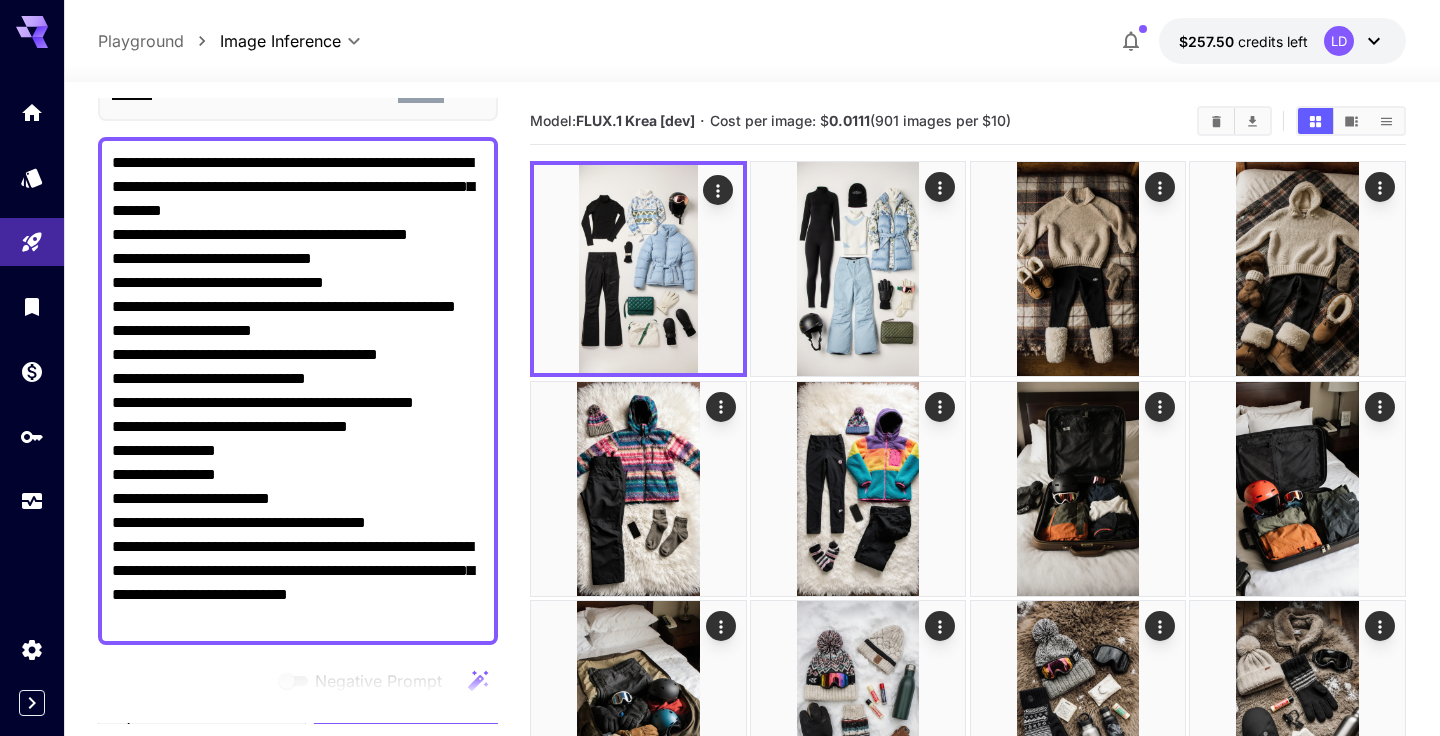 drag, startPoint x: 352, startPoint y: 262, endPoint x: 214, endPoint y: 261, distance: 138.00362 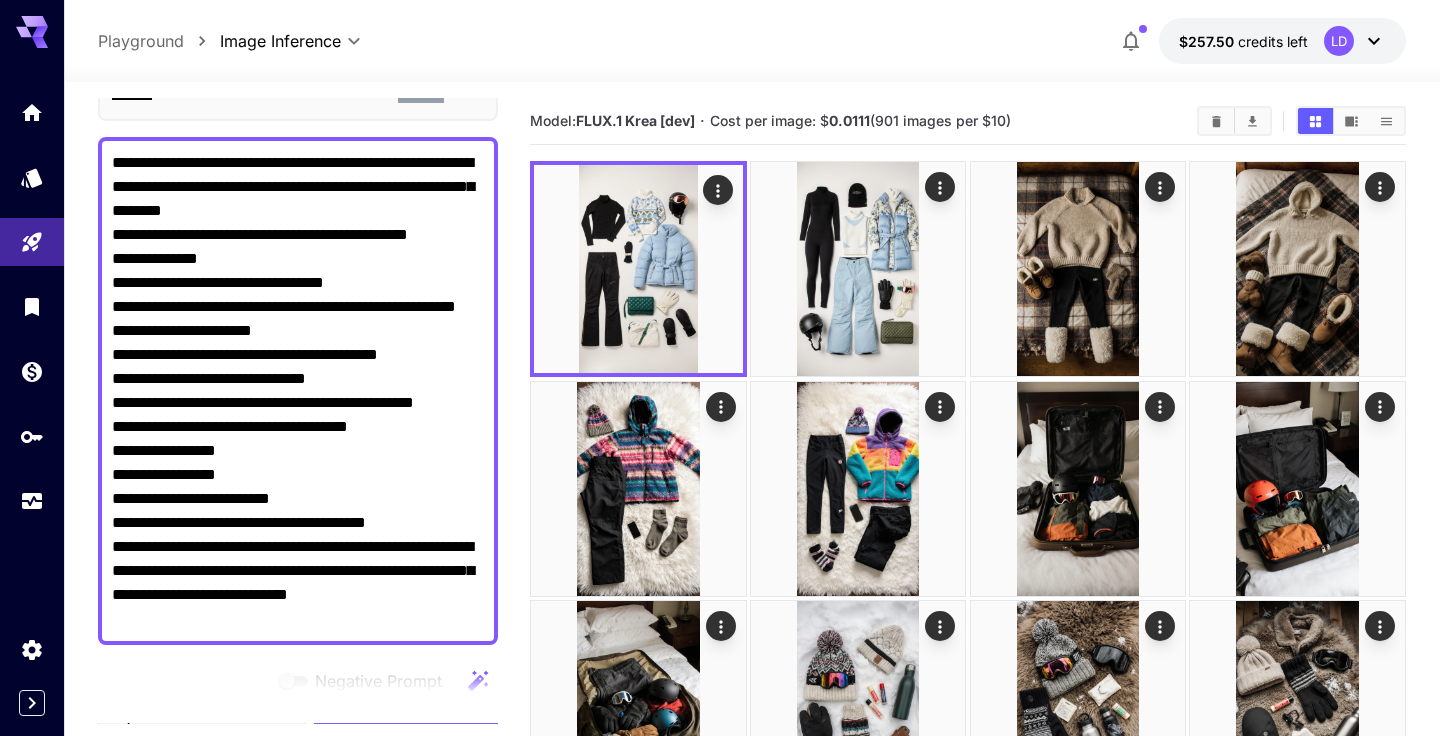 drag, startPoint x: 371, startPoint y: 278, endPoint x: 99, endPoint y: 273, distance: 272.04596 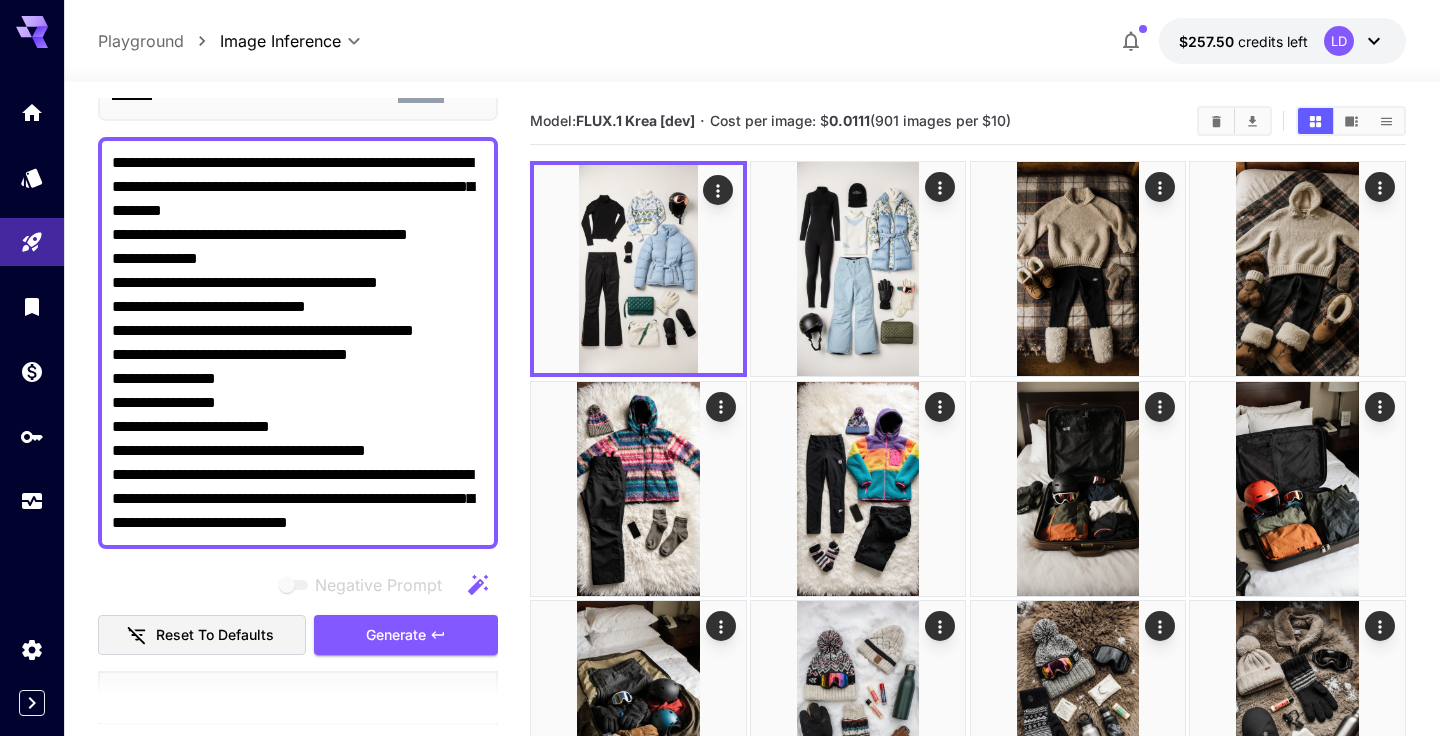 click on "**********" at bounding box center (298, 343) 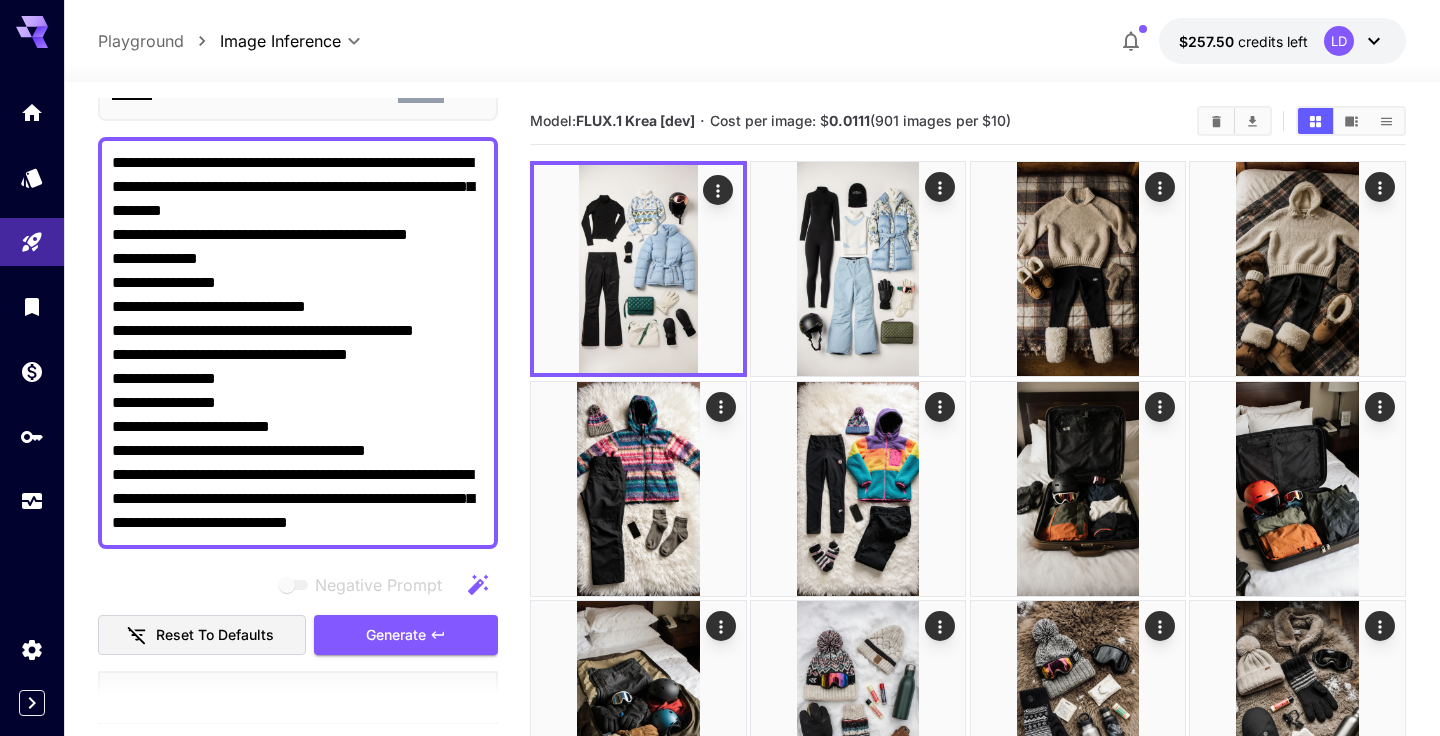 drag, startPoint x: 338, startPoint y: 304, endPoint x: 84, endPoint y: 314, distance: 254.19678 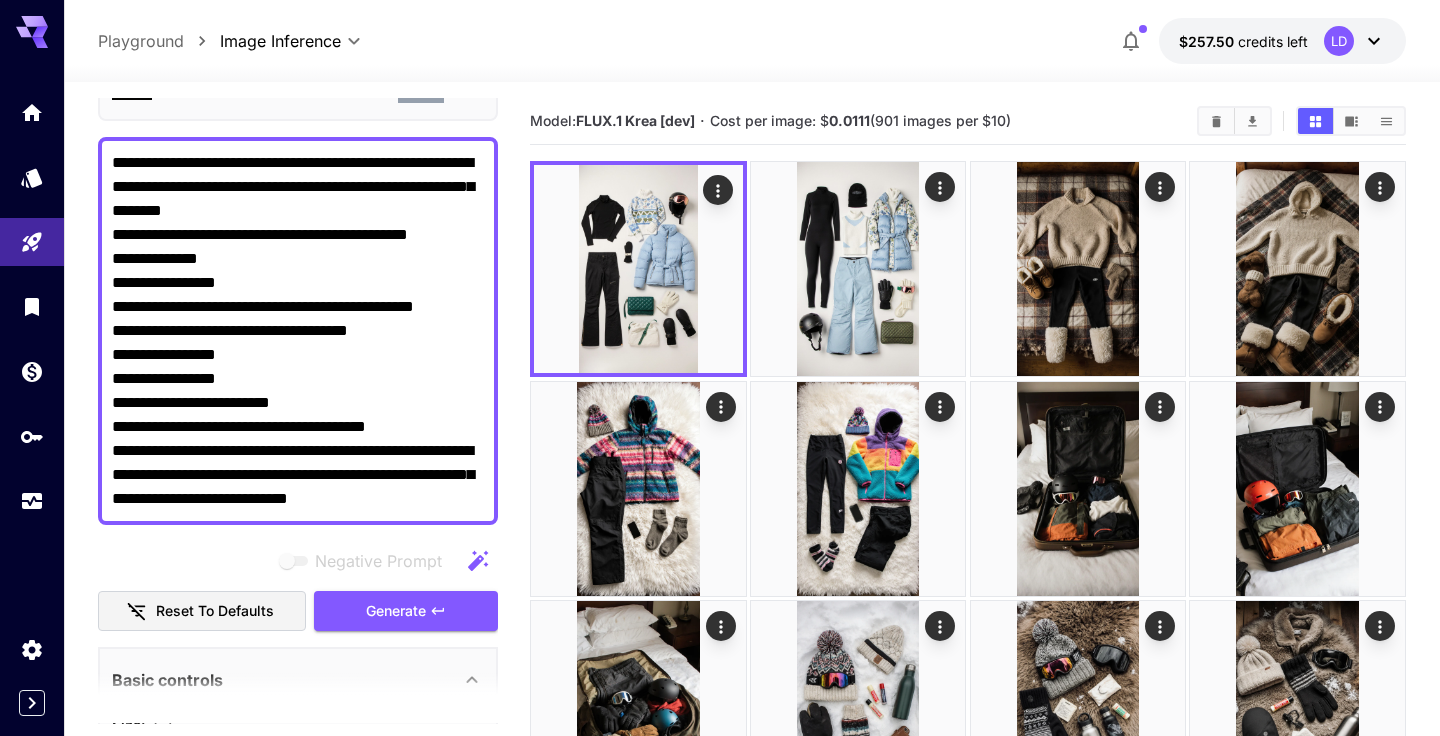 drag, startPoint x: 310, startPoint y: 328, endPoint x: 393, endPoint y: 332, distance: 83.09633 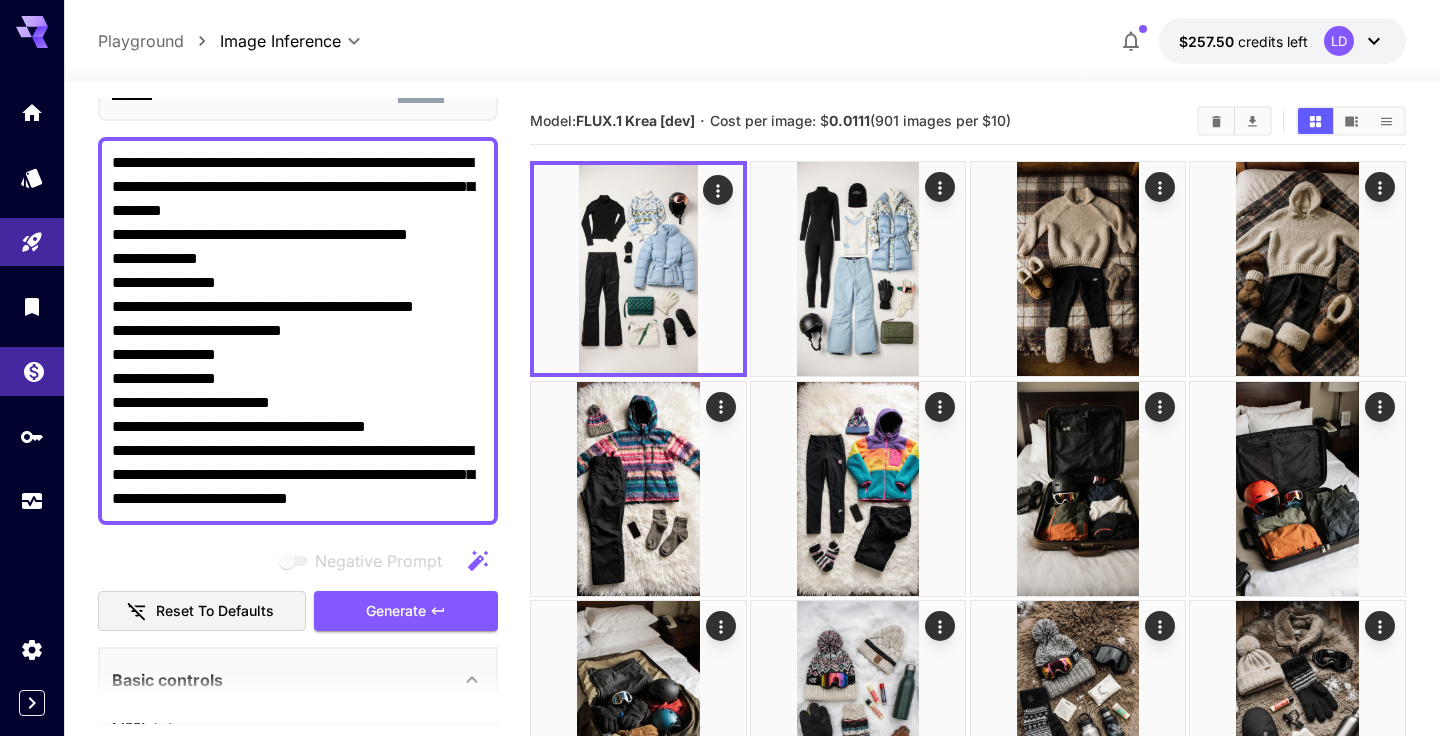 drag, startPoint x: 259, startPoint y: 357, endPoint x: 63, endPoint y: 359, distance: 196.01021 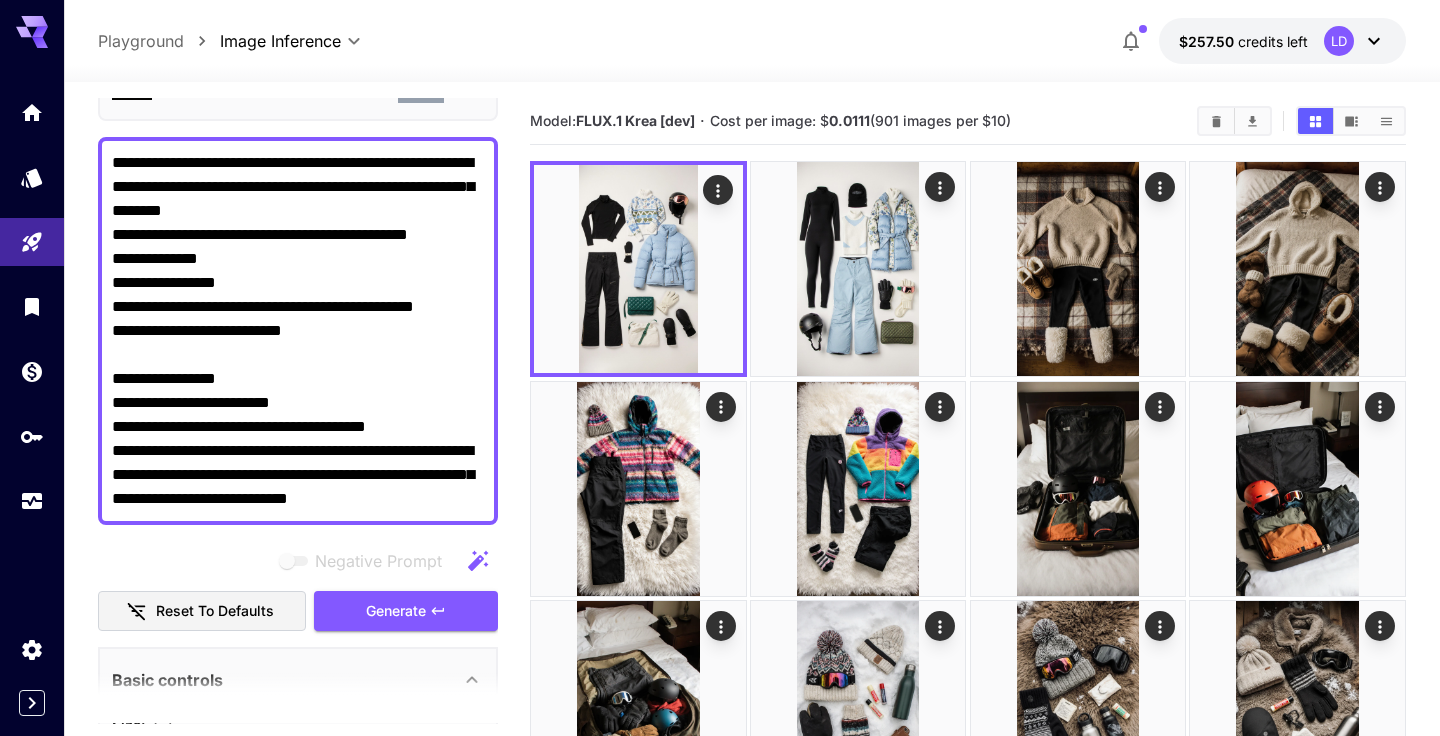 drag, startPoint x: 250, startPoint y: 381, endPoint x: 99, endPoint y: 369, distance: 151.47607 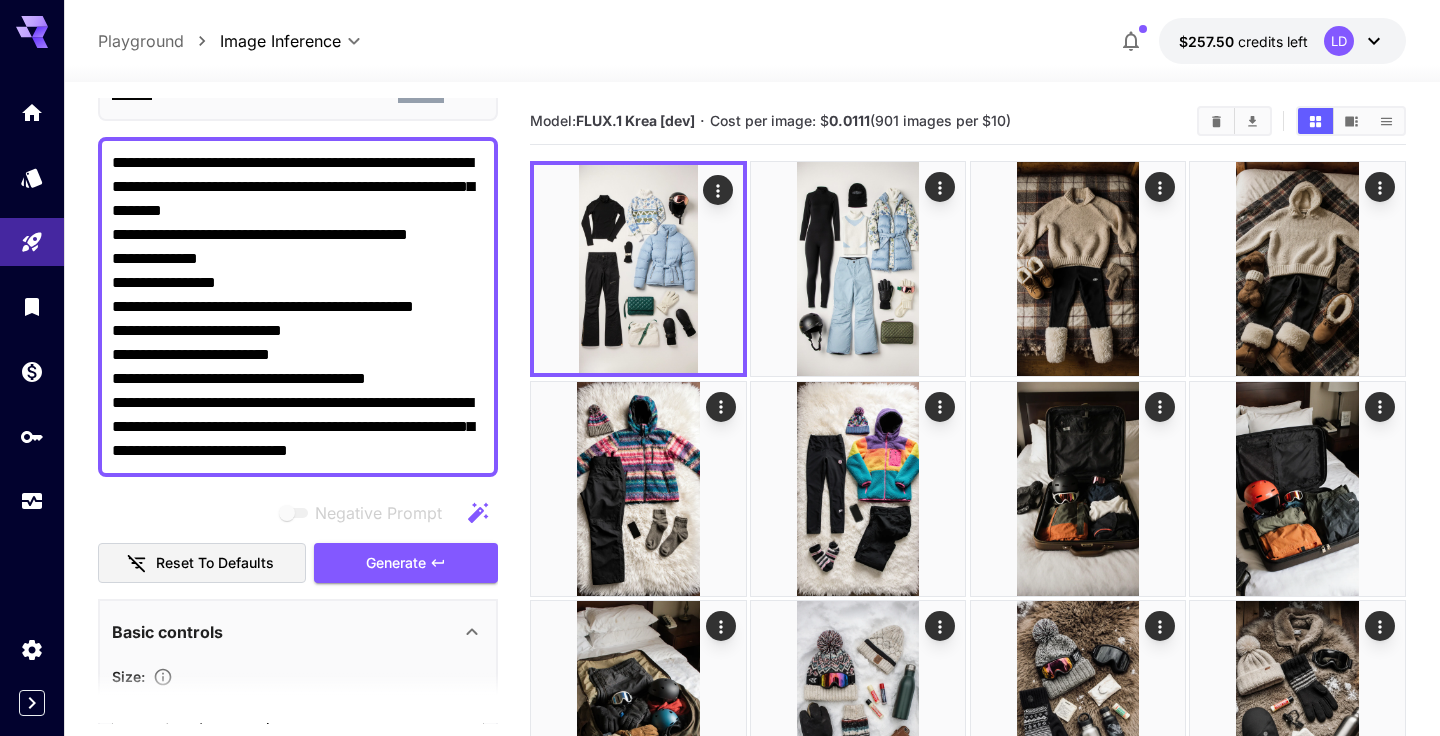 click on "**********" at bounding box center [298, 307] 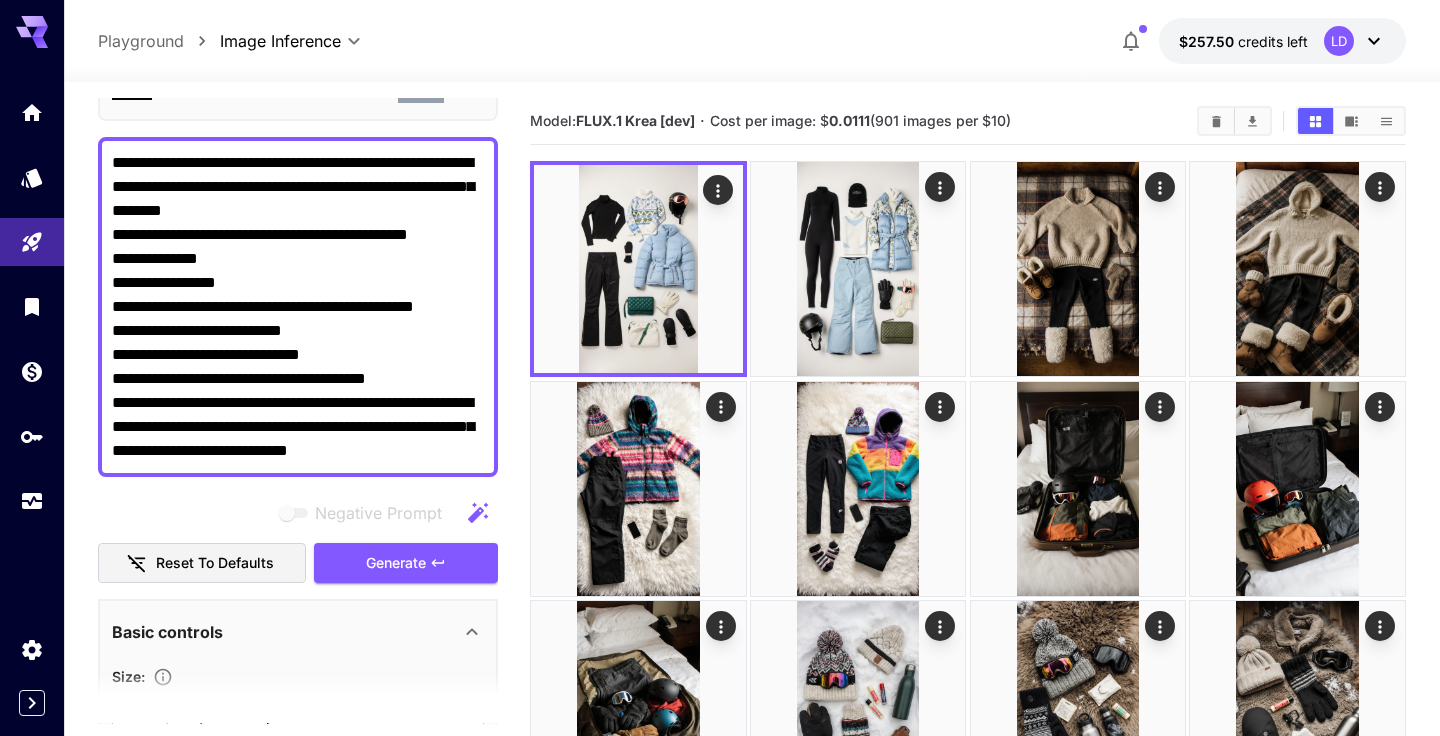 click on "**********" at bounding box center [298, 307] 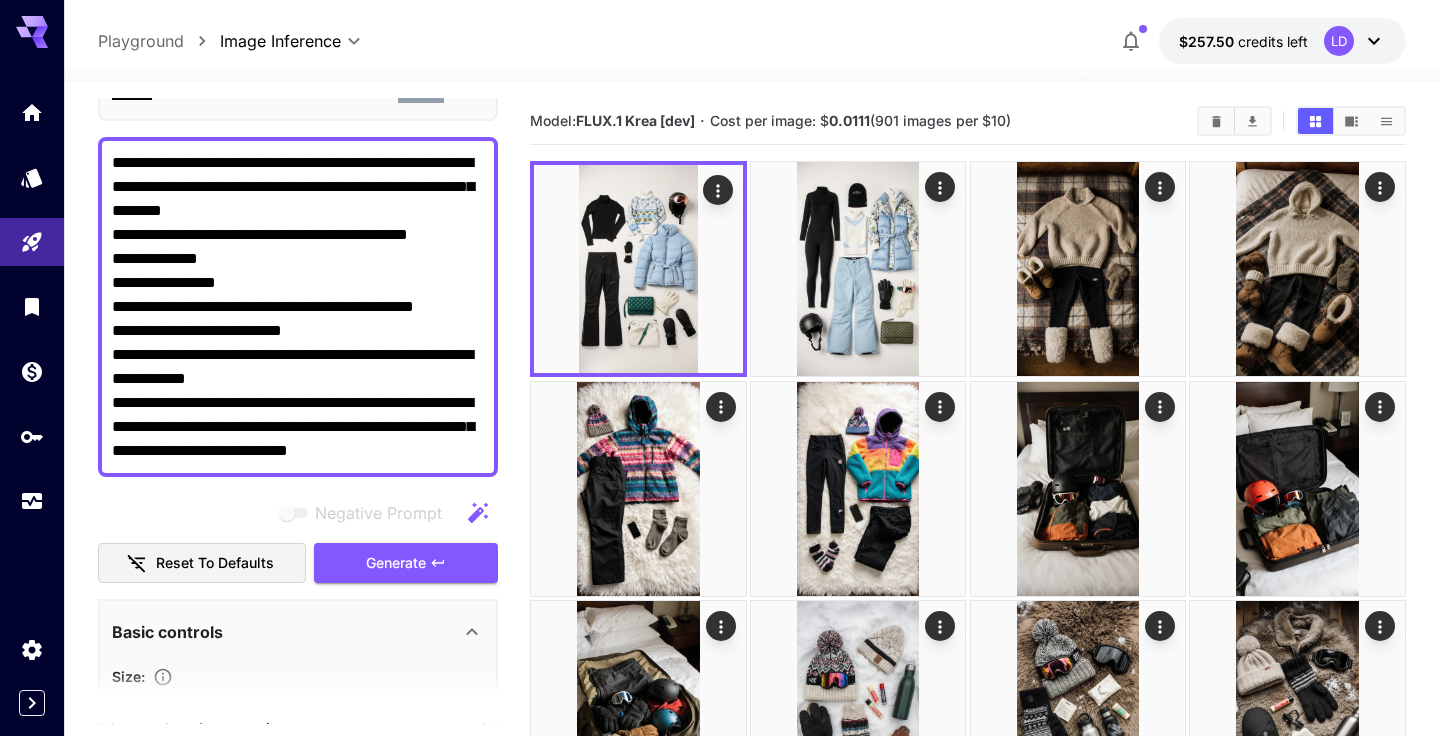 drag, startPoint x: 170, startPoint y: 379, endPoint x: 312, endPoint y: 380, distance: 142.00352 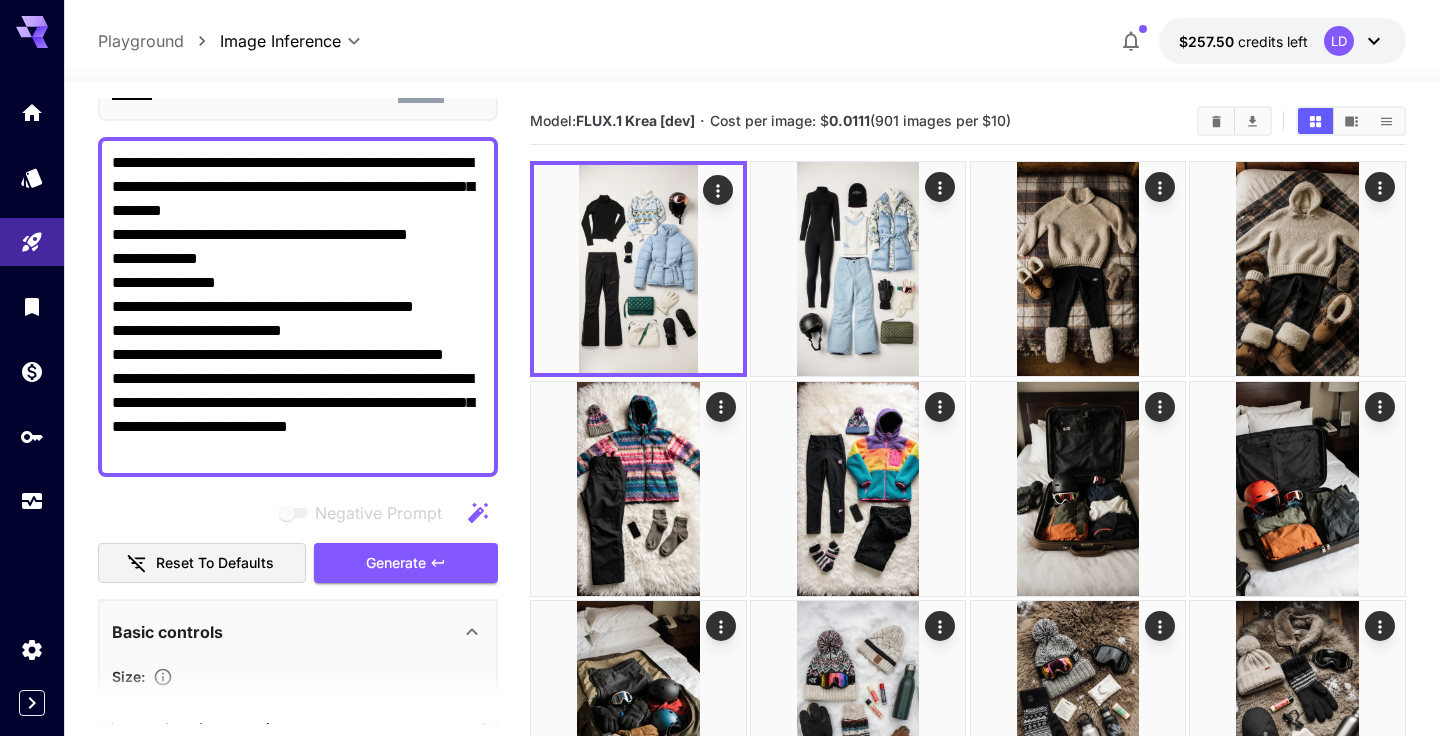 drag, startPoint x: 335, startPoint y: 402, endPoint x: 45, endPoint y: 400, distance: 290.0069 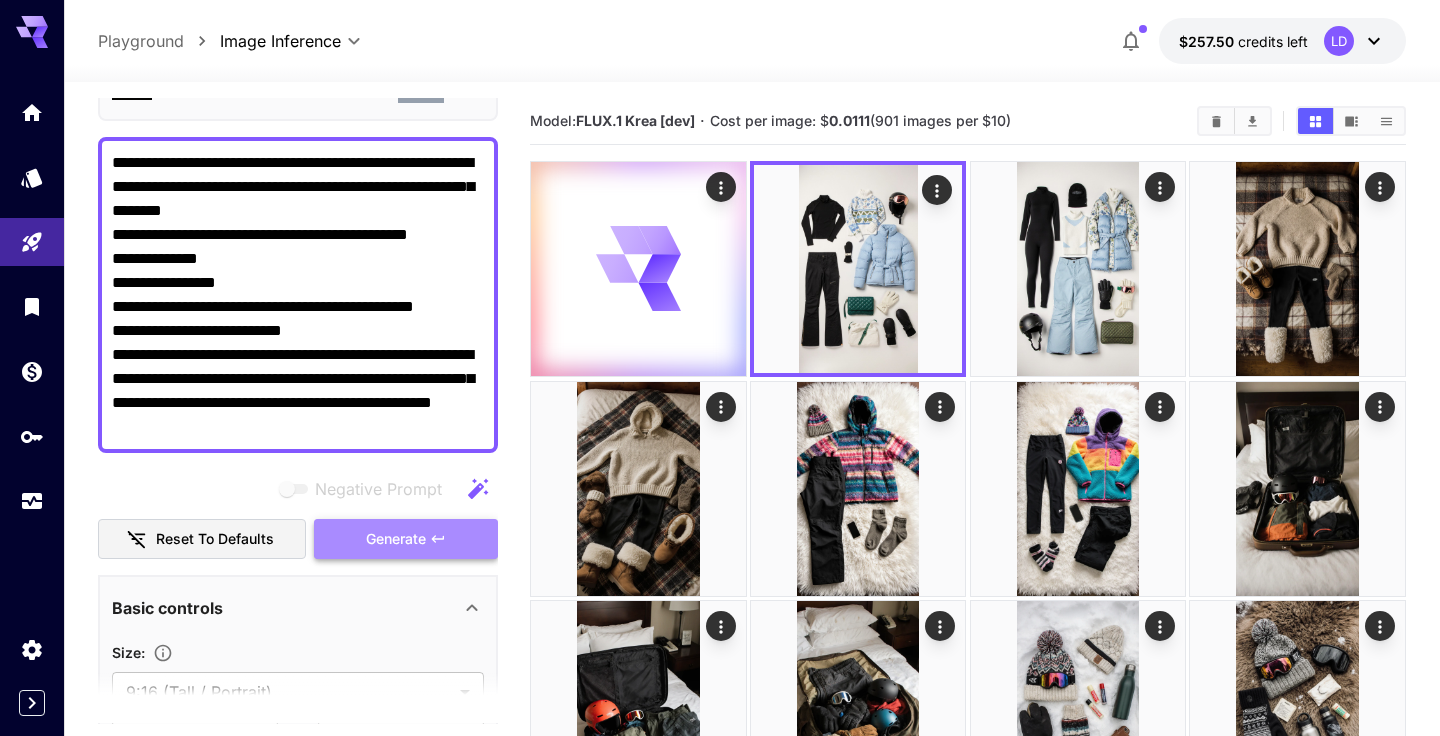click 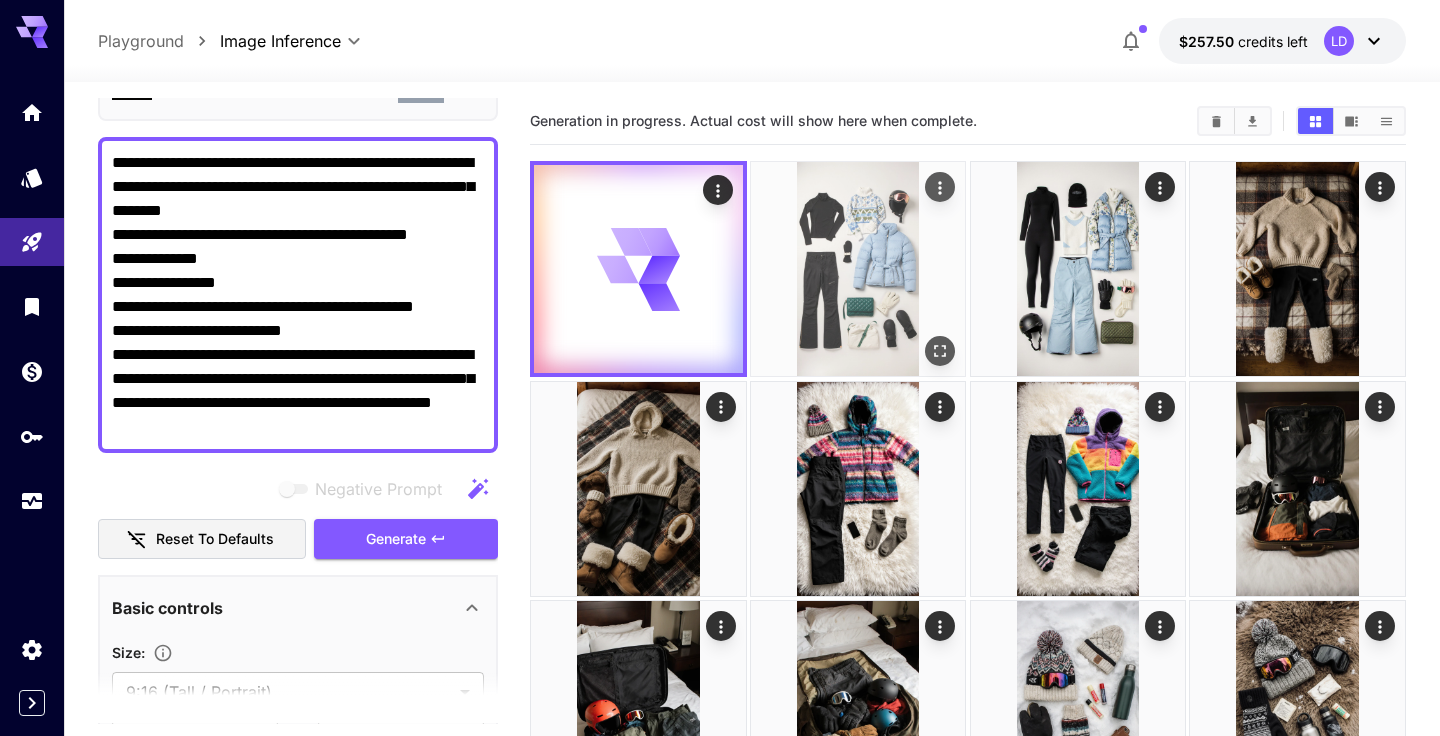click 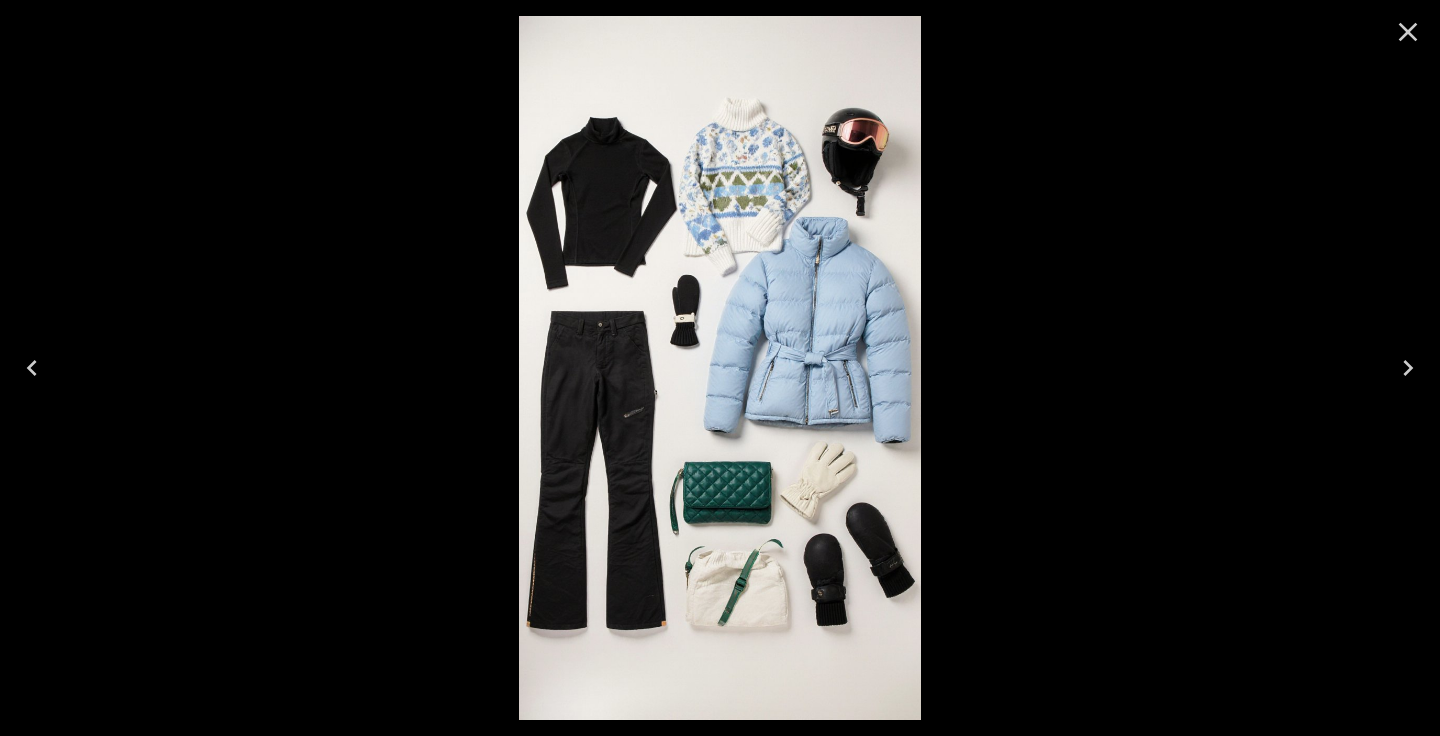 click 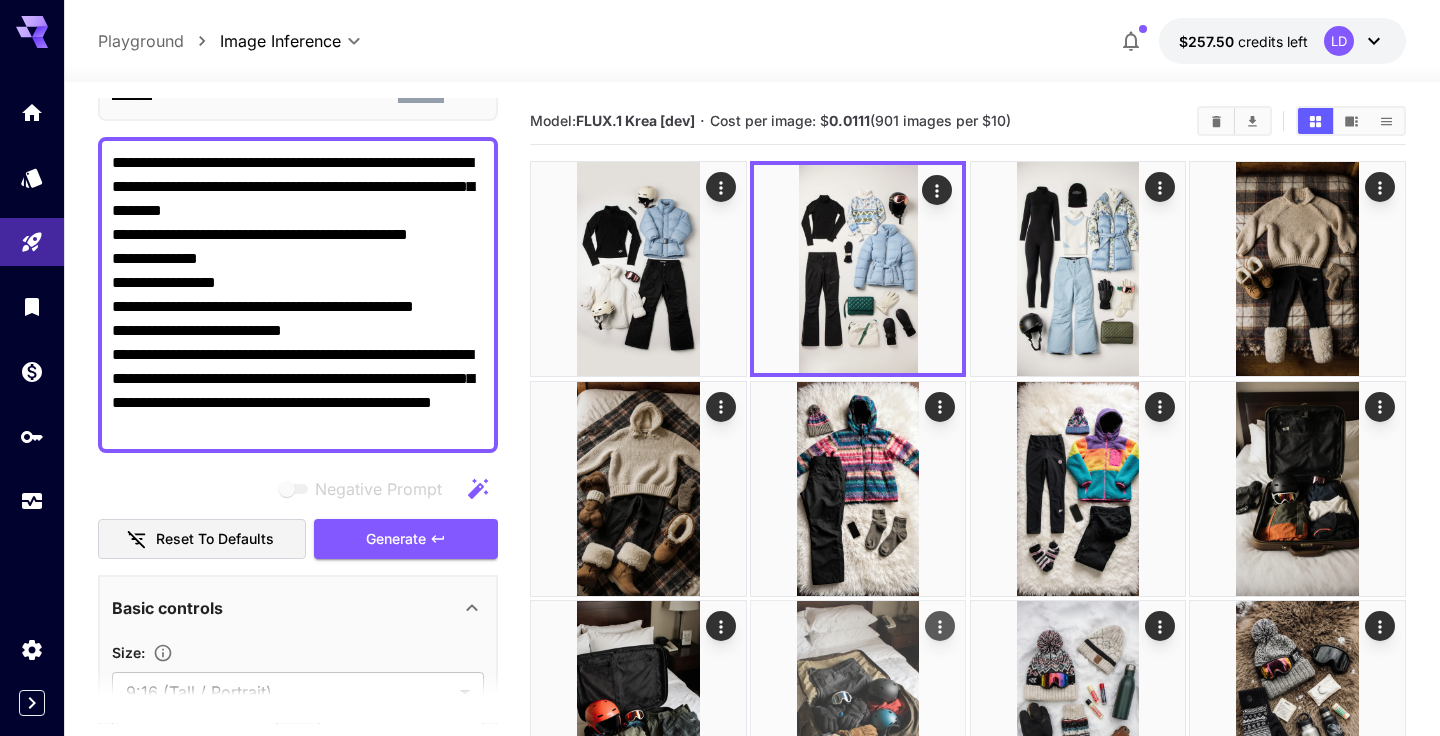 scroll, scrollTop: 0, scrollLeft: 0, axis: both 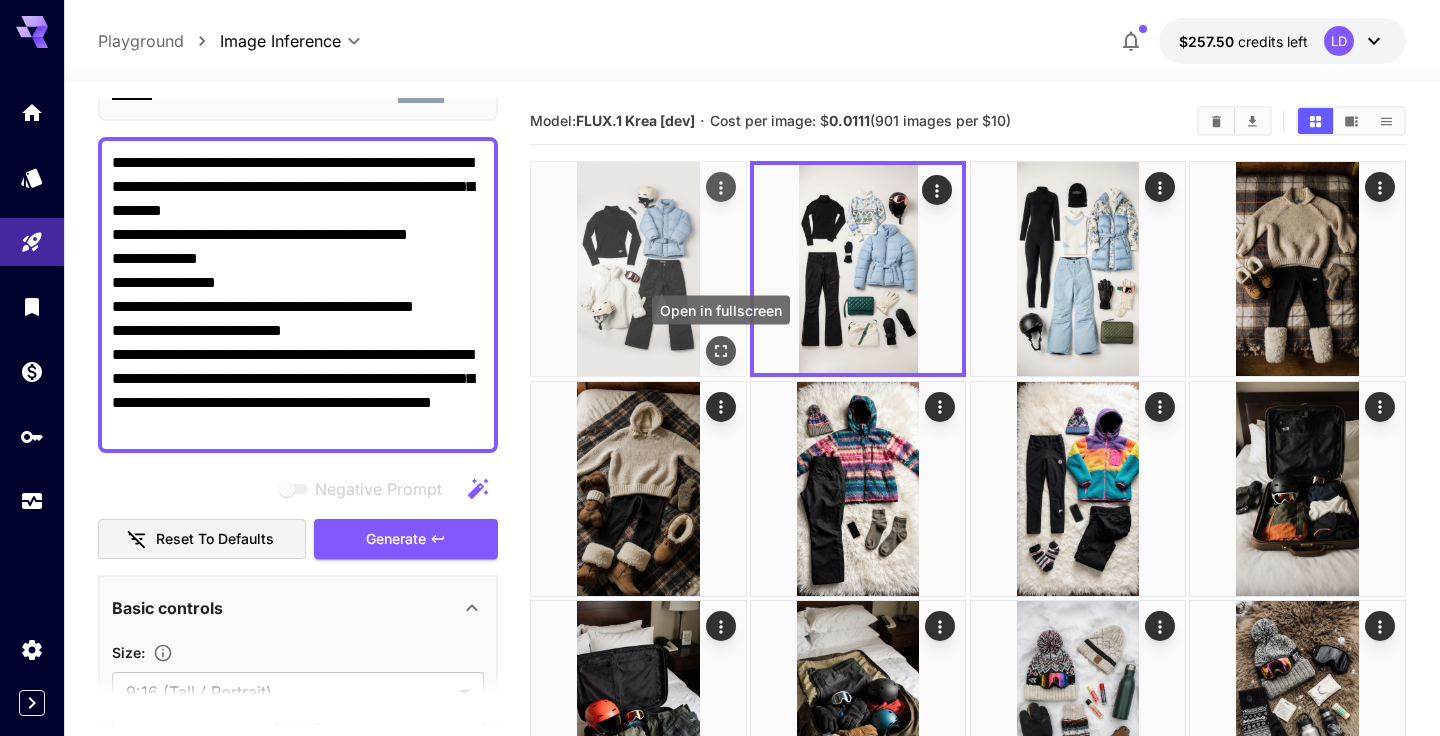 click 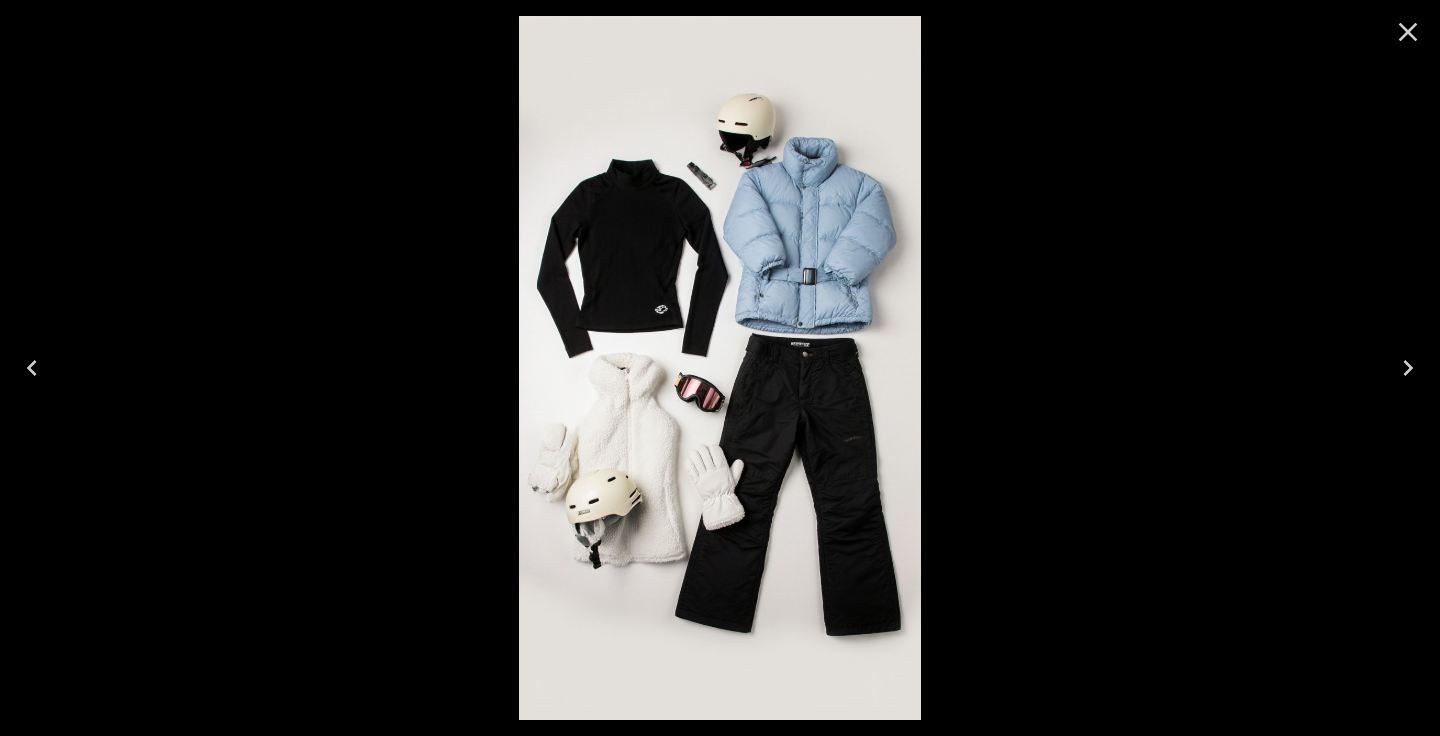 click 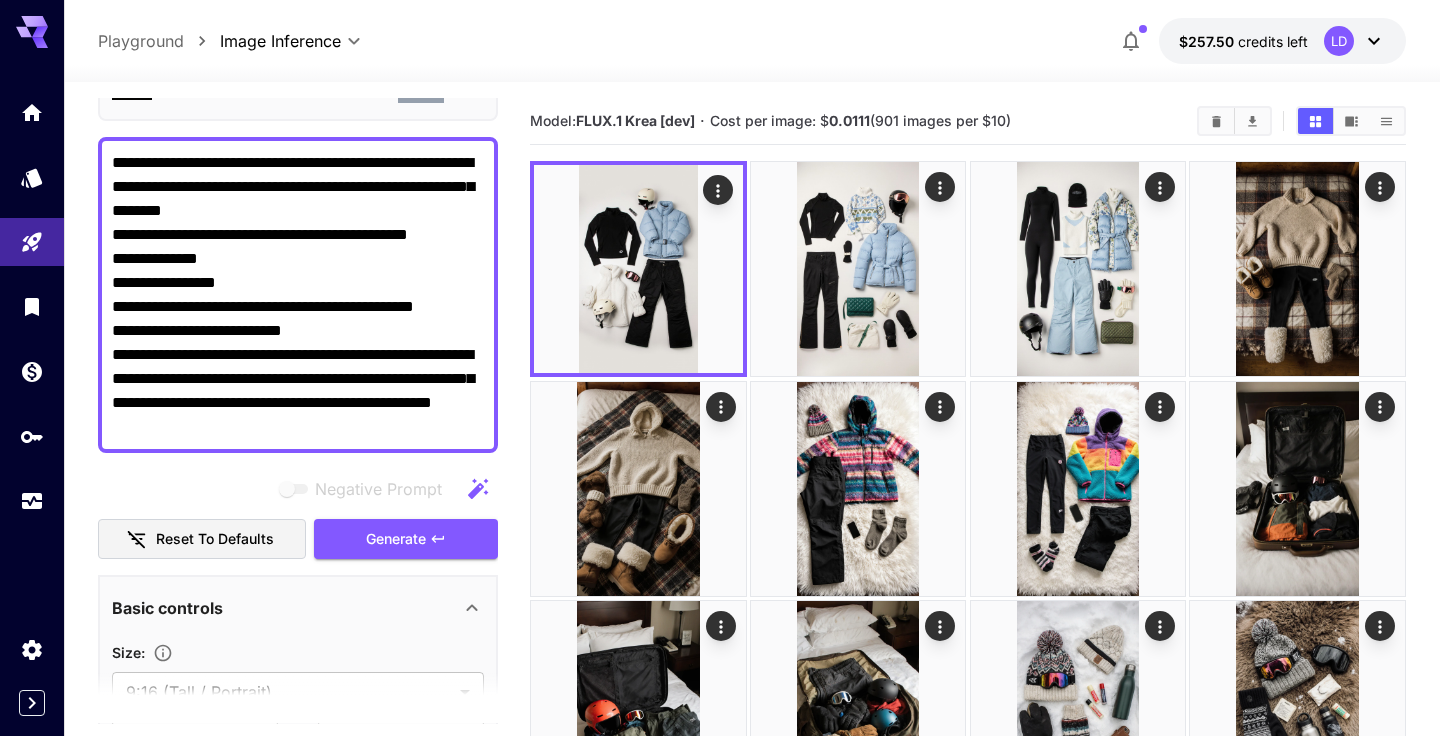 scroll, scrollTop: 118, scrollLeft: 0, axis: vertical 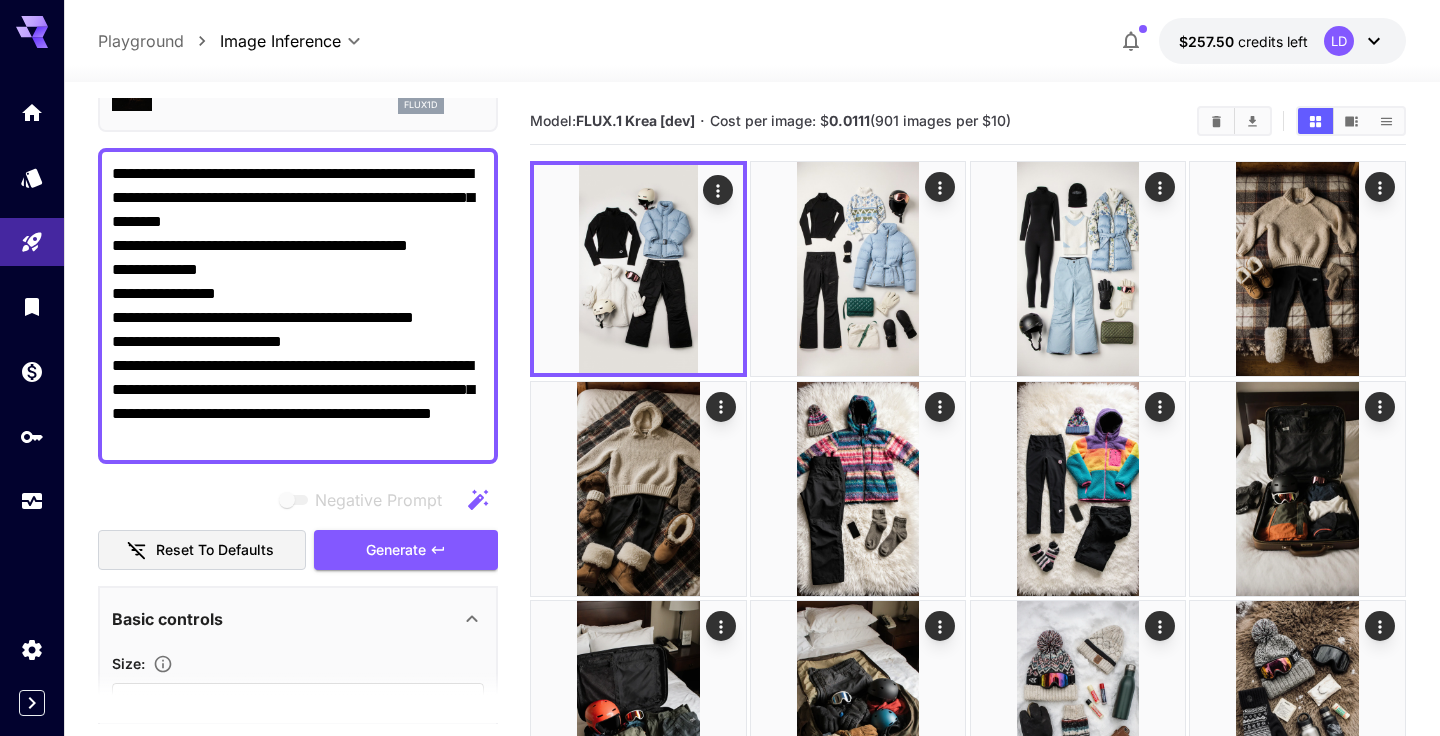 drag, startPoint x: 306, startPoint y: 244, endPoint x: 335, endPoint y: 246, distance: 29.068884 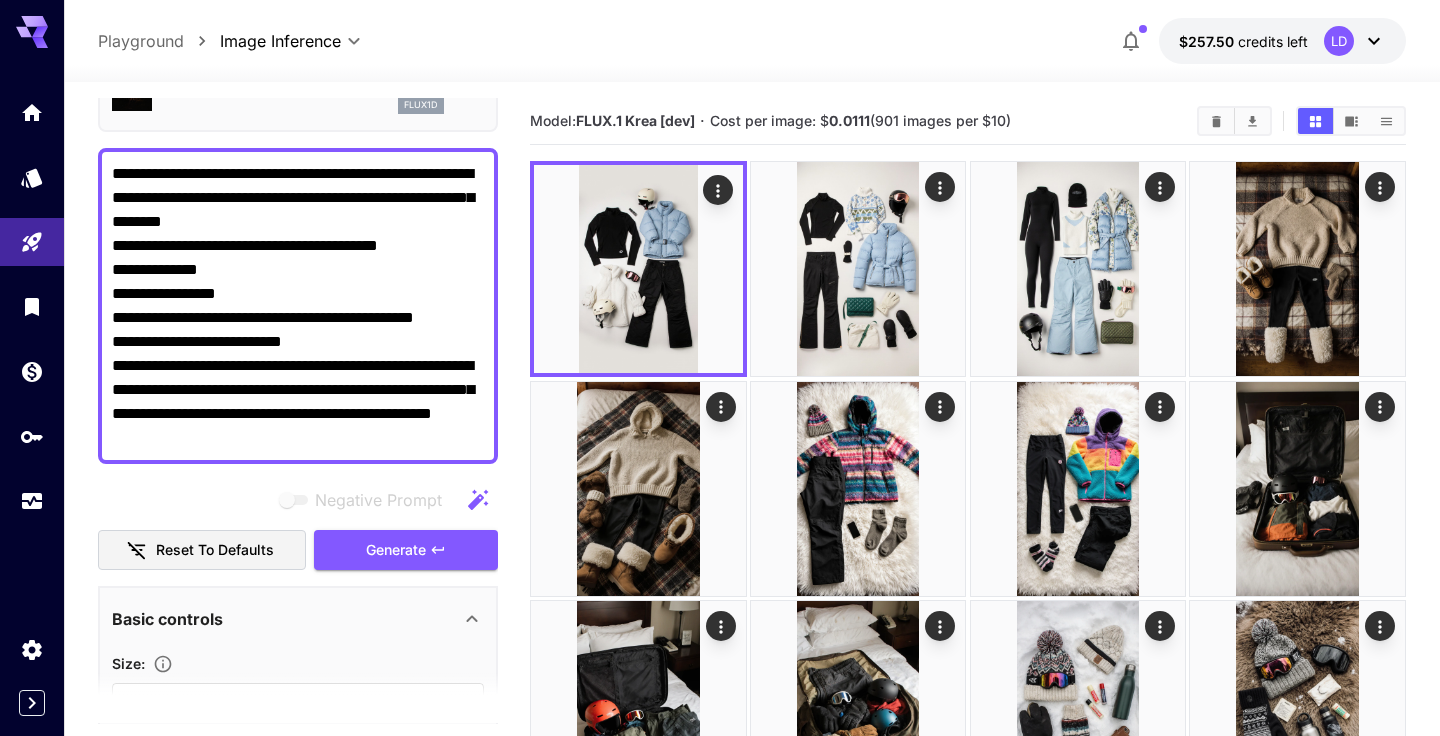 drag, startPoint x: 328, startPoint y: 240, endPoint x: 425, endPoint y: 249, distance: 97.41663 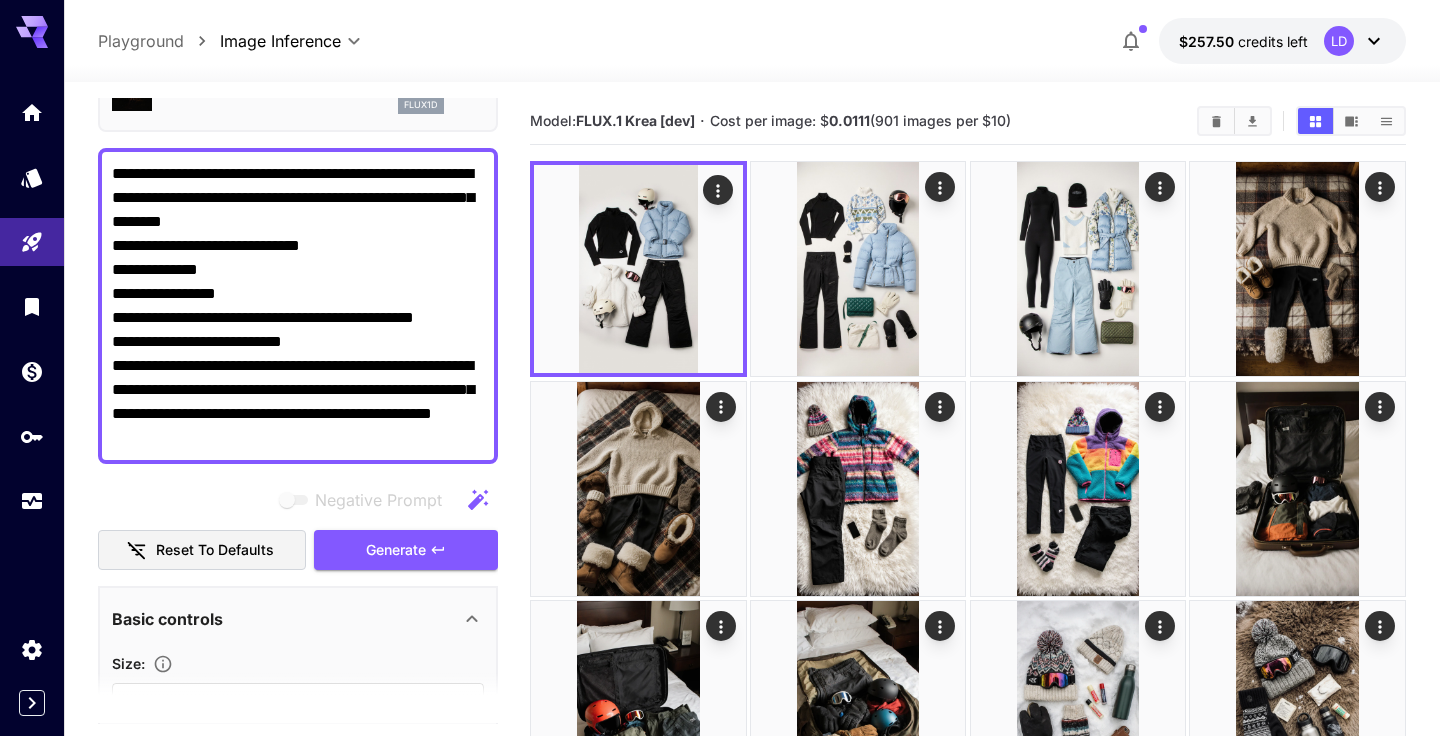 drag, startPoint x: 347, startPoint y: 338, endPoint x: 97, endPoint y: 336, distance: 250.008 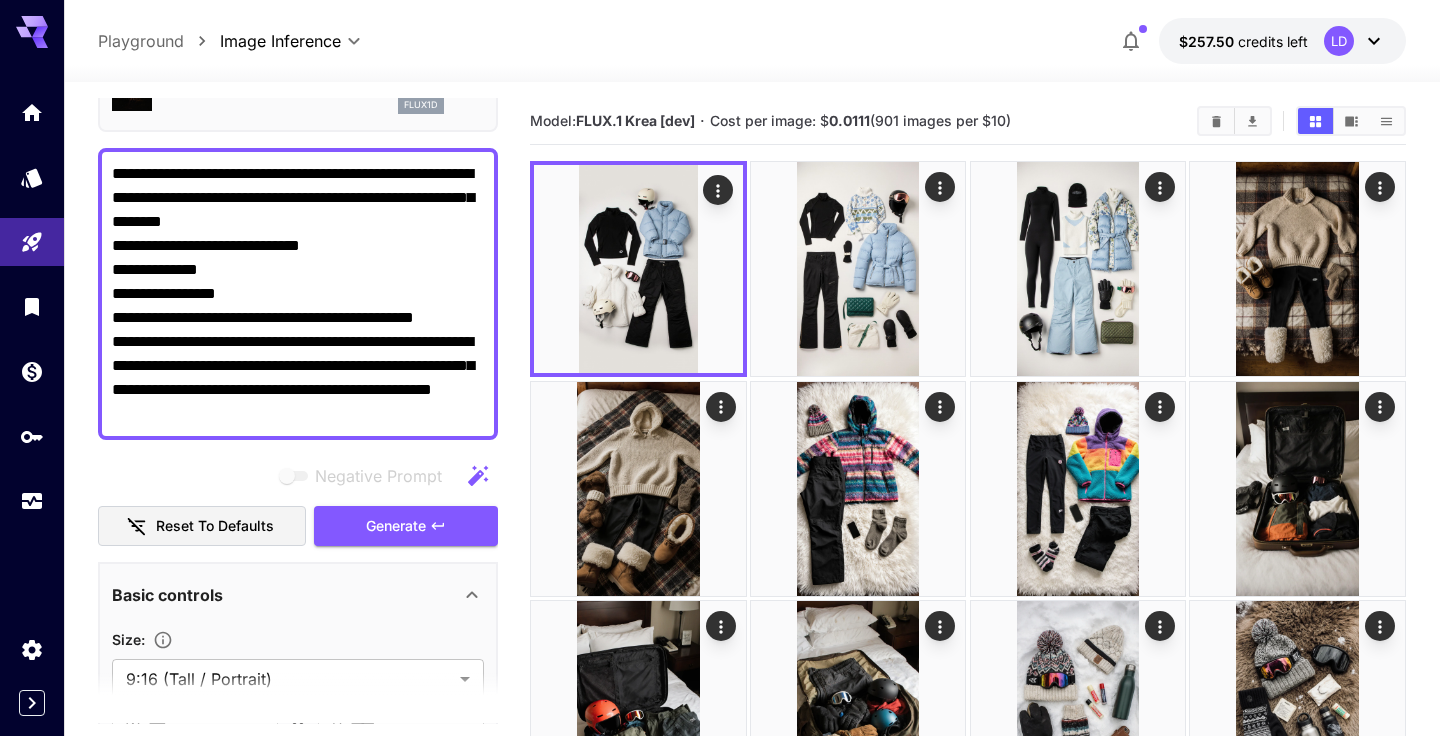 click on "**********" at bounding box center [298, 294] 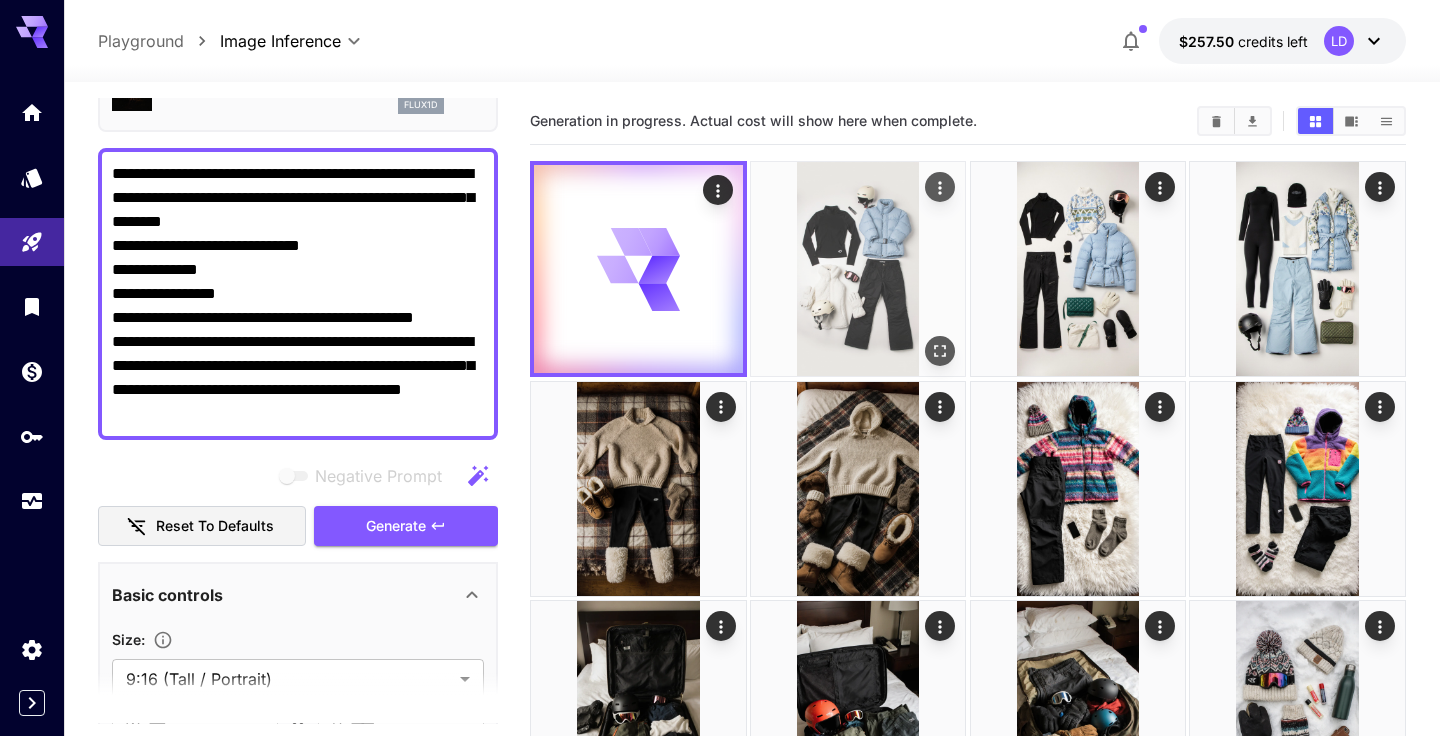 type on "**********" 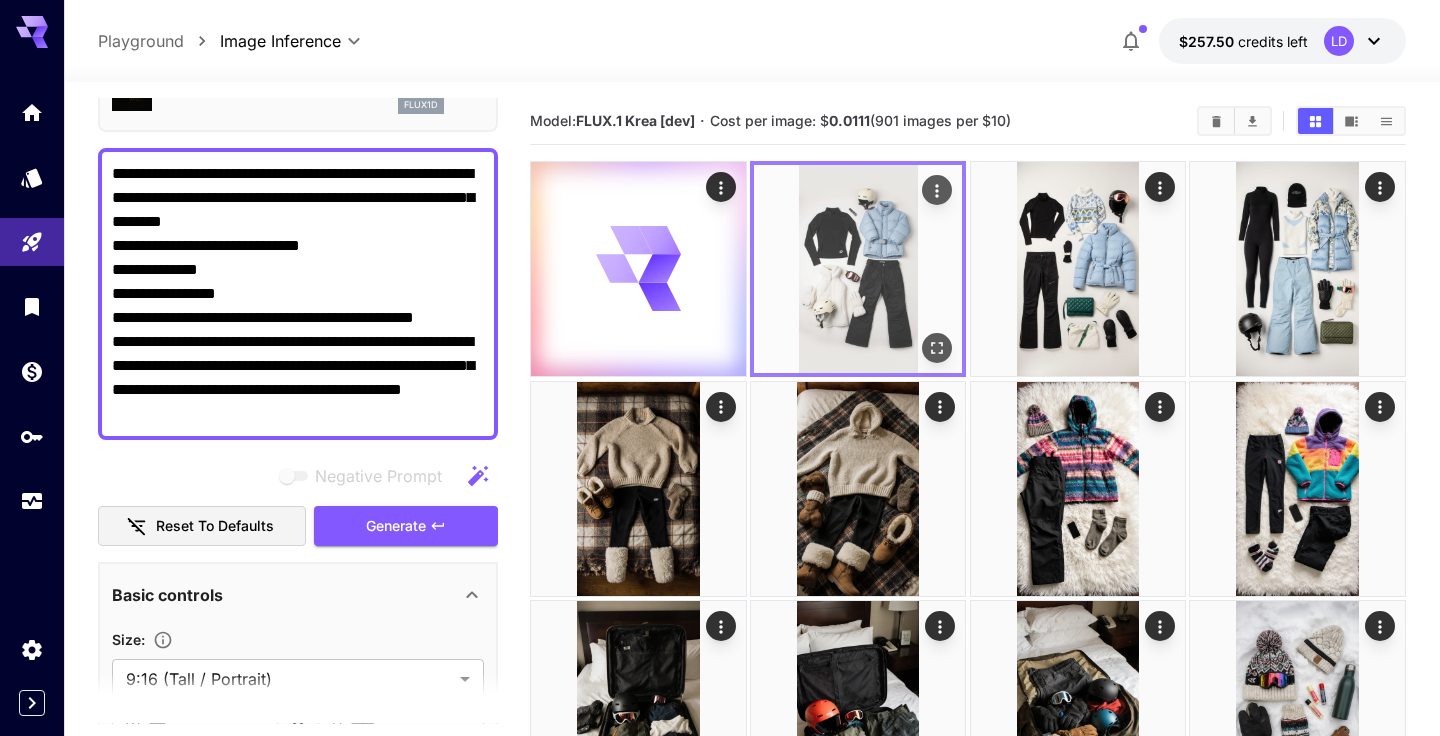click 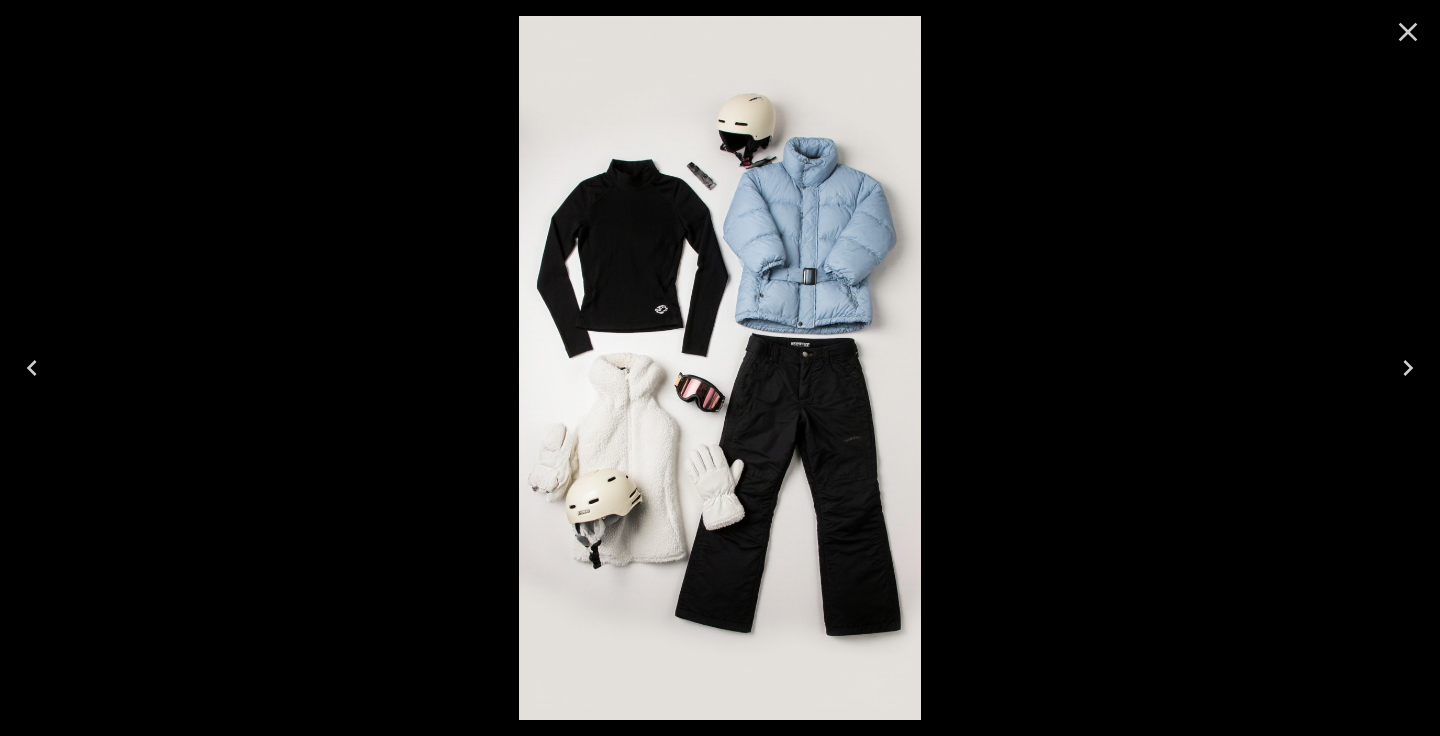 click 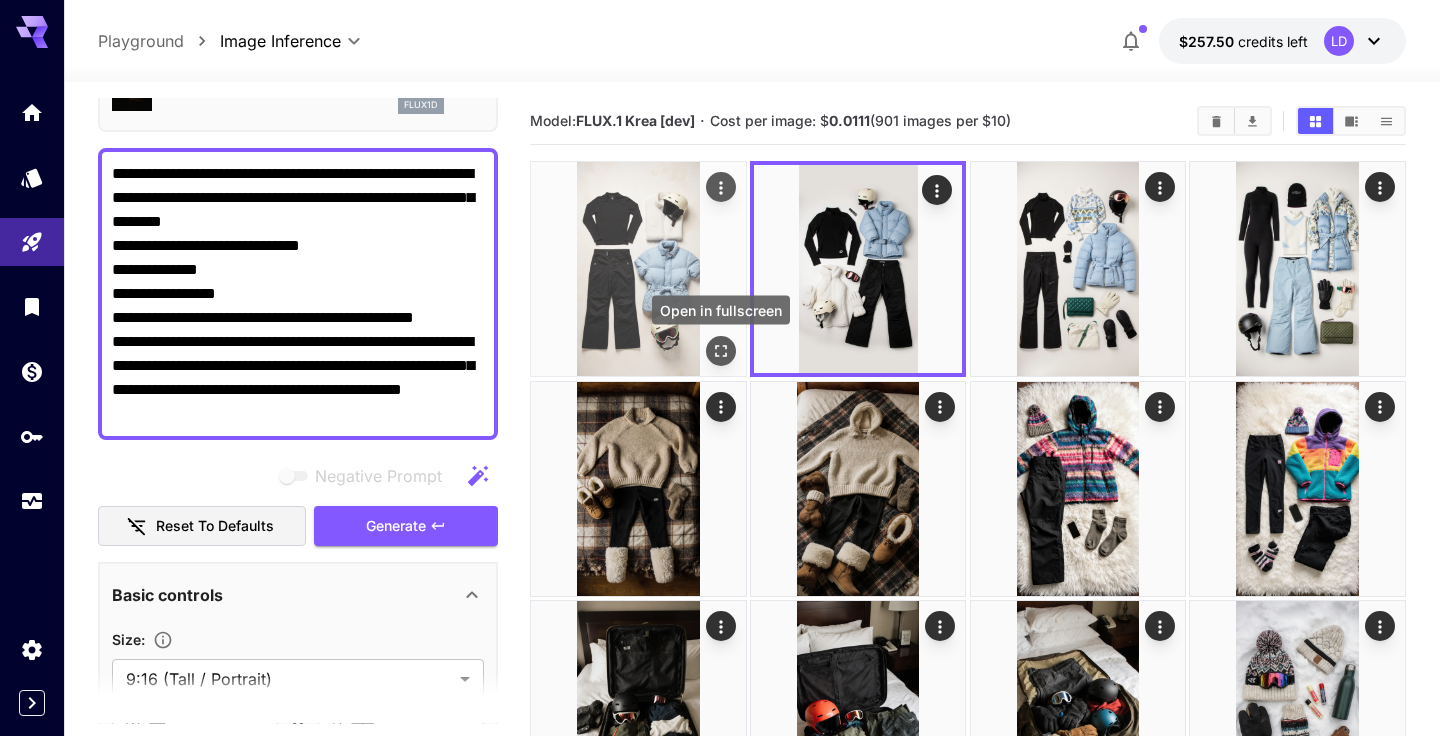 click 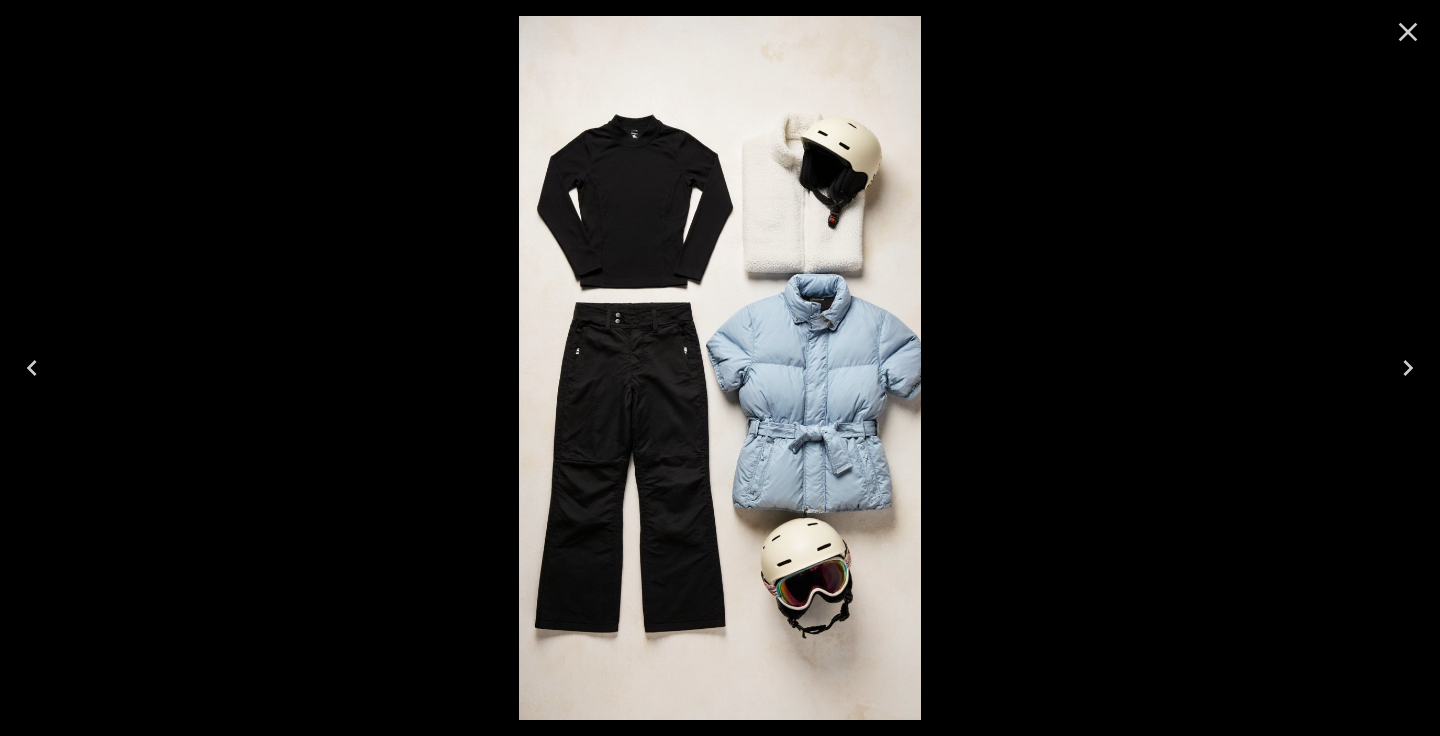 click 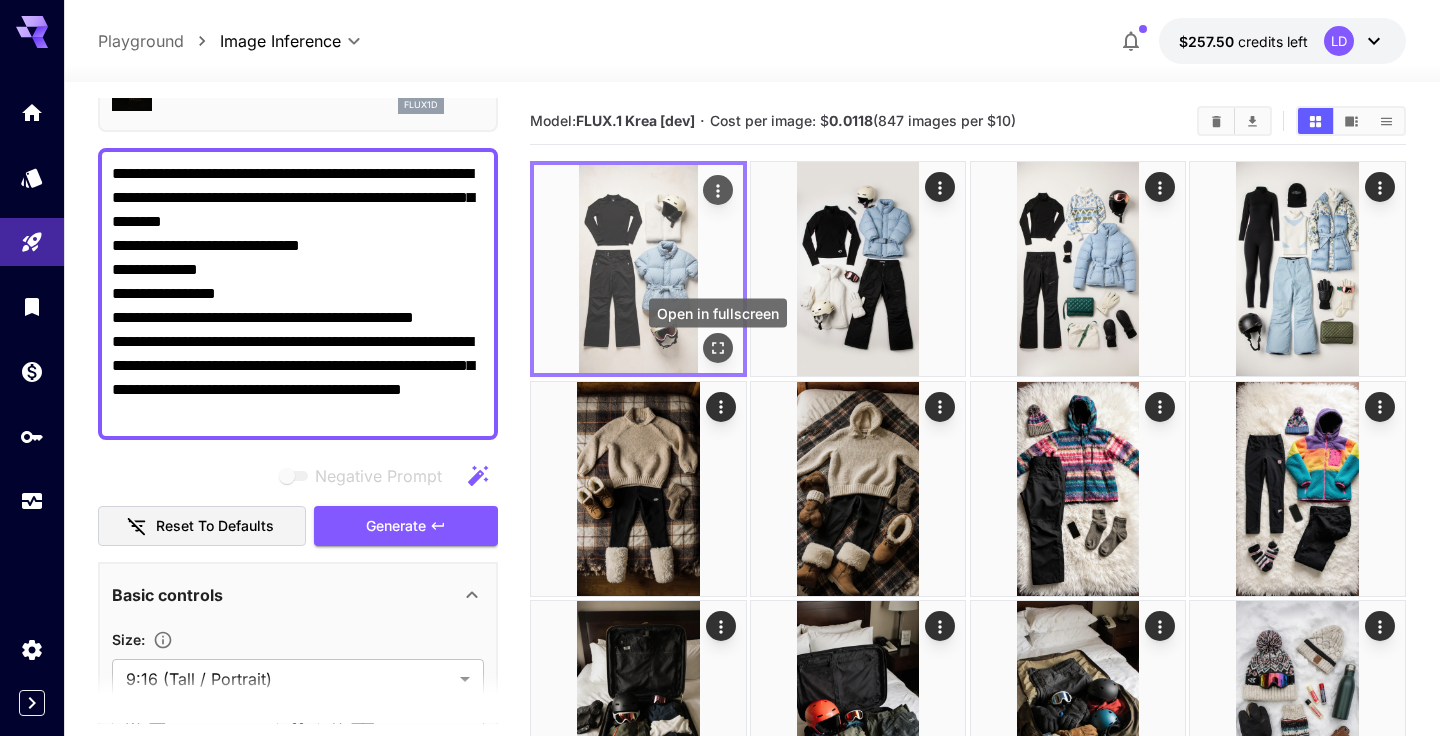 click 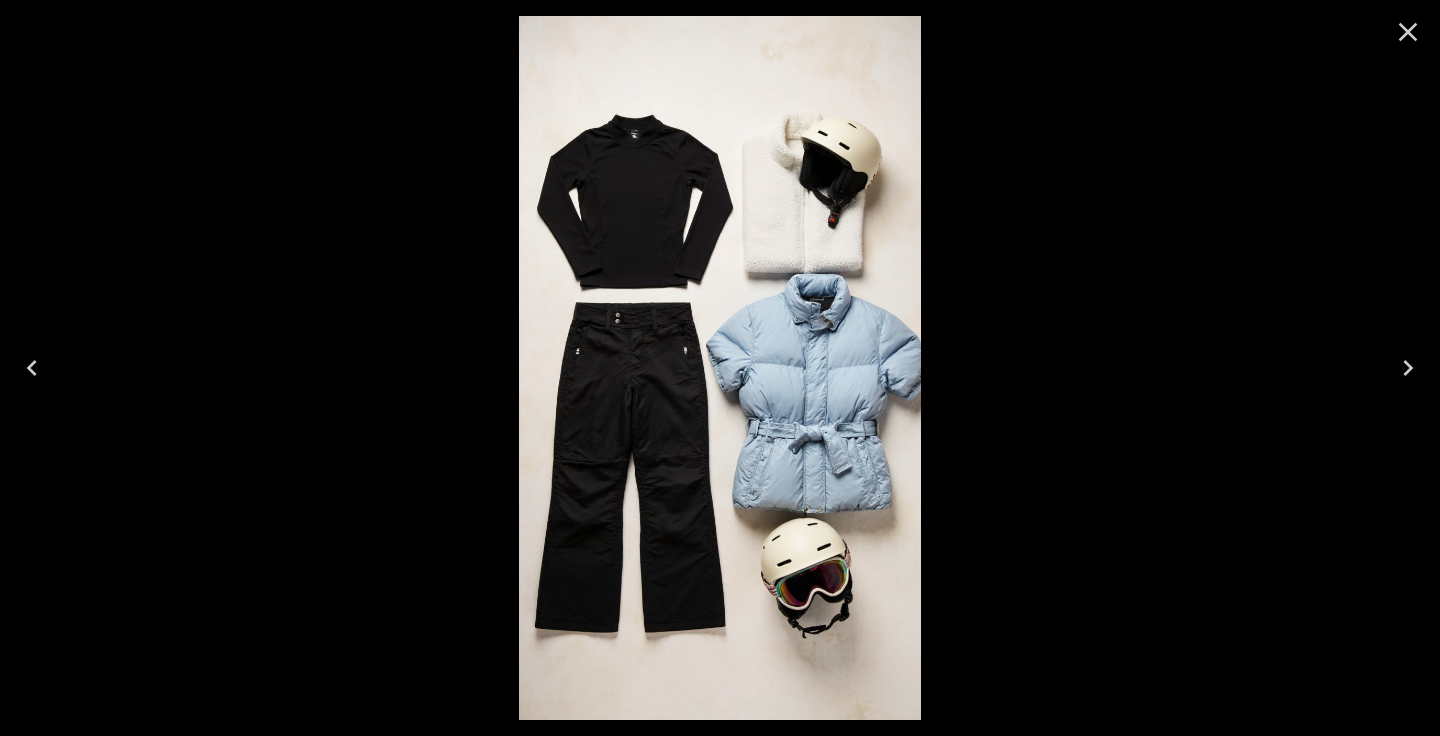 click 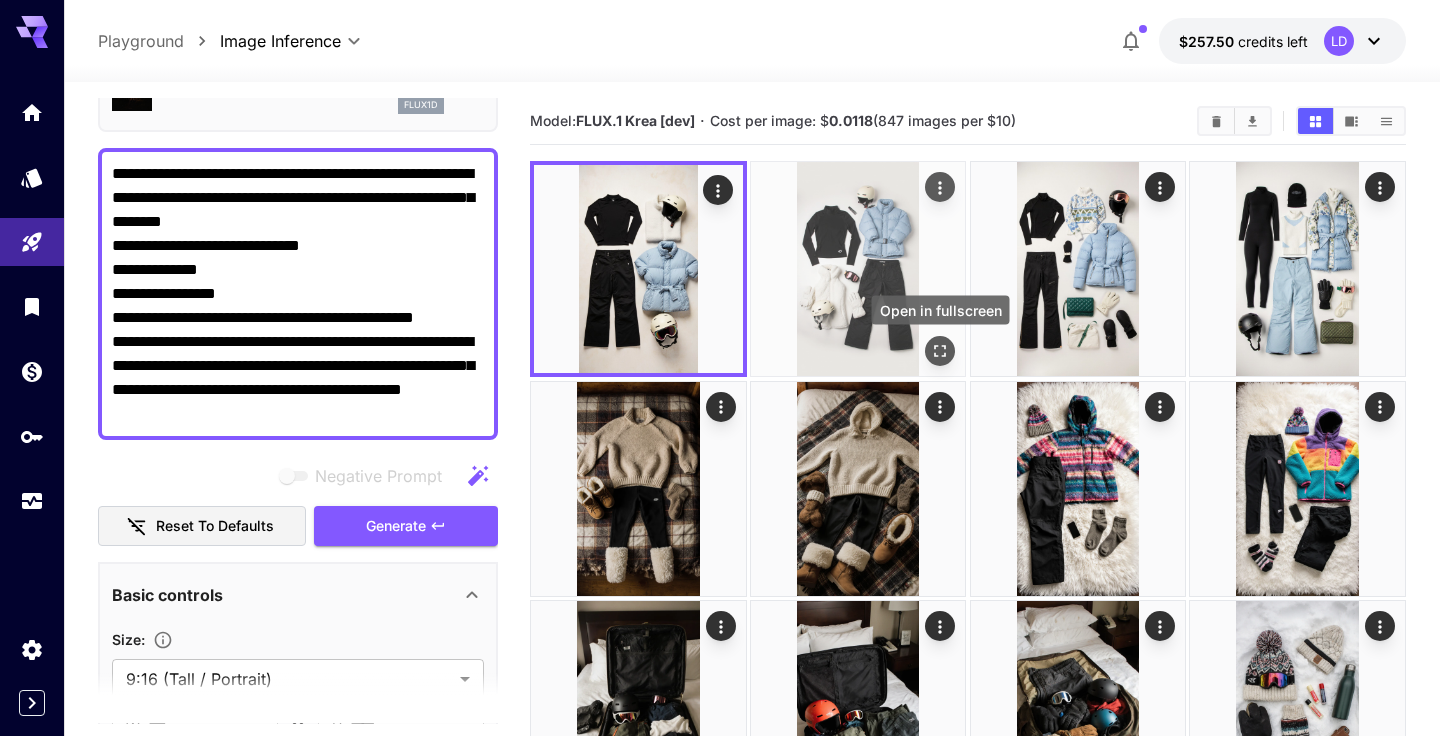 click 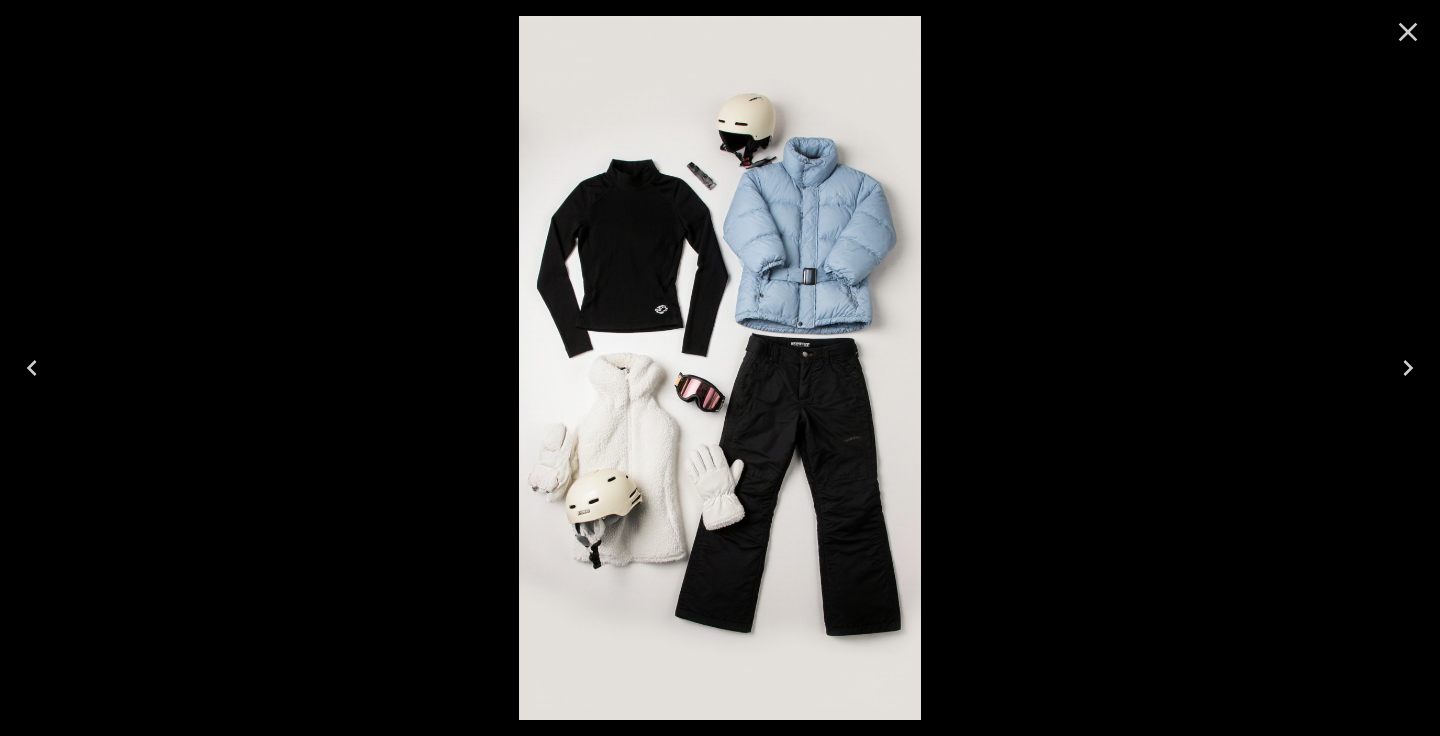 click 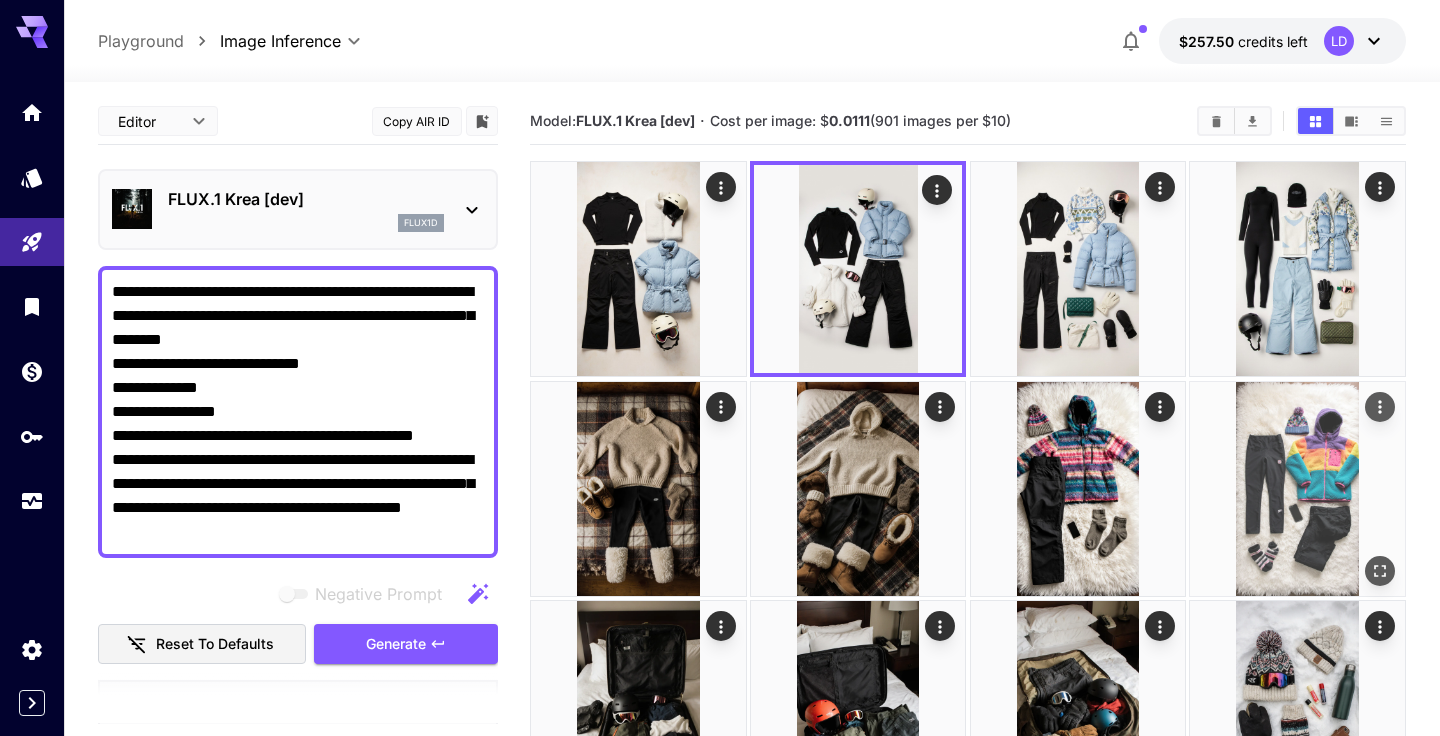 scroll, scrollTop: 0, scrollLeft: 0, axis: both 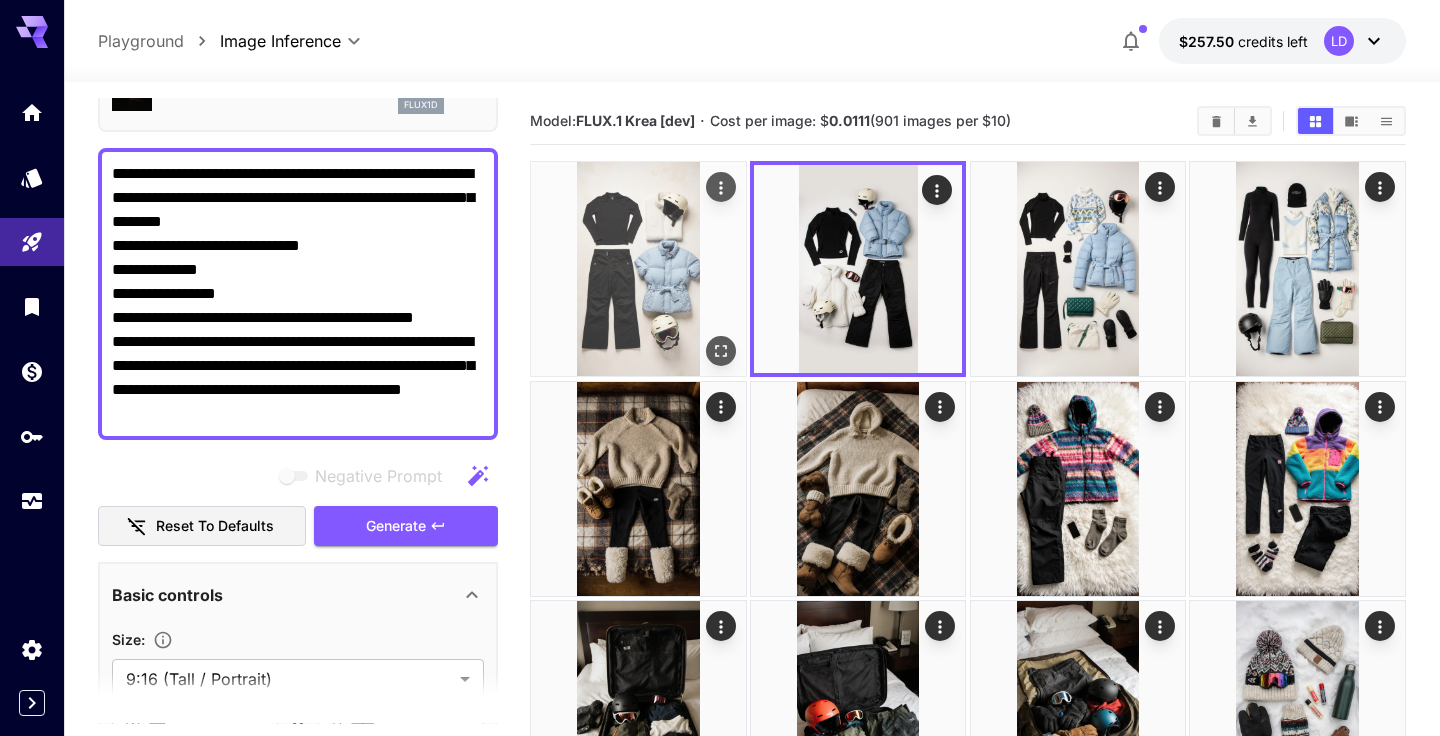 click at bounding box center [638, 269] 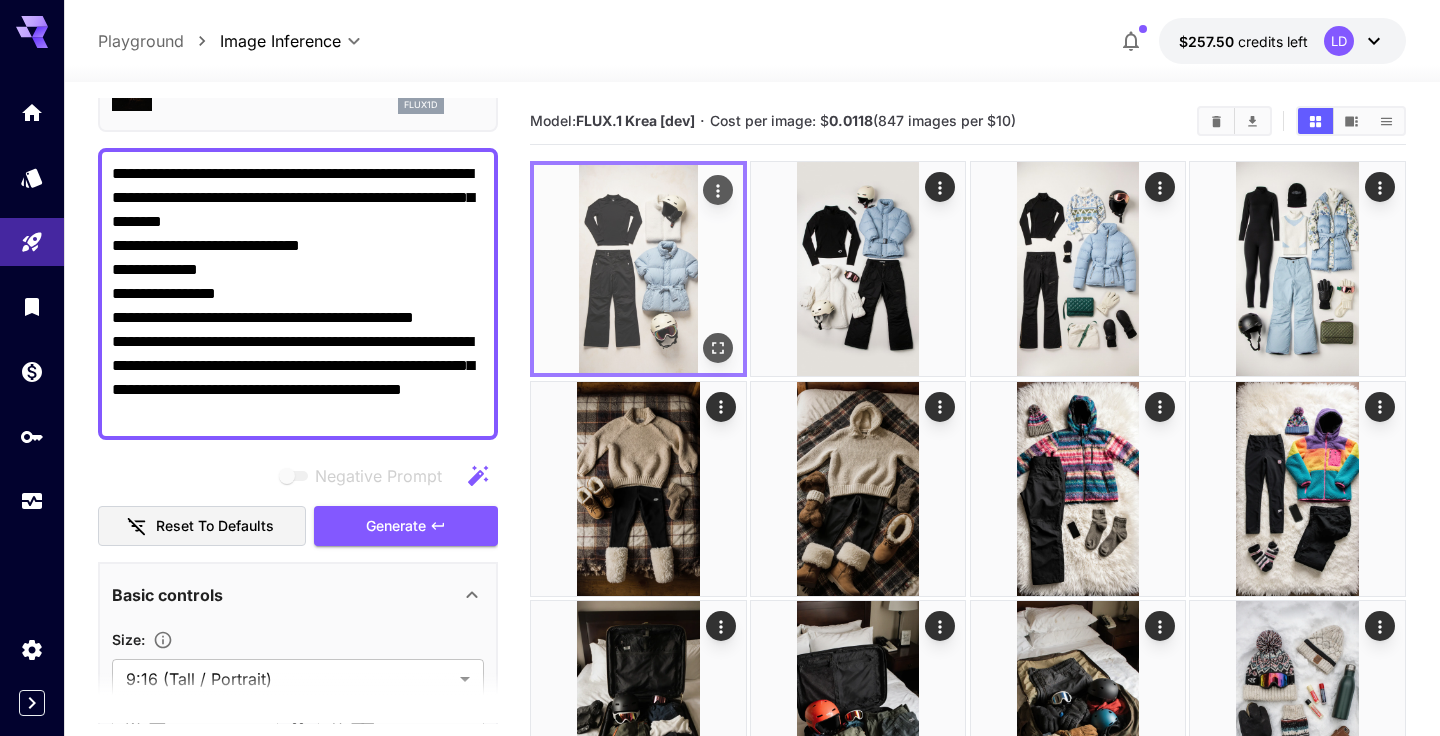 click 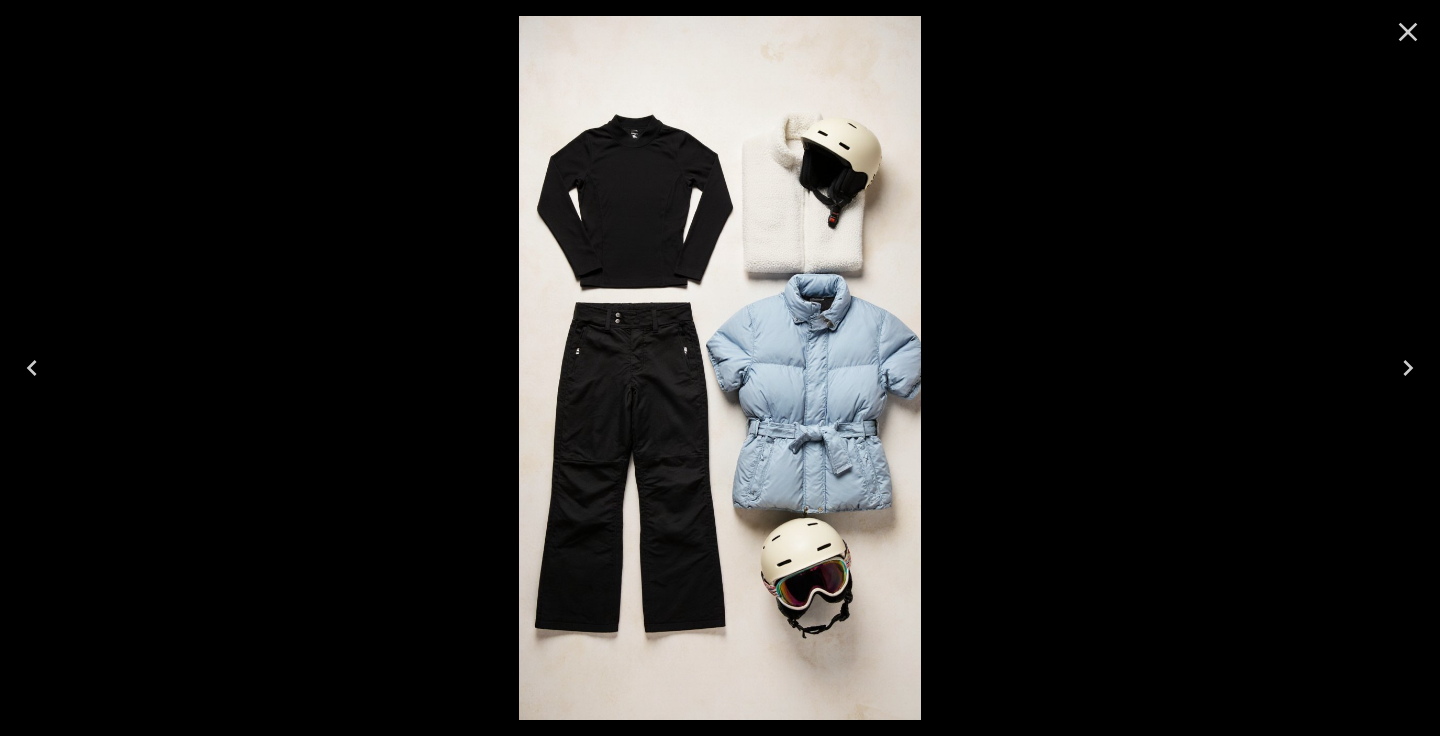 click 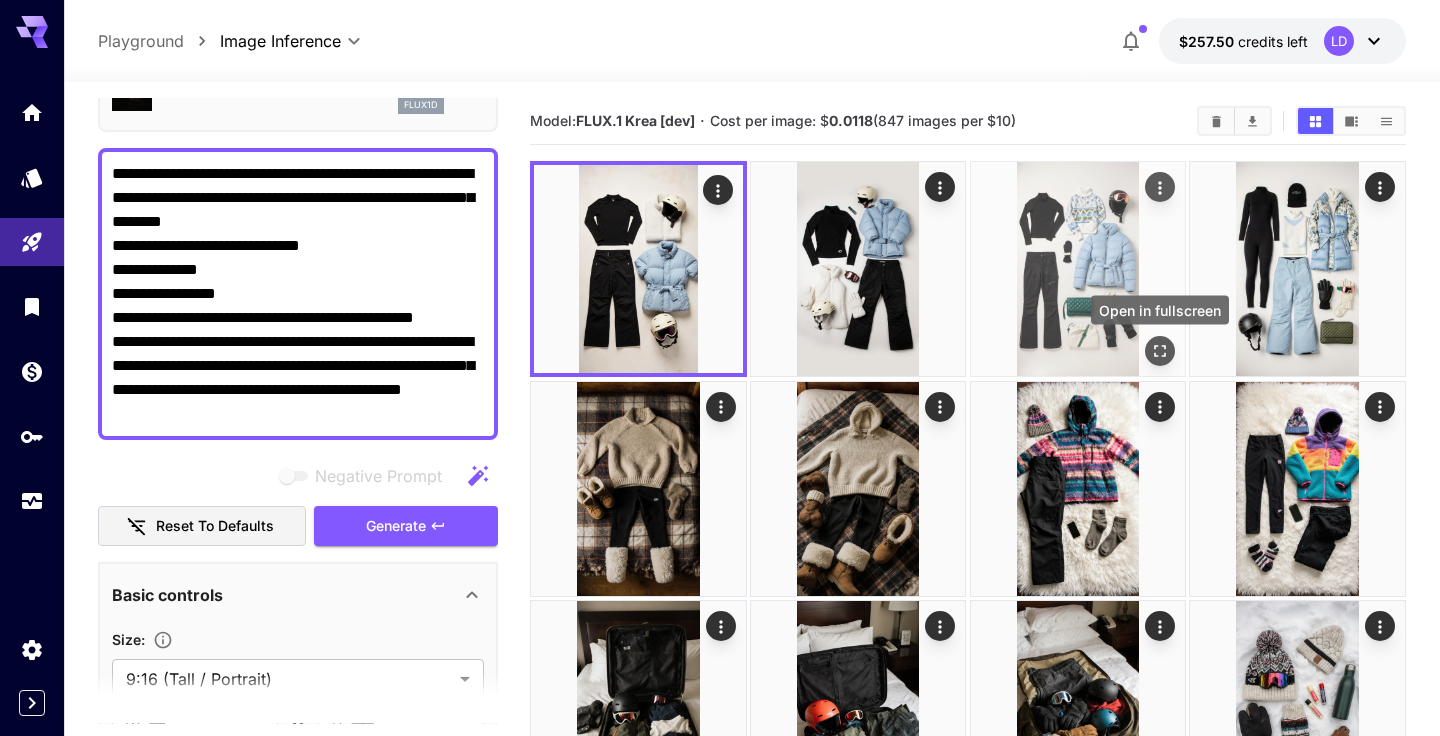 click 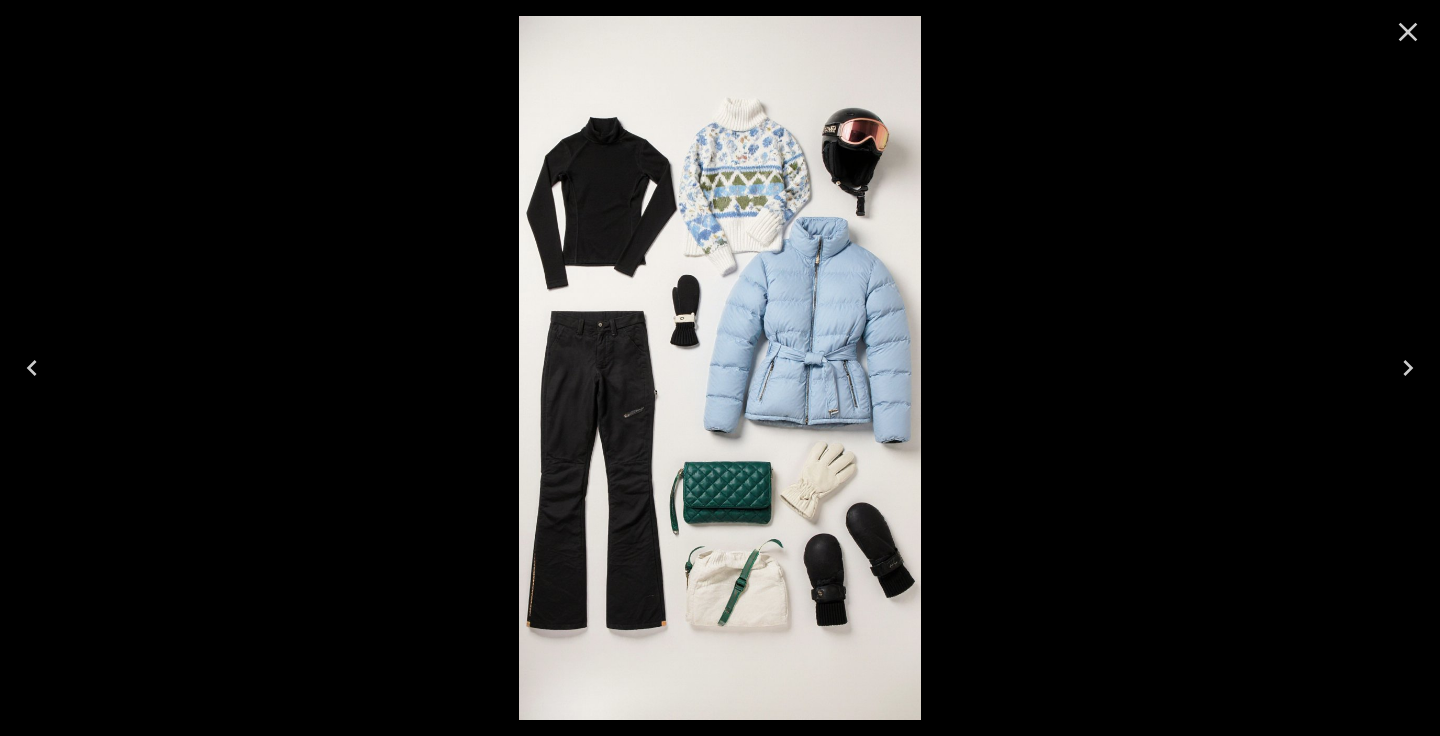 click 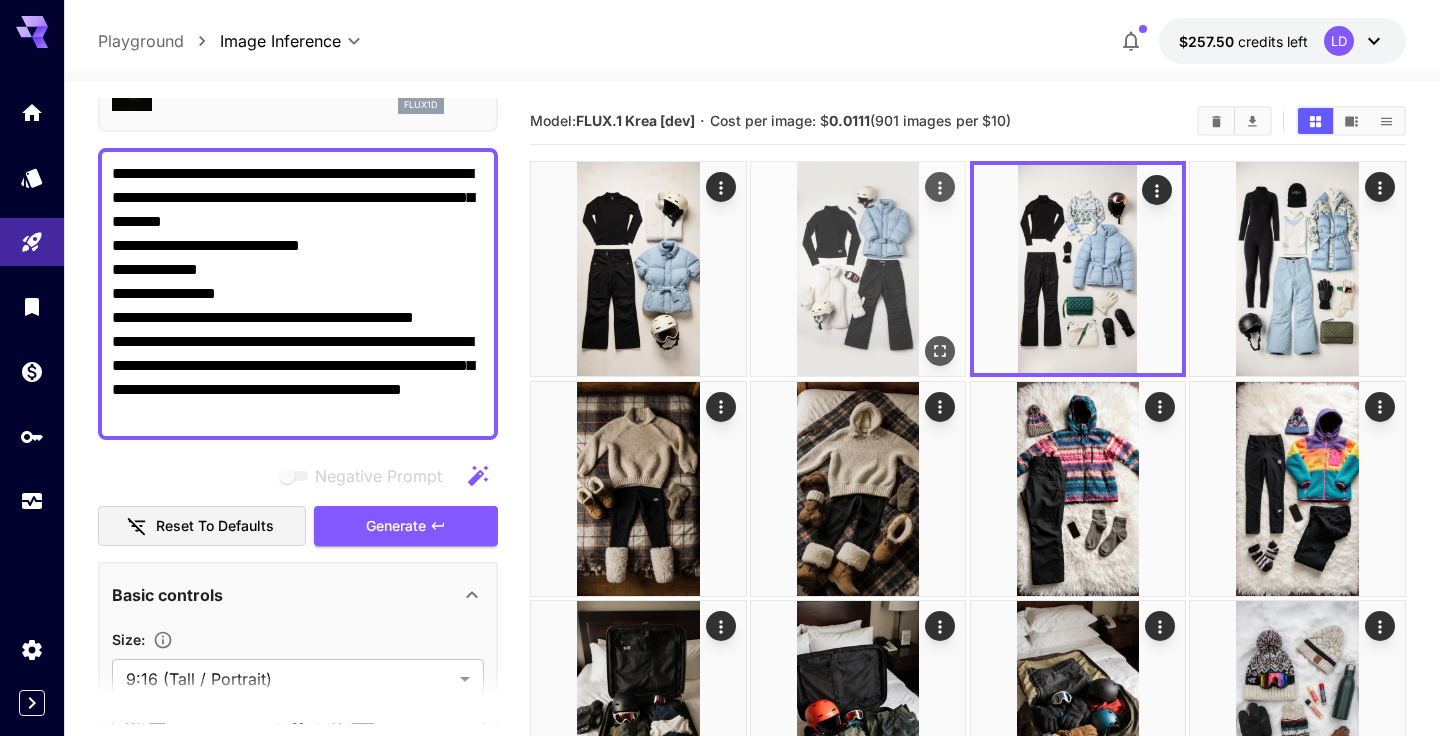 click 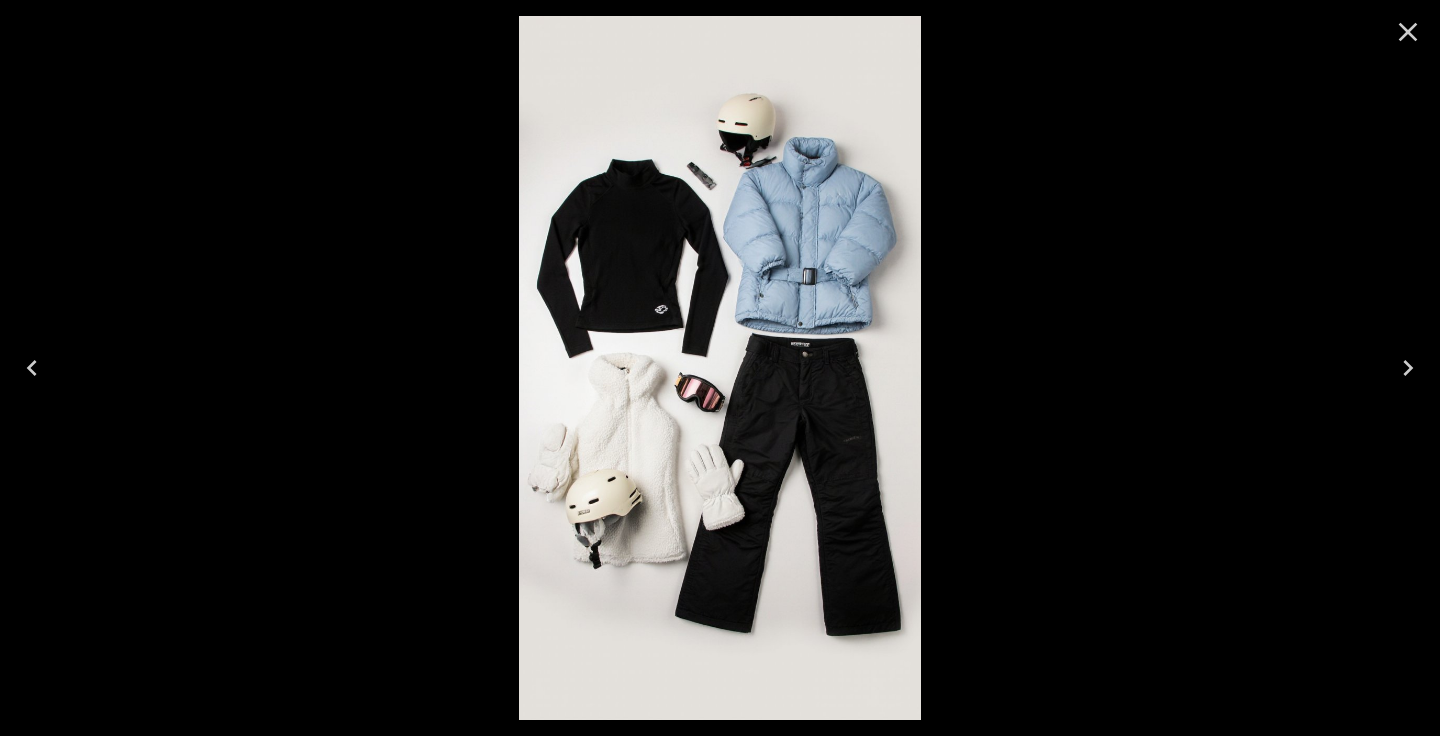 click 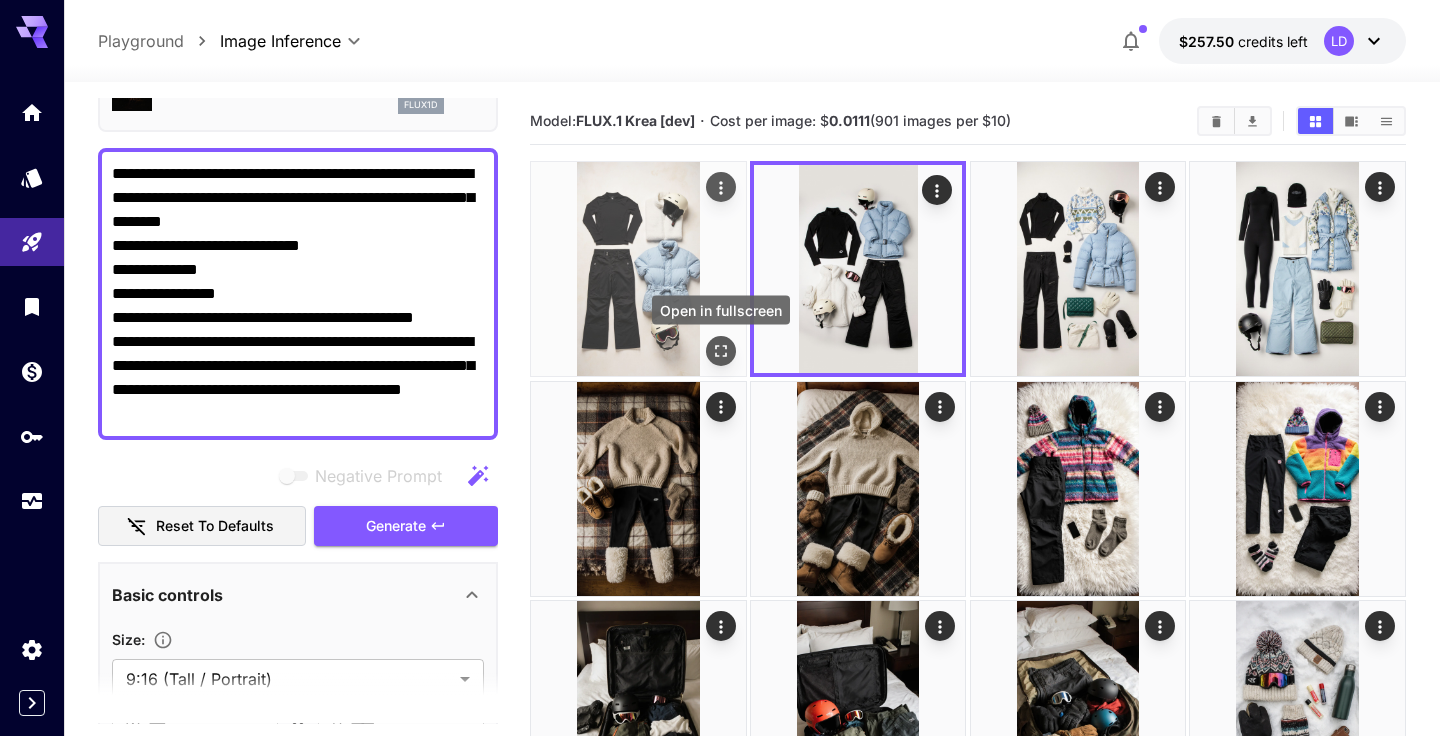 click 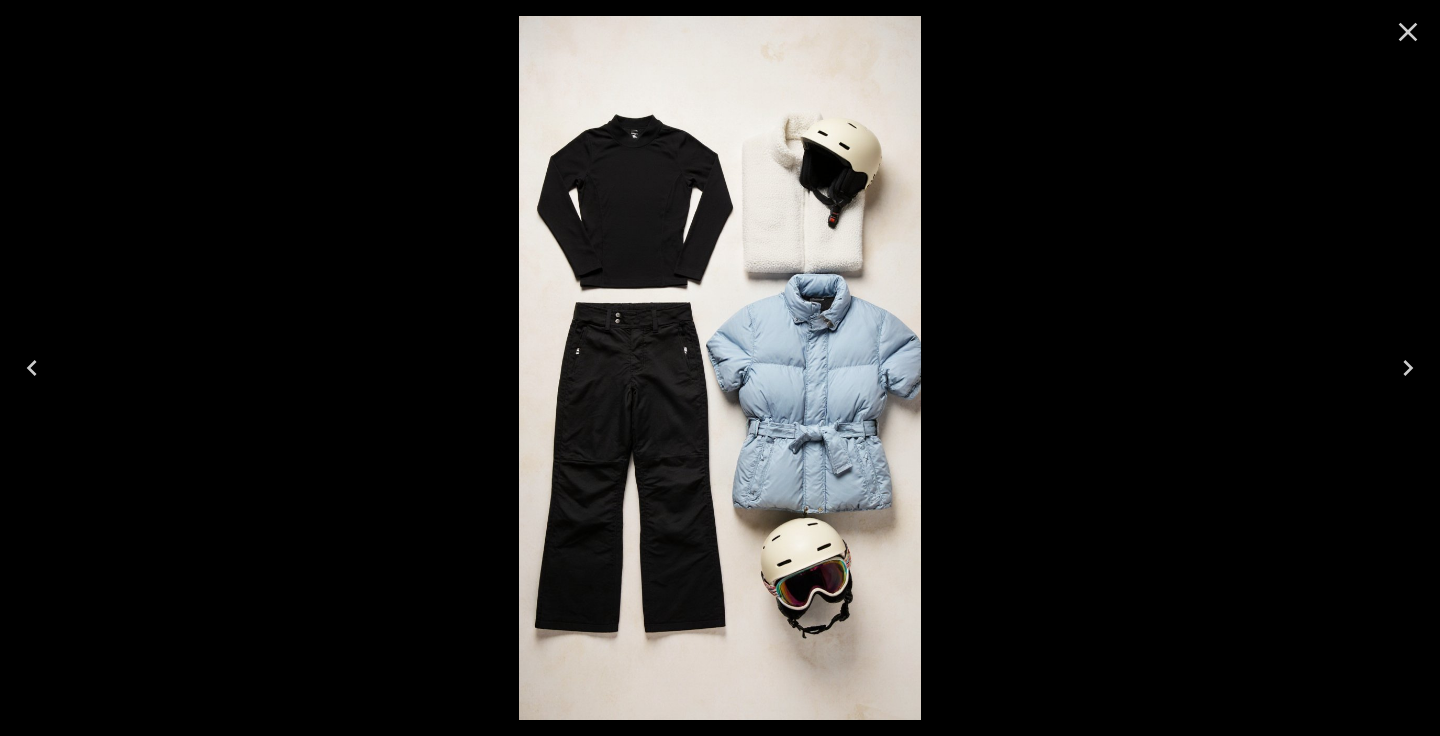click 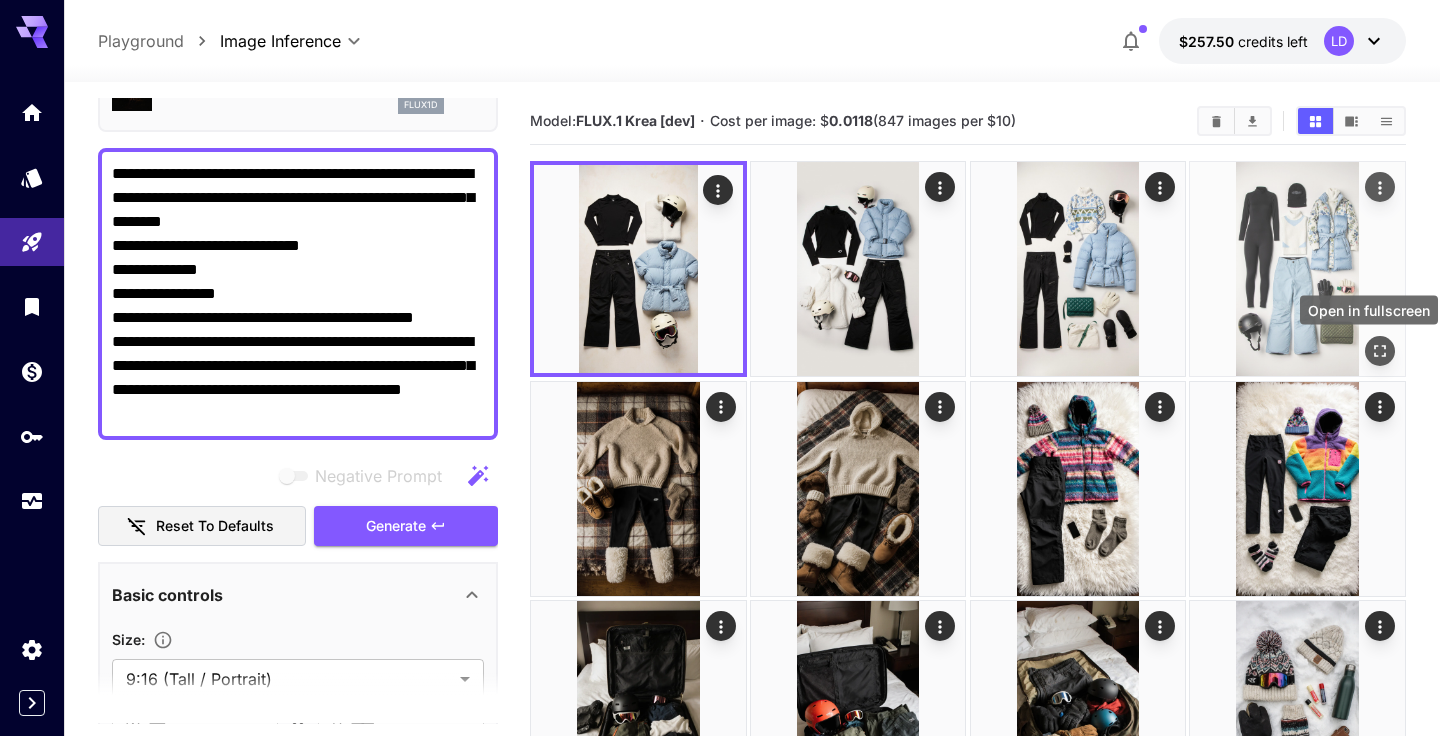 click at bounding box center (1380, 351) 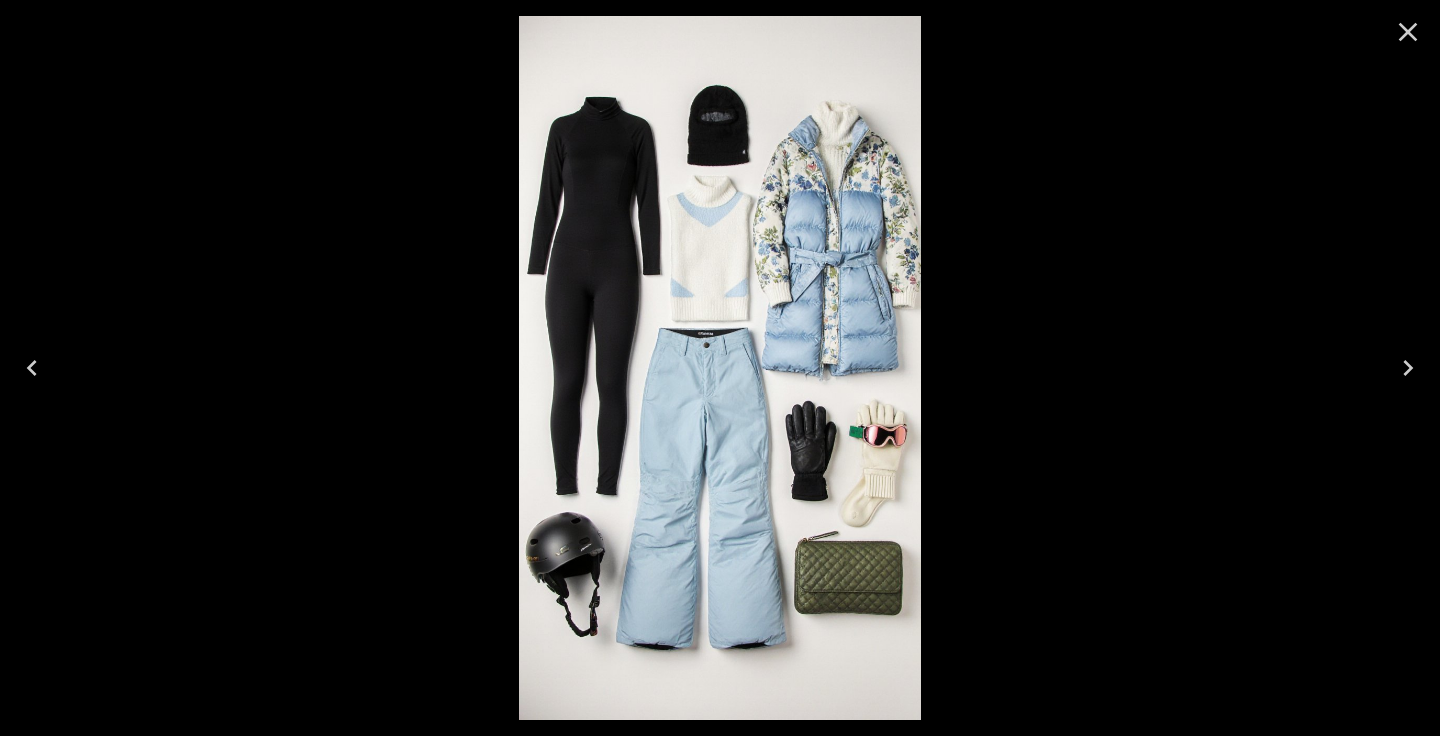 click 